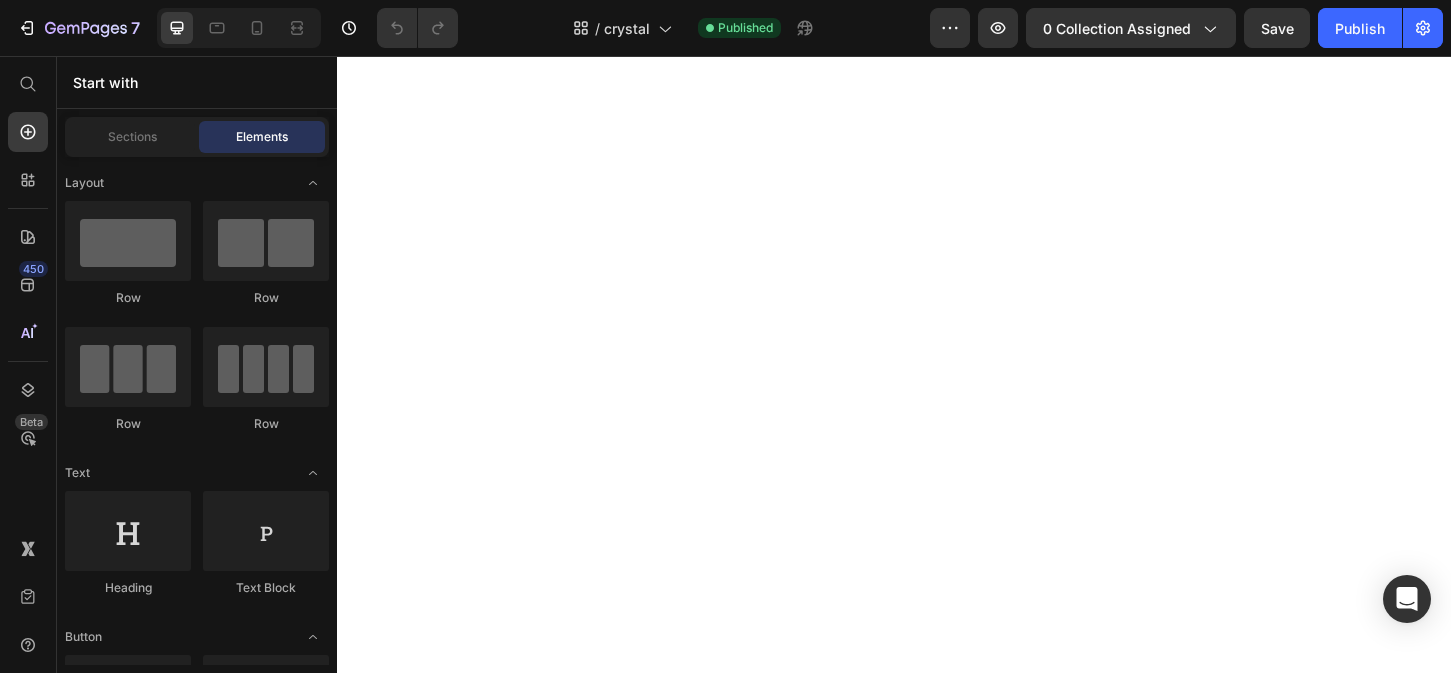 scroll, scrollTop: 0, scrollLeft: 0, axis: both 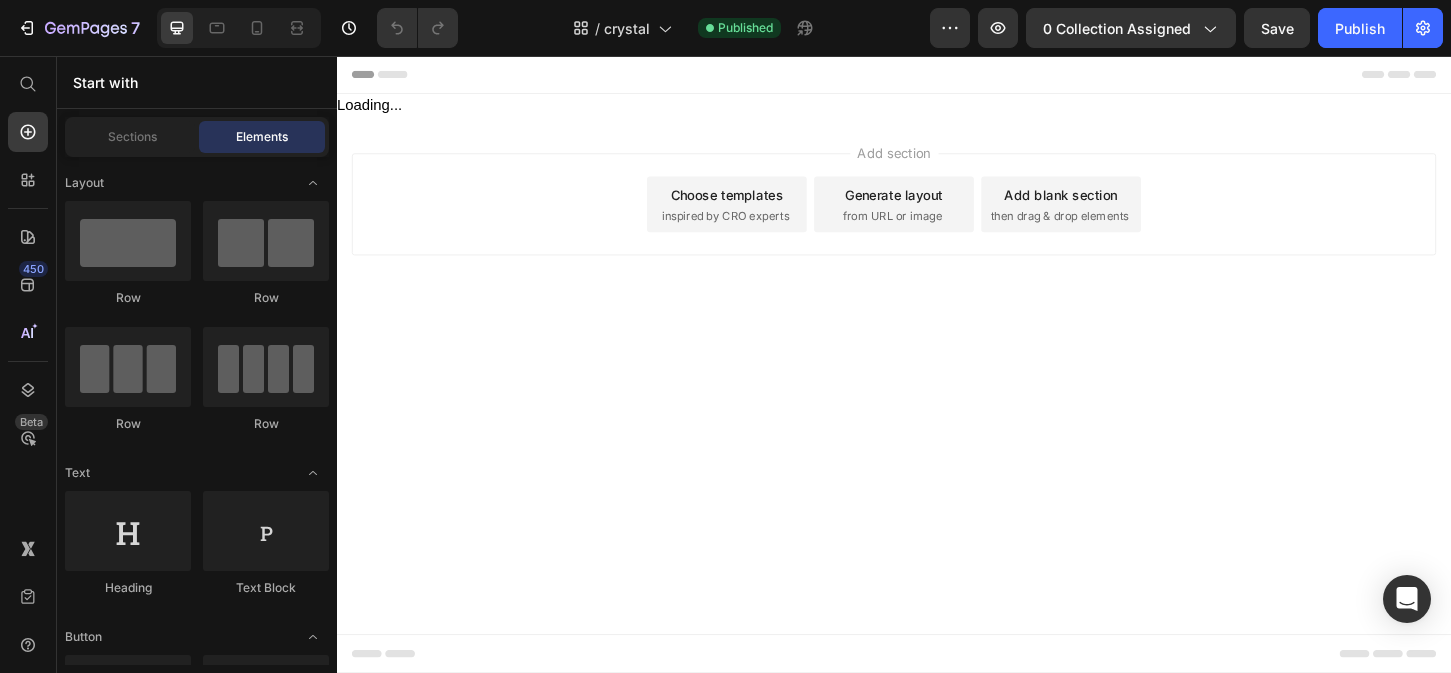 click on "Header" at bounding box center (394, 76) 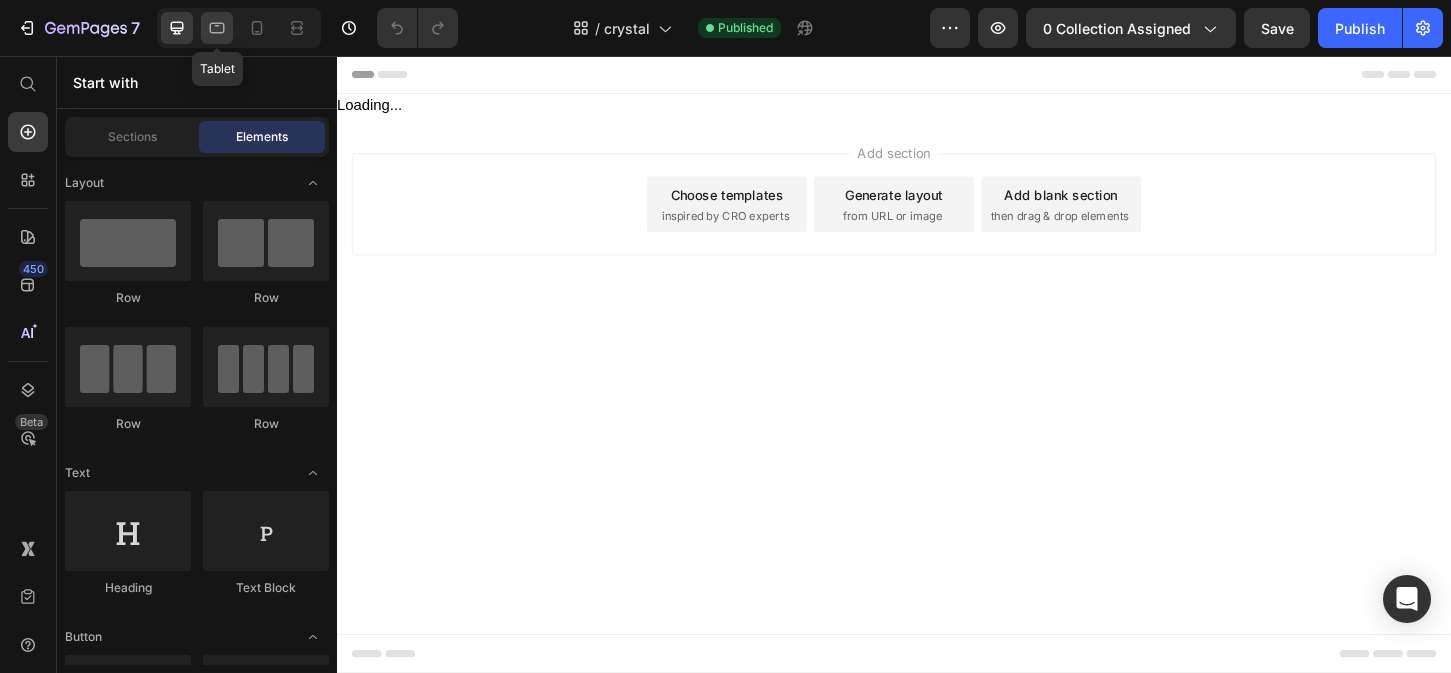 click 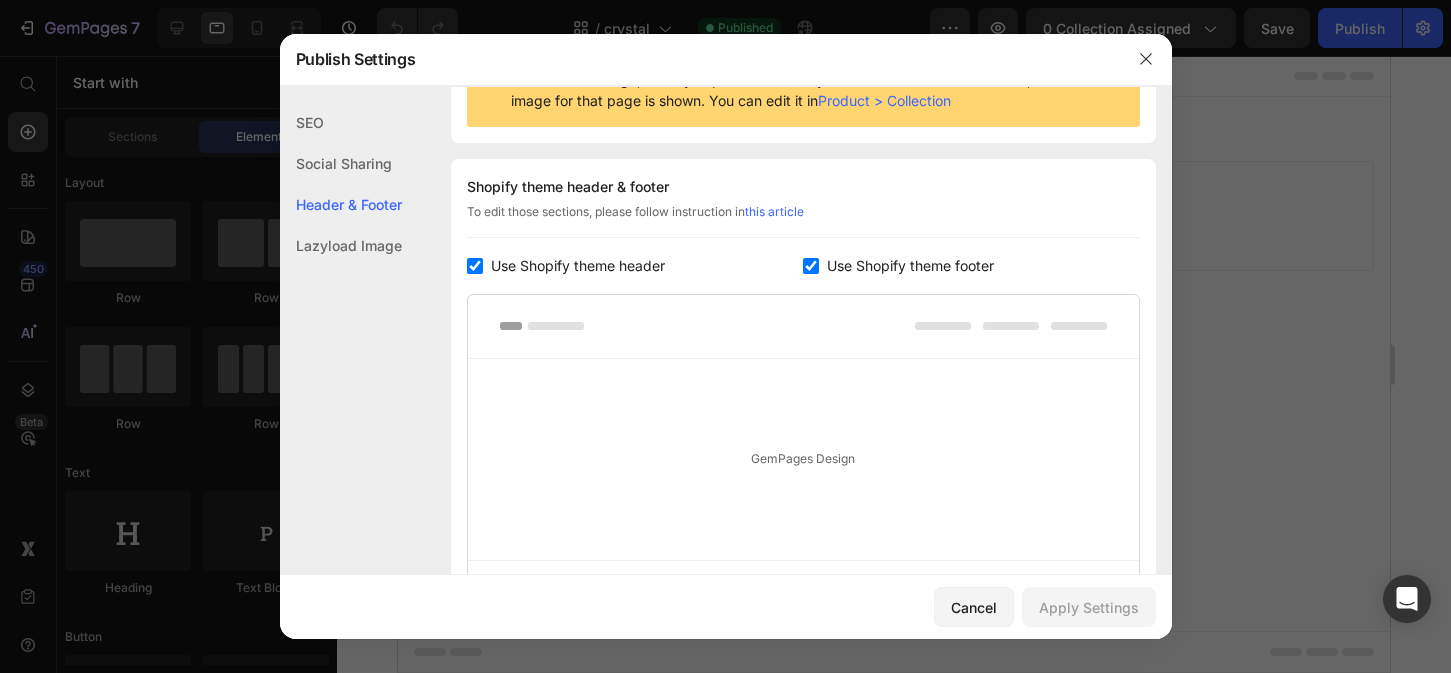 scroll, scrollTop: 291, scrollLeft: 0, axis: vertical 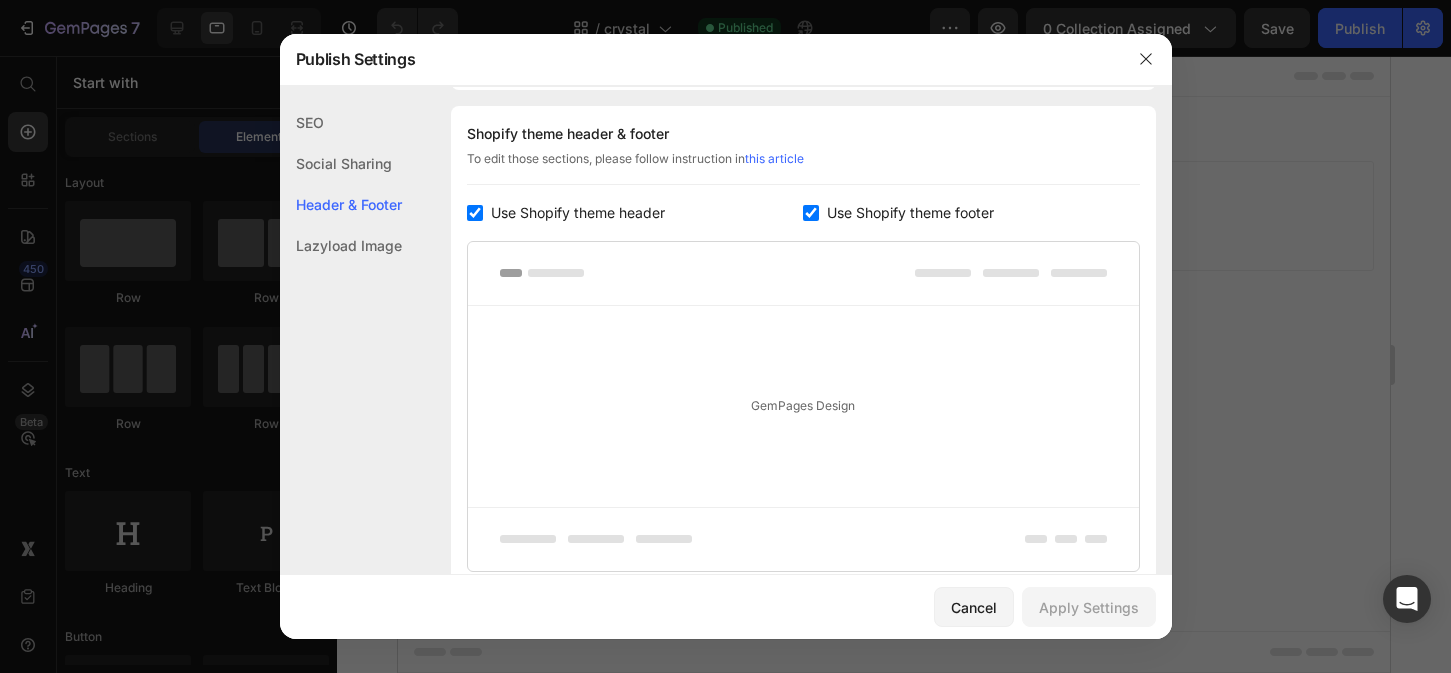 click at bounding box center (725, 336) 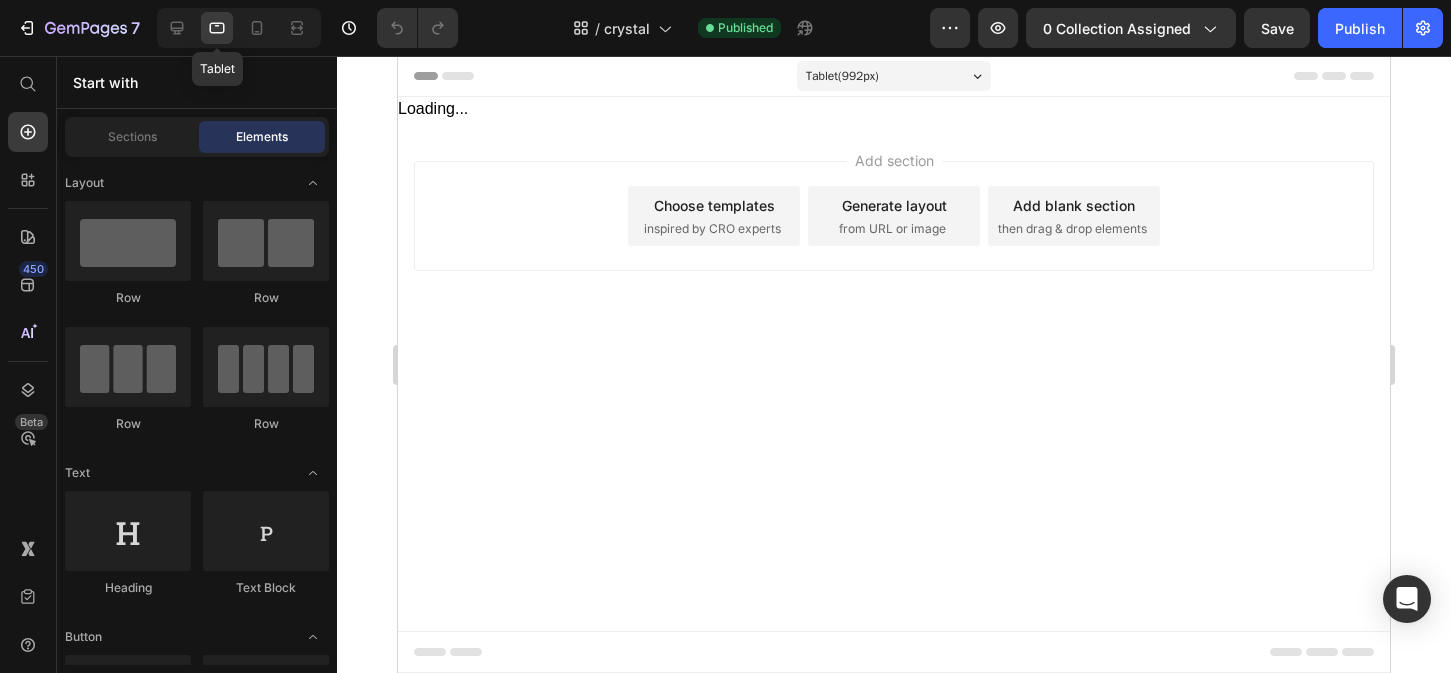 click 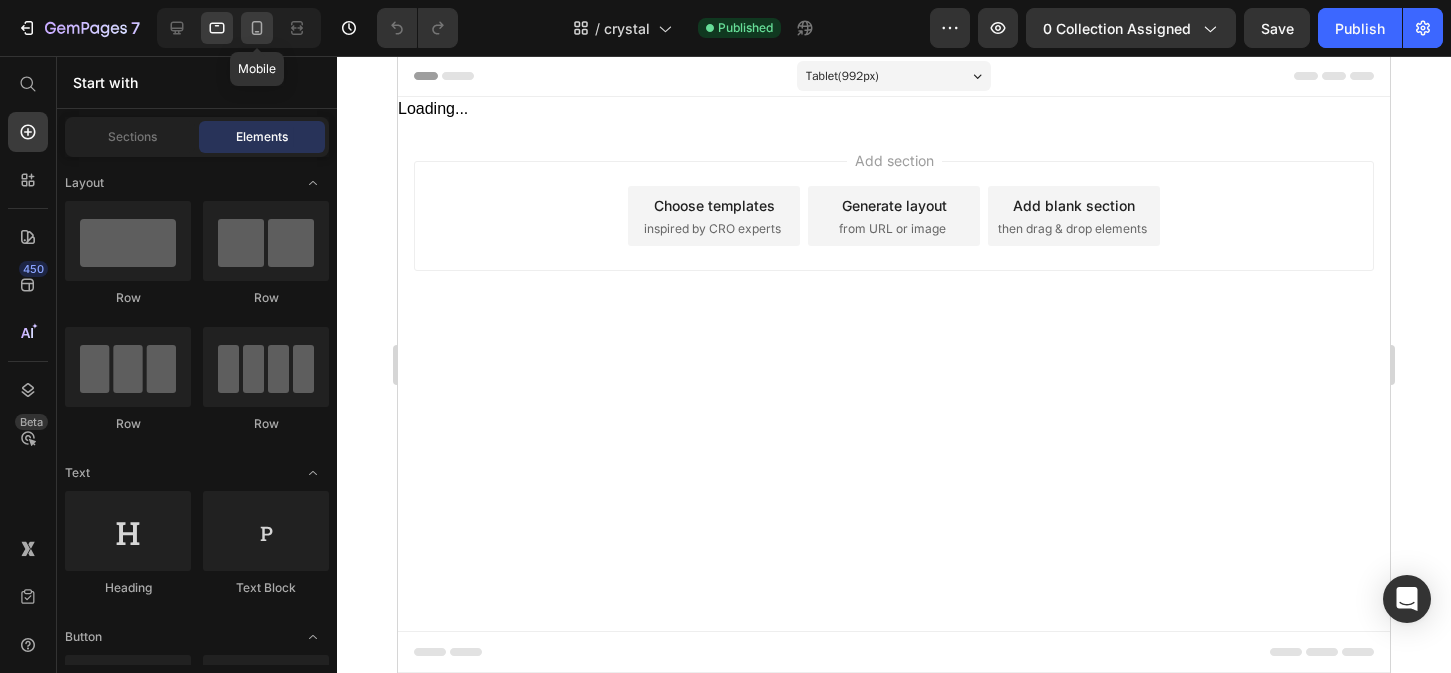 click 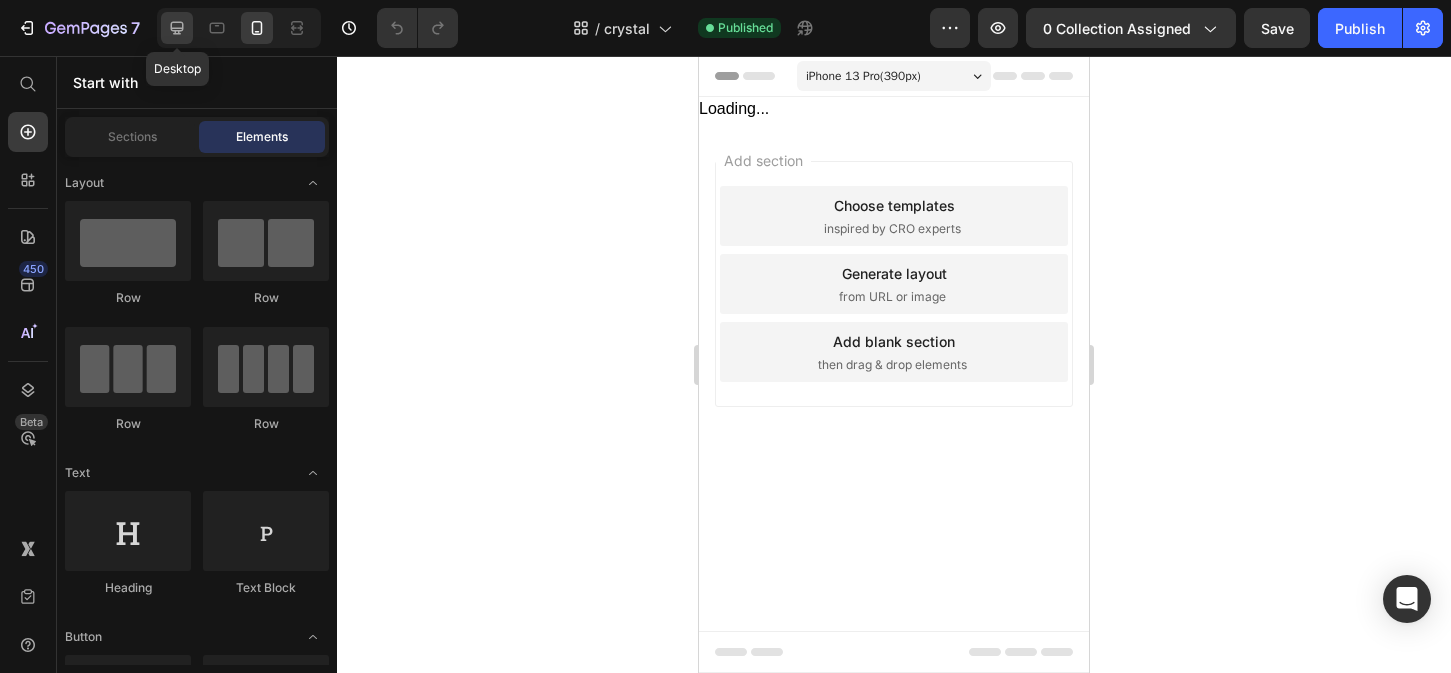 click 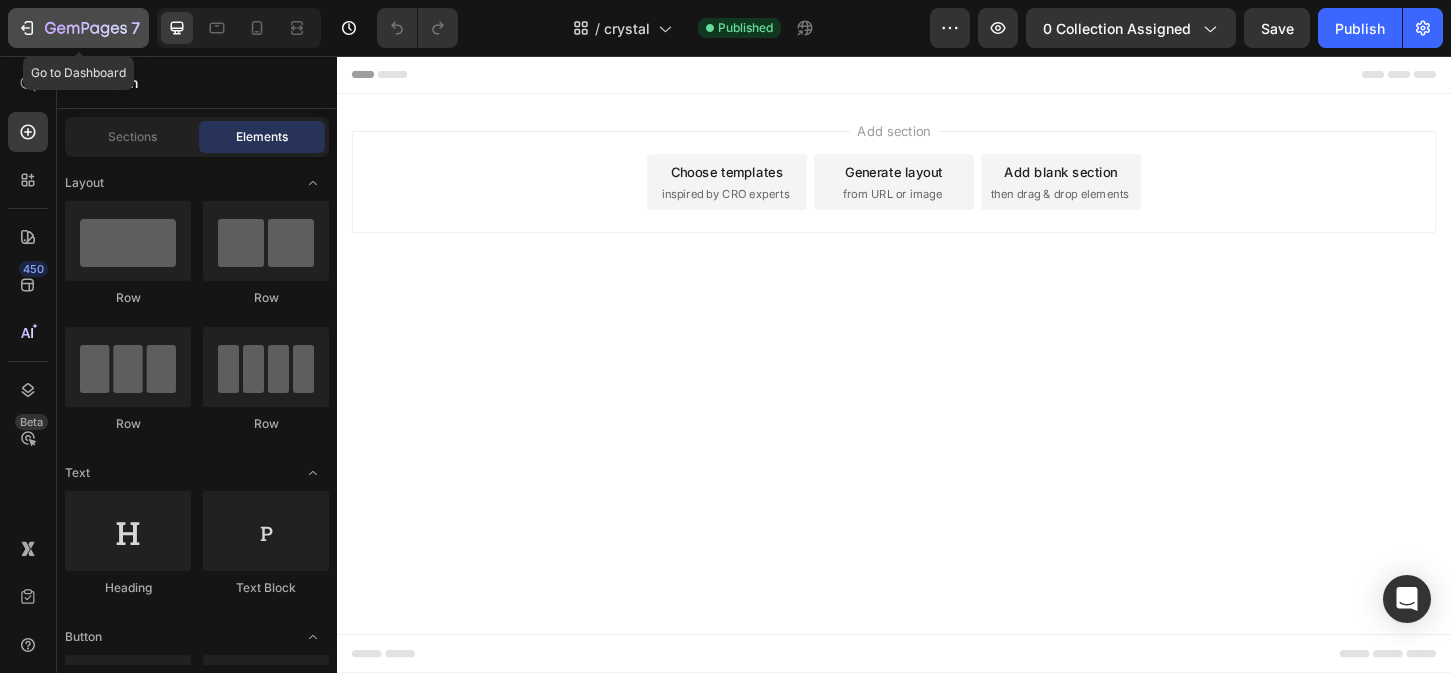 click on "7" 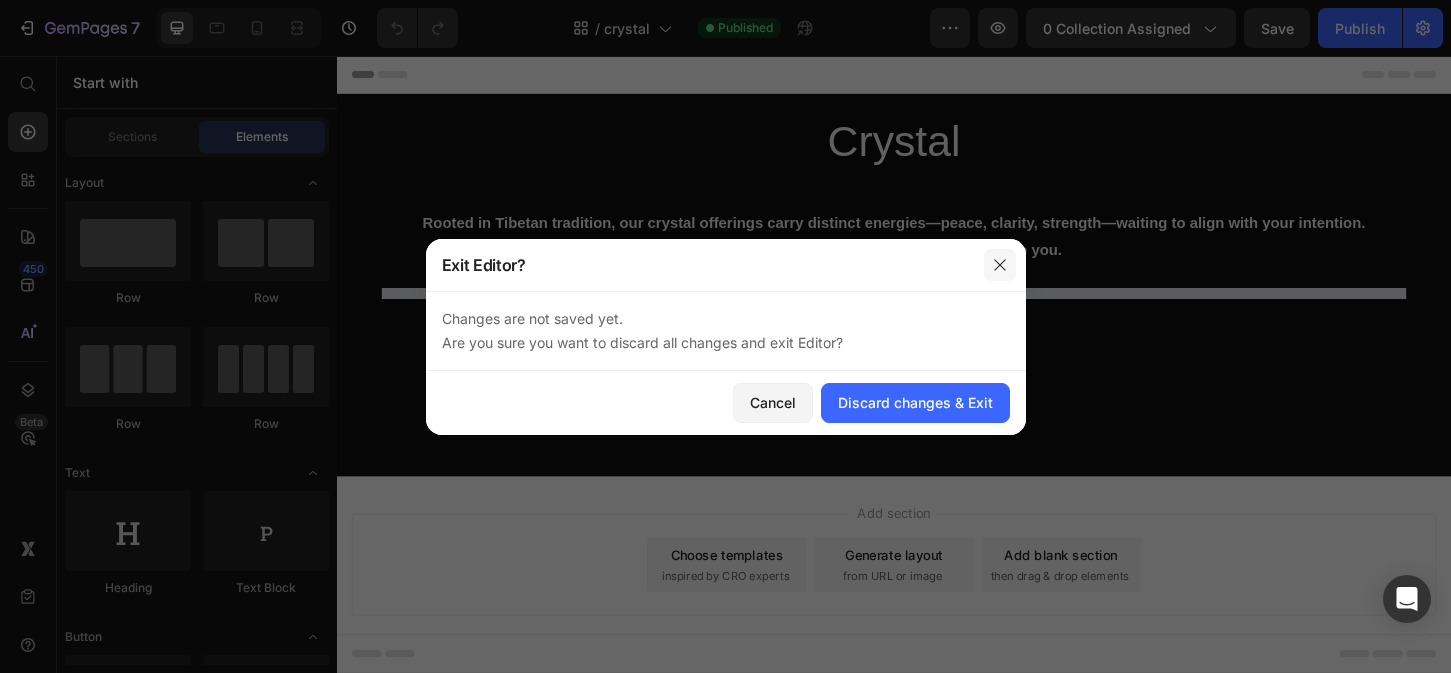 click 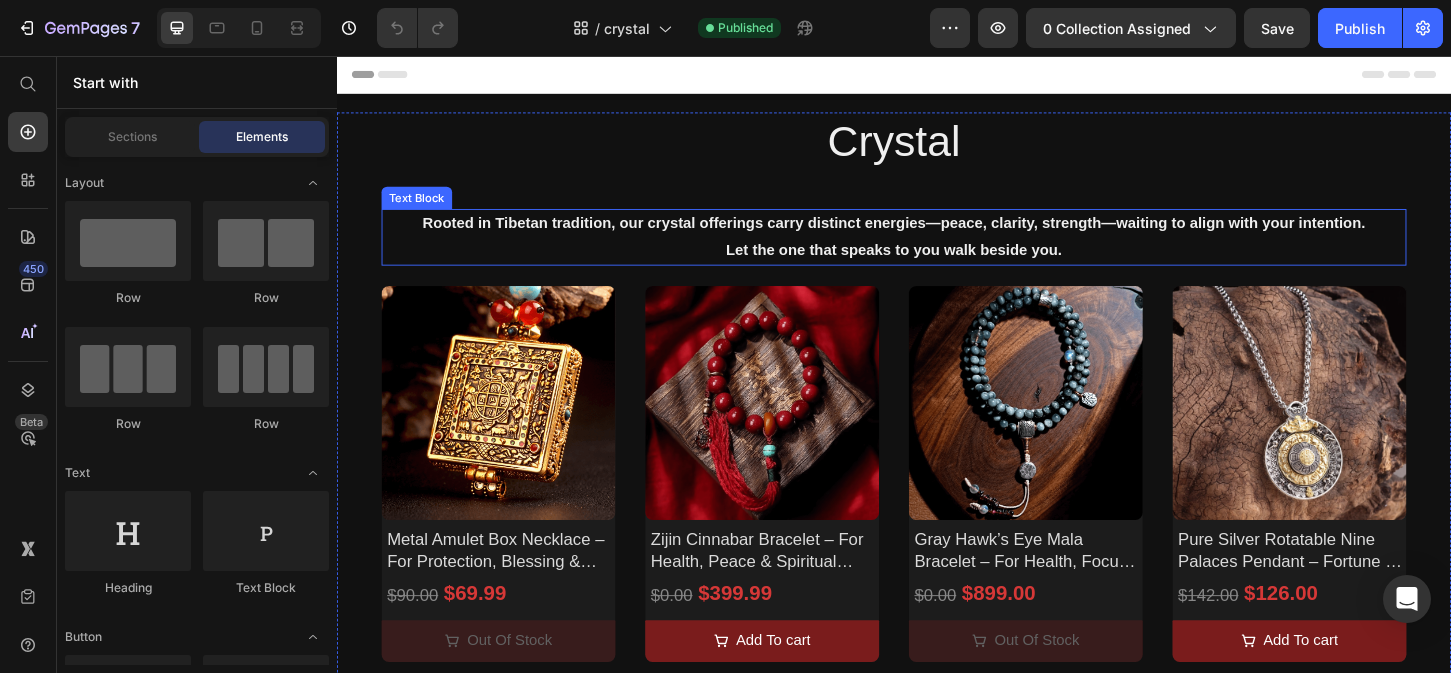 click on "Rooted in Tibetan tradition, our crystal offerings carry distinct energies—peace, clarity, strength—waiting to align with your intention. Let the one that speaks to you walk beside you." at bounding box center (937, 252) 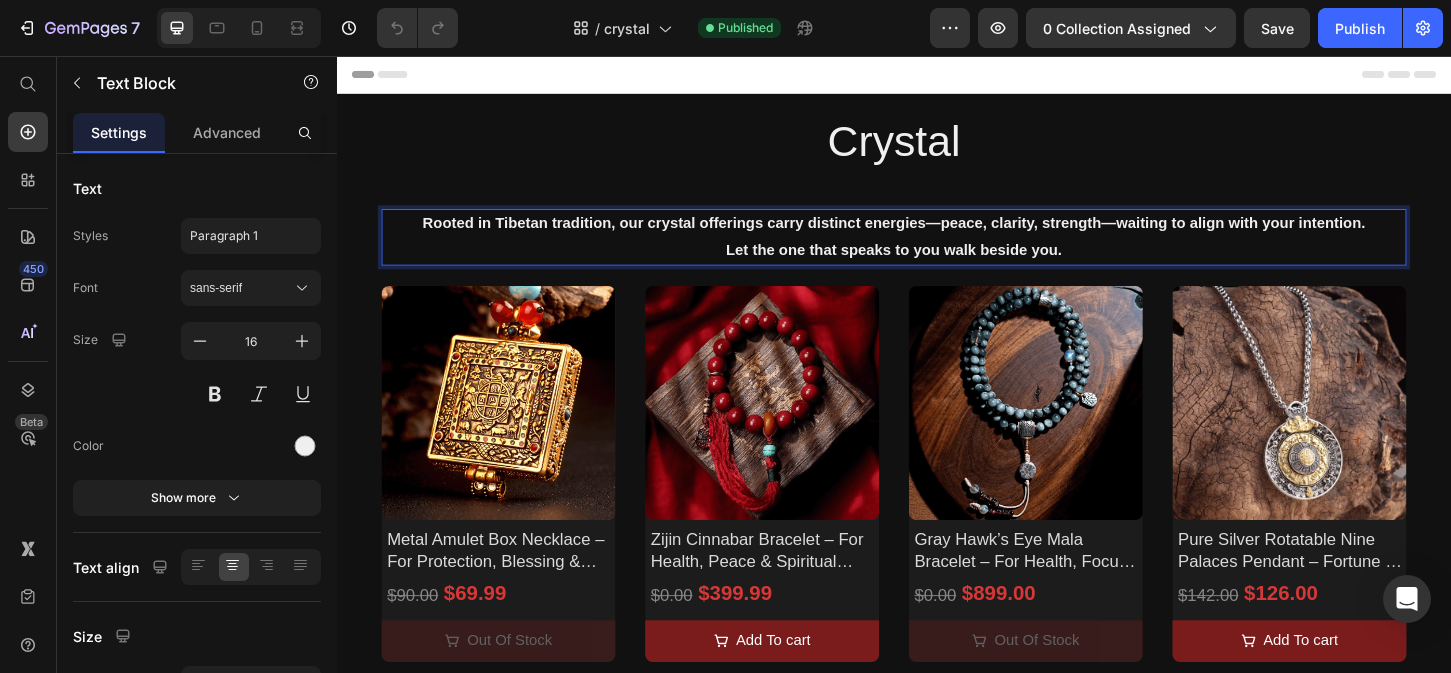 click on "Rooted in Tibetan tradition, our crystal offerings carry distinct energies—peace, clarity, strength—waiting to align with your intention. Let the one that speaks to you walk beside you." at bounding box center (937, 252) 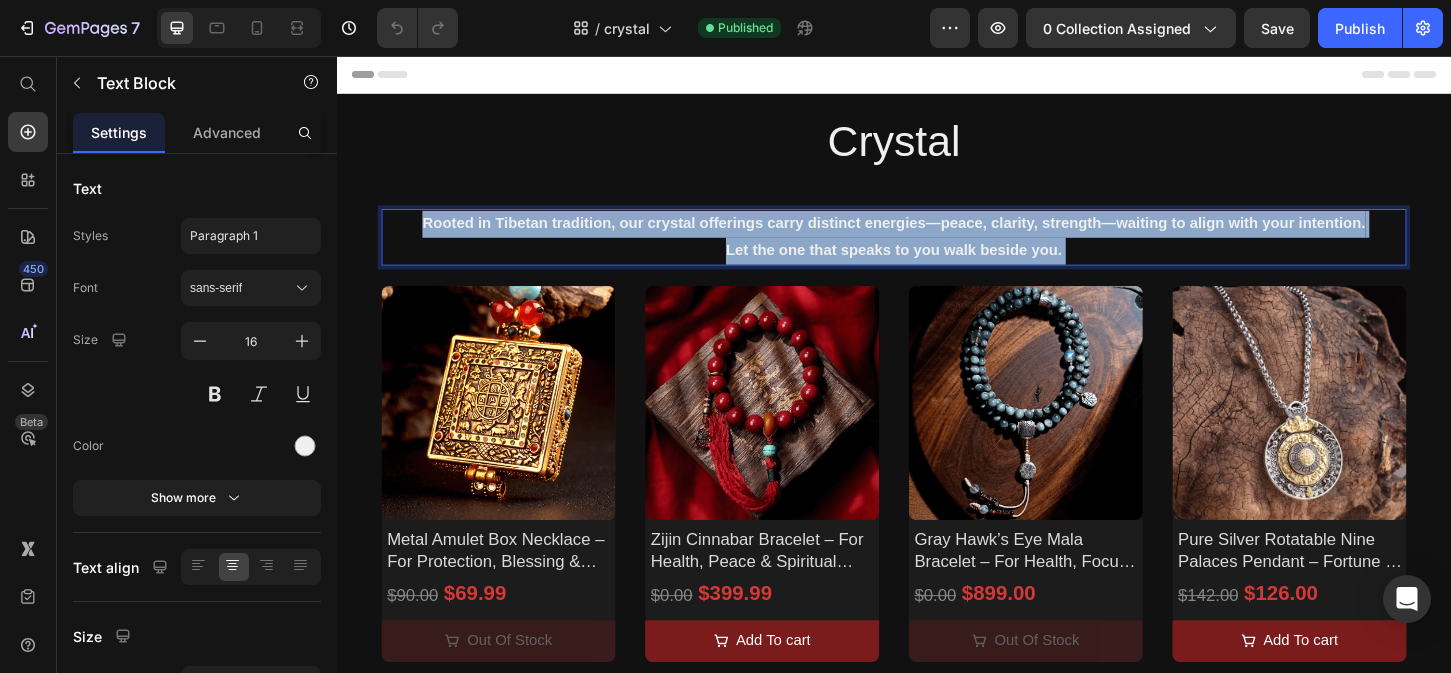 drag, startPoint x: 1133, startPoint y: 268, endPoint x: 443, endPoint y: 217, distance: 691.8822 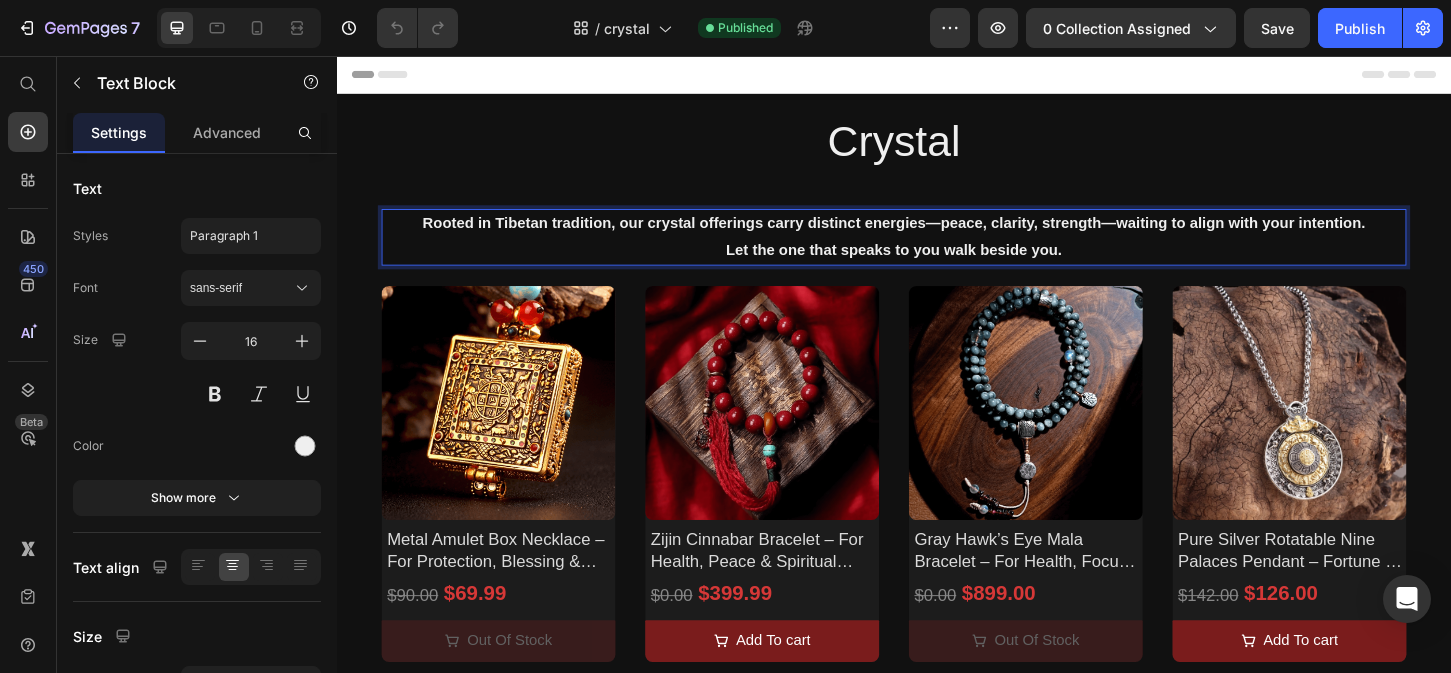 click on "Rooted in Tibetan tradition, our crystal offerings carry distinct energies—peace, clarity, strength—waiting to align with your intention." at bounding box center (937, 236) 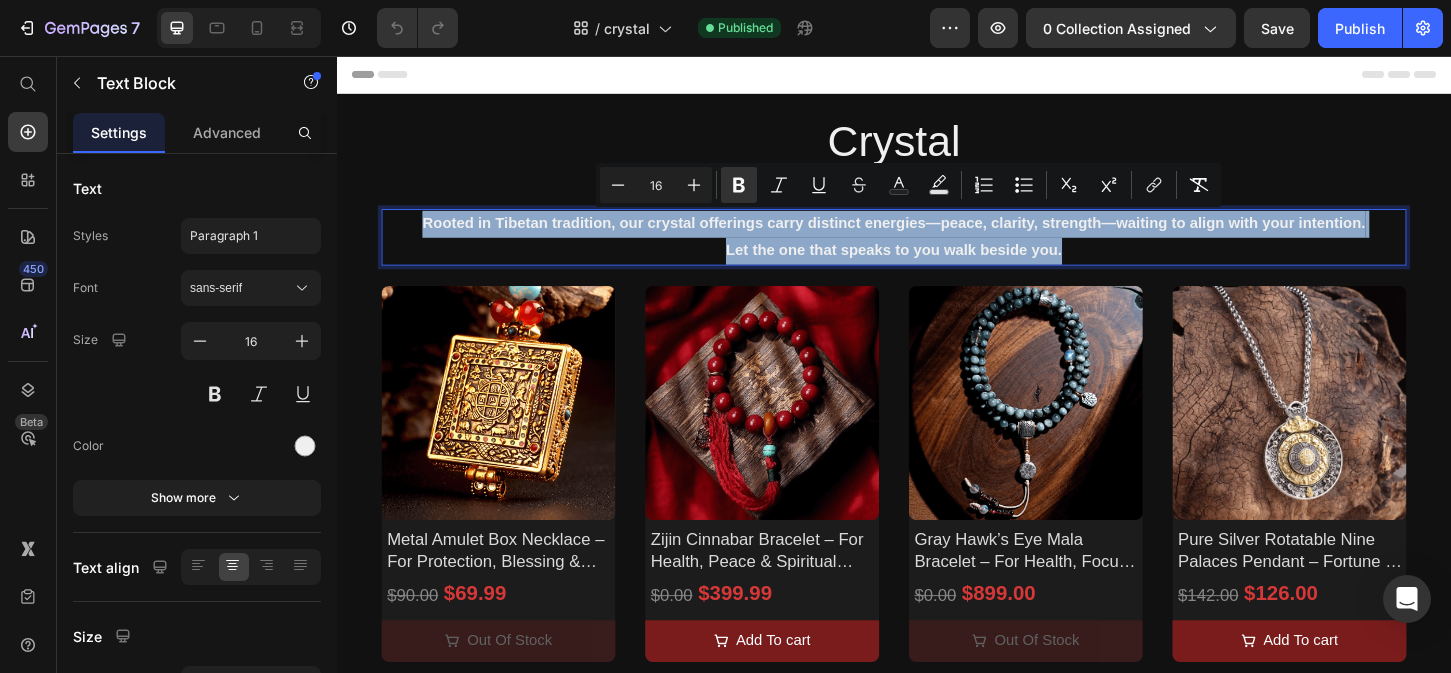 drag, startPoint x: 416, startPoint y: 237, endPoint x: 1131, endPoint y: 279, distance: 716.2325 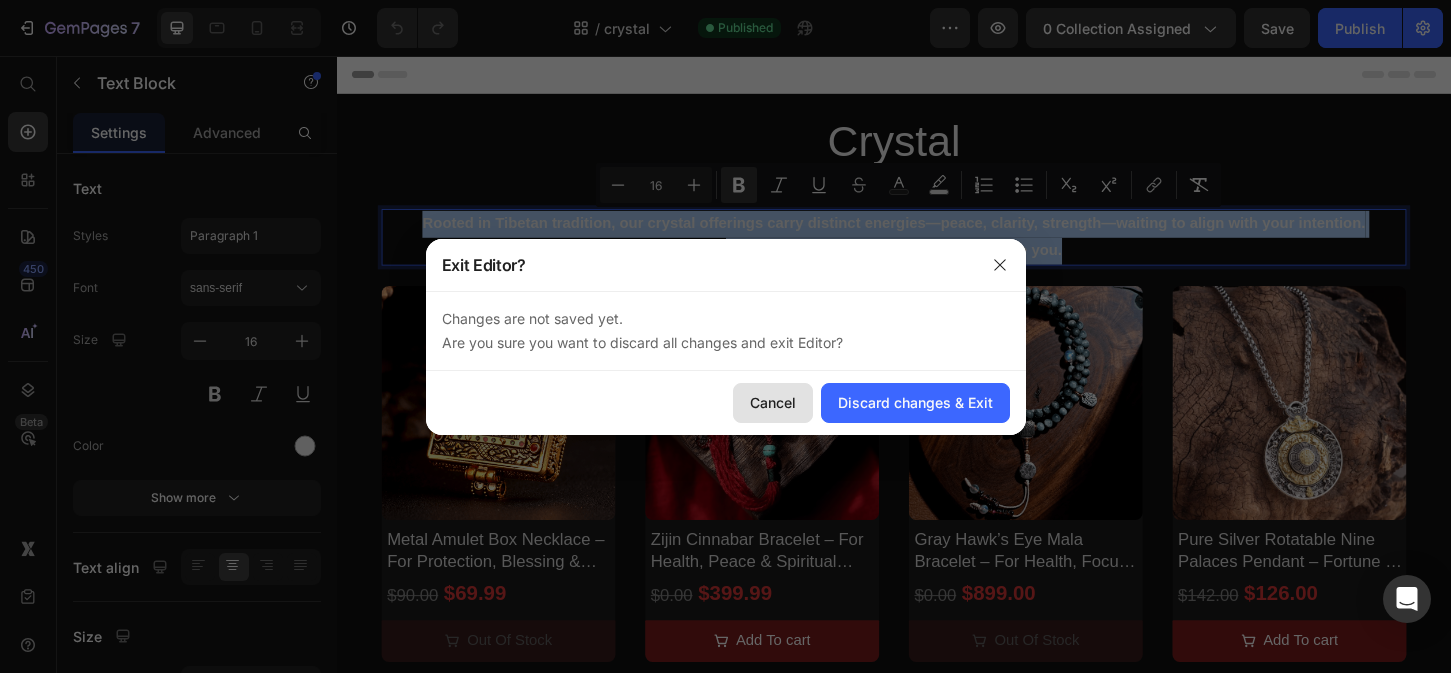 click on "Cancel" 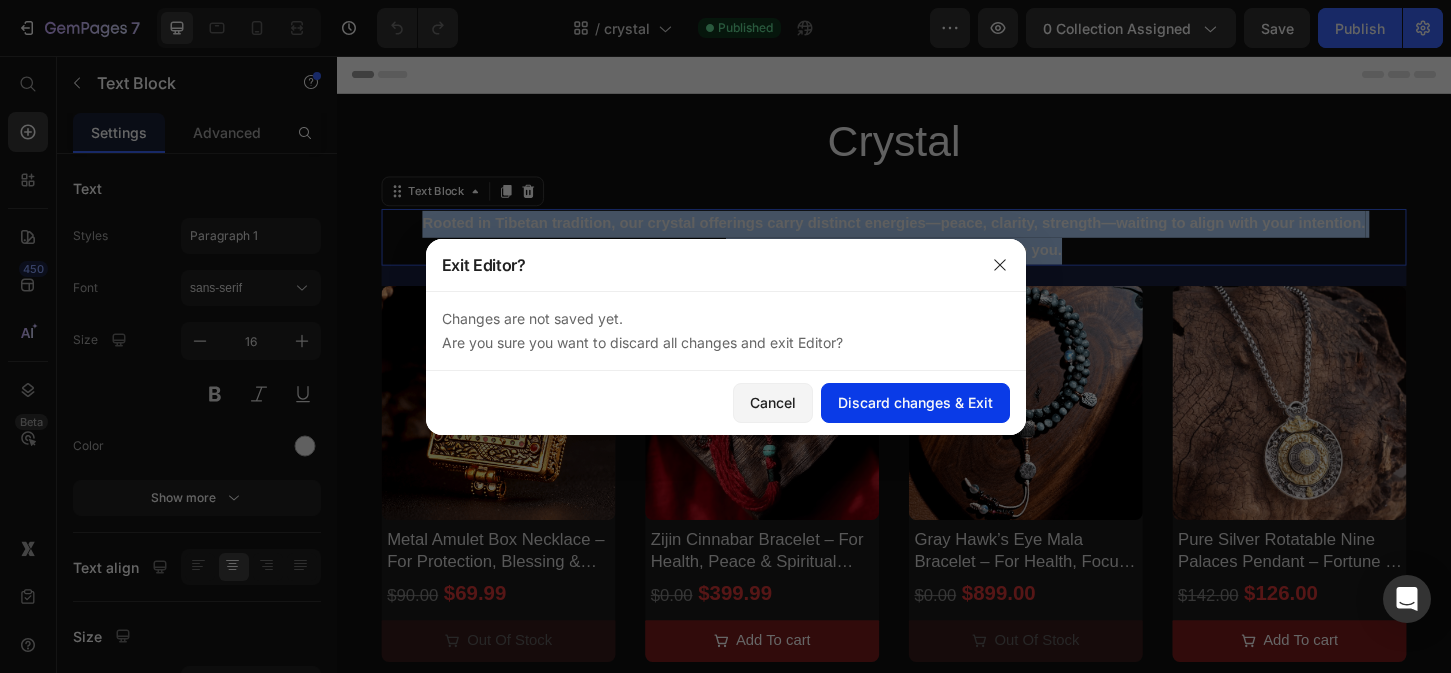 click on "Discard changes & Exit" at bounding box center (915, 402) 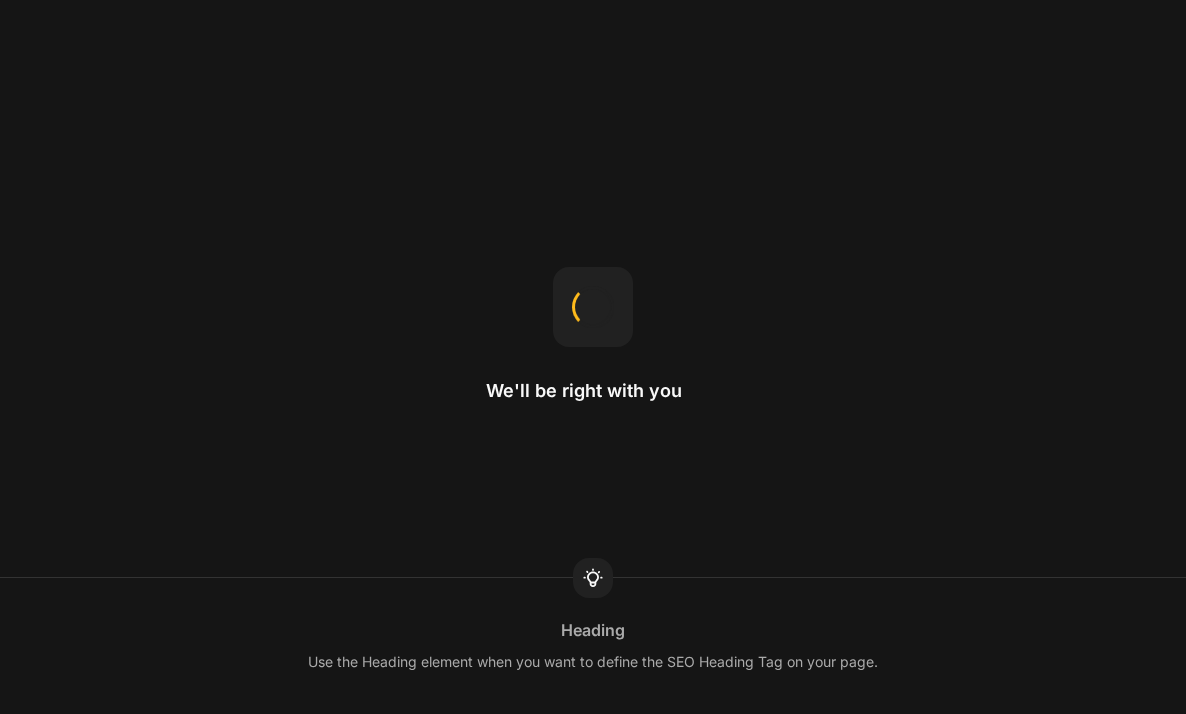 scroll, scrollTop: 0, scrollLeft: 0, axis: both 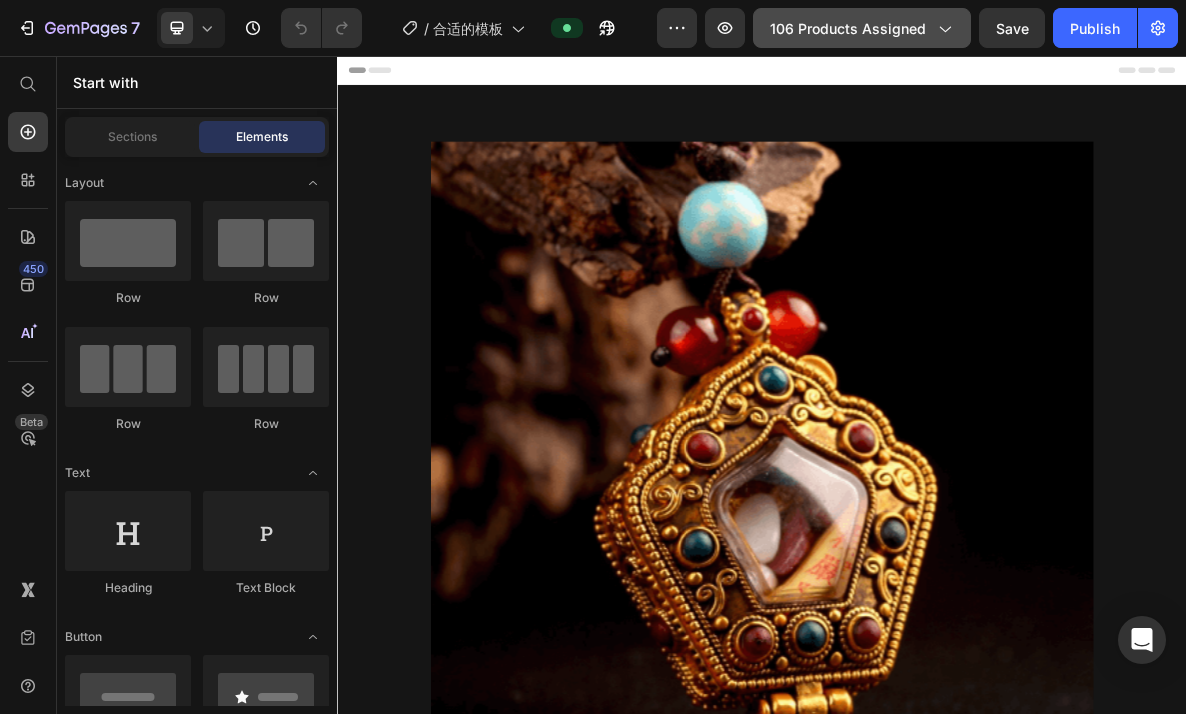 click on "106 products assigned" 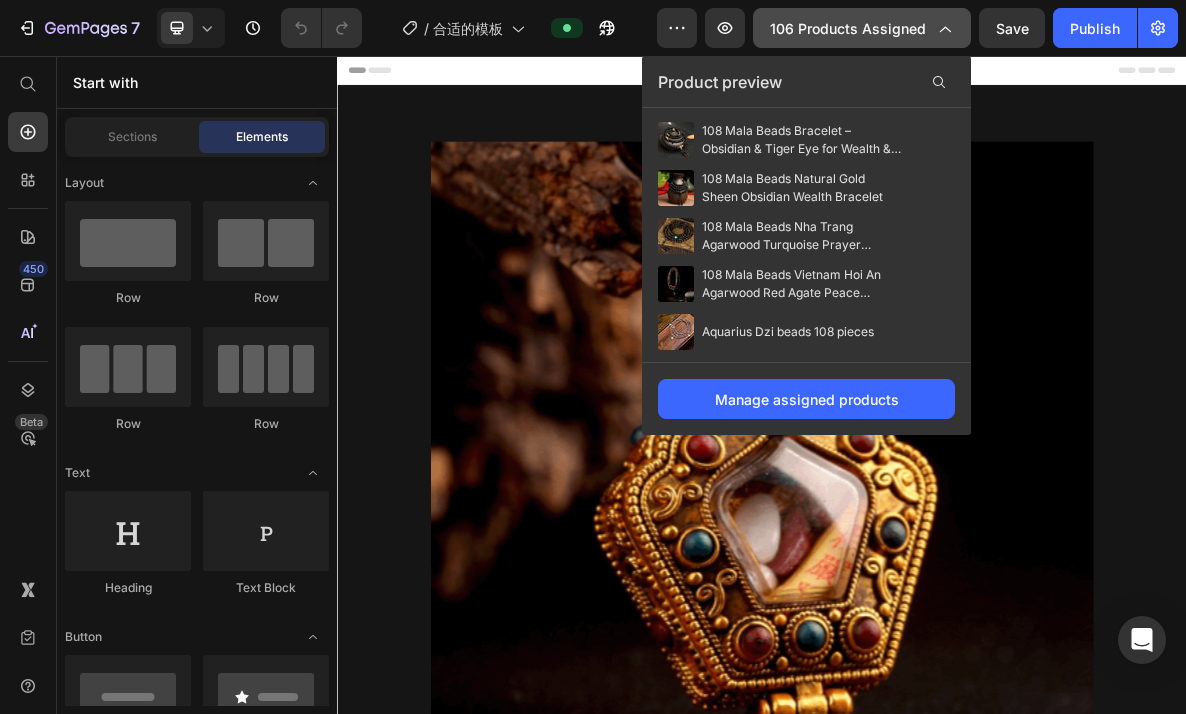 click on "106 products assigned" 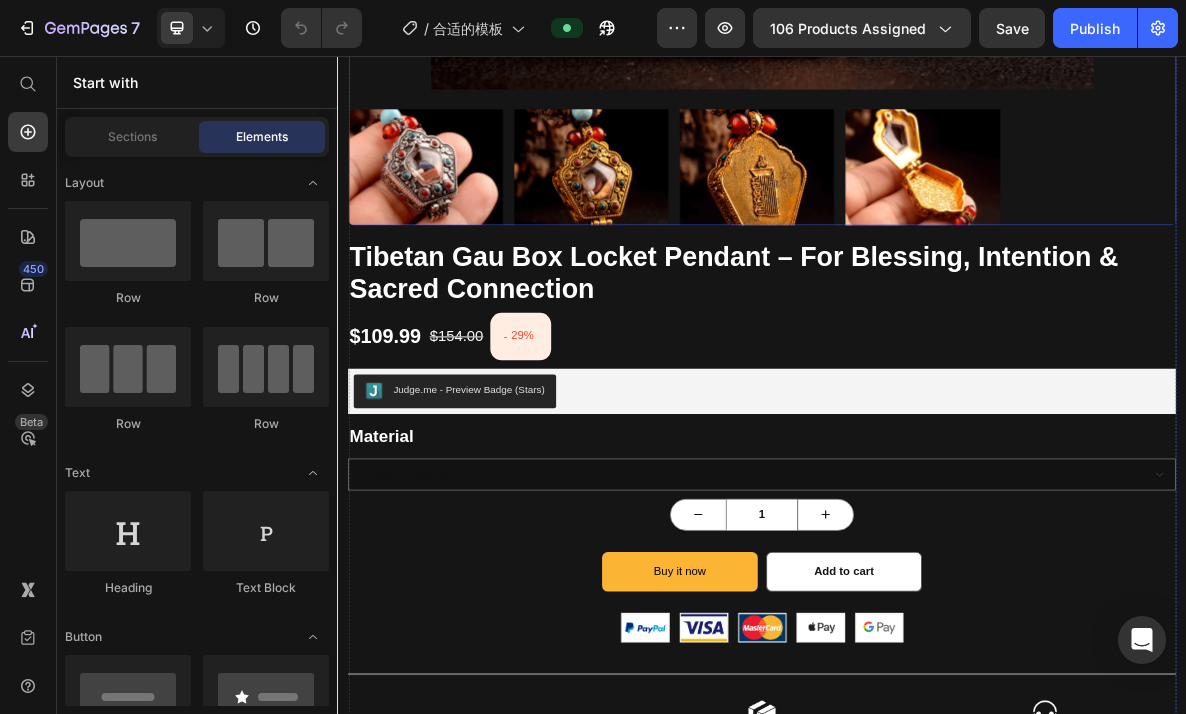scroll, scrollTop: 1103, scrollLeft: 0, axis: vertical 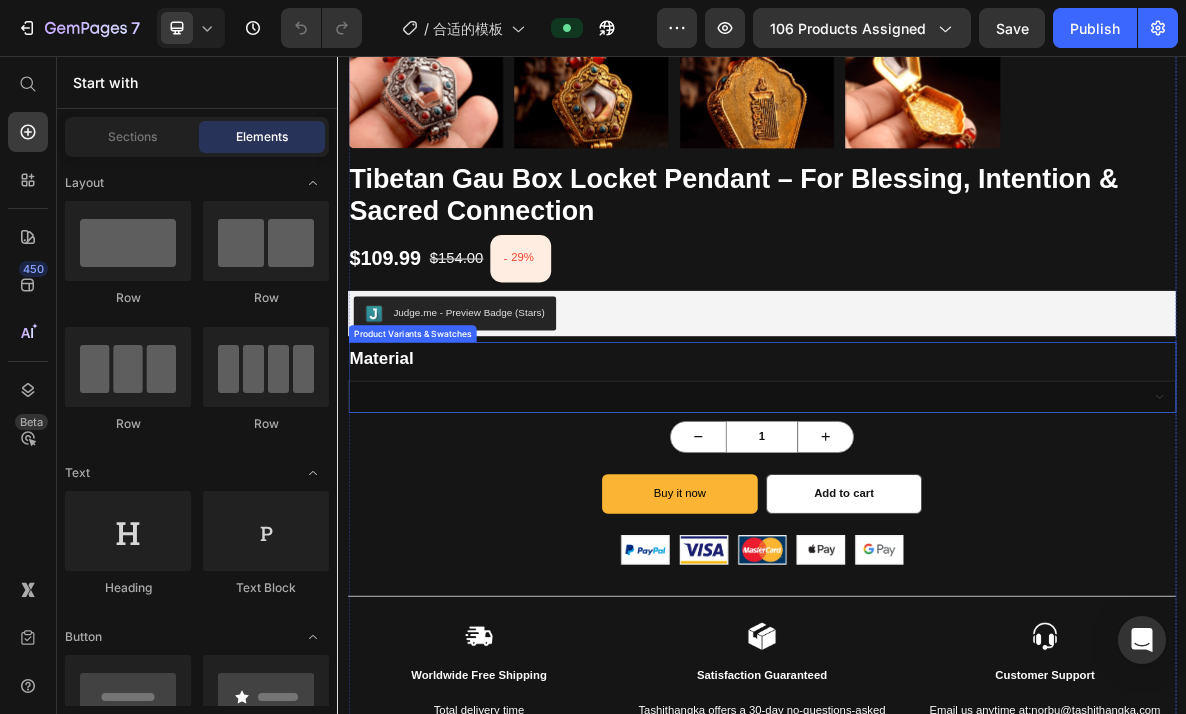 click on "Silver plating Gold Plating" at bounding box center (937, 537) 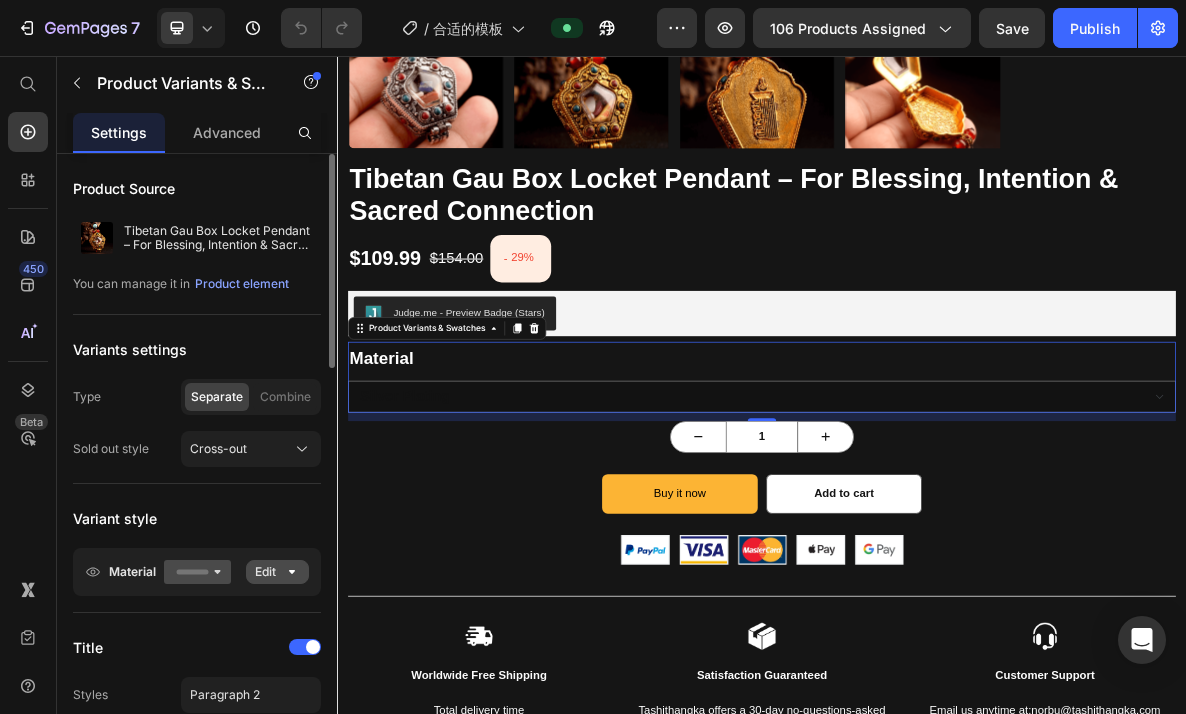 scroll, scrollTop: 370, scrollLeft: 0, axis: vertical 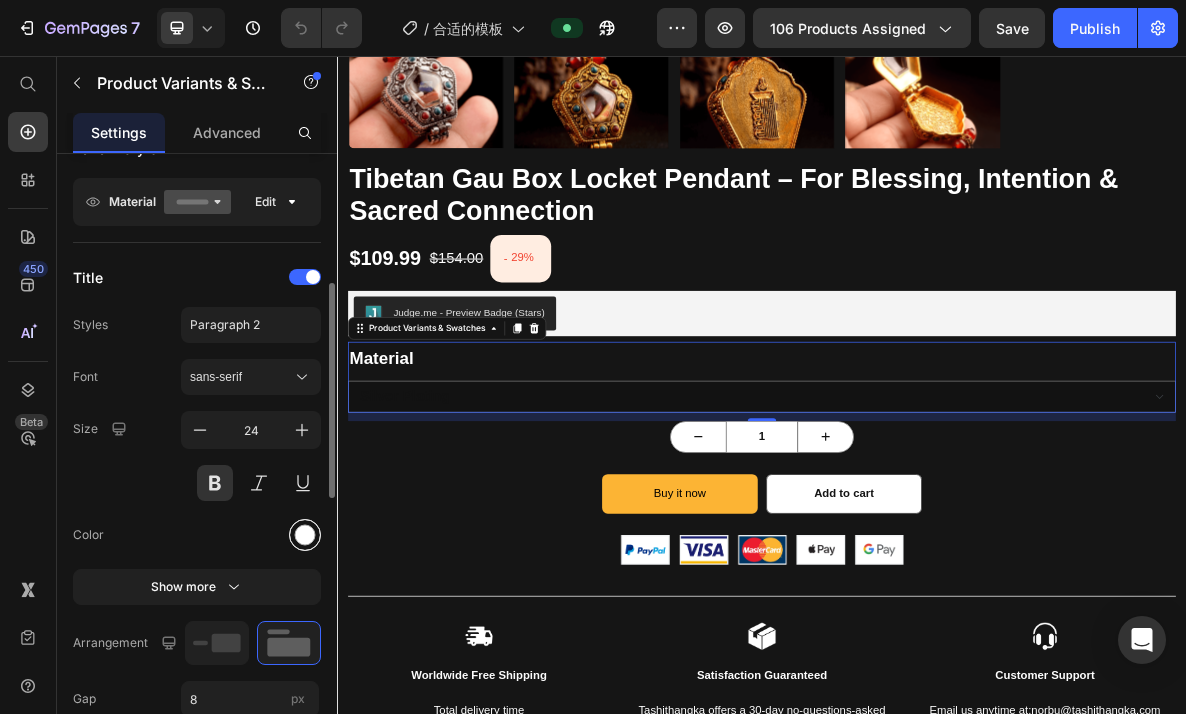 click at bounding box center (305, 535) 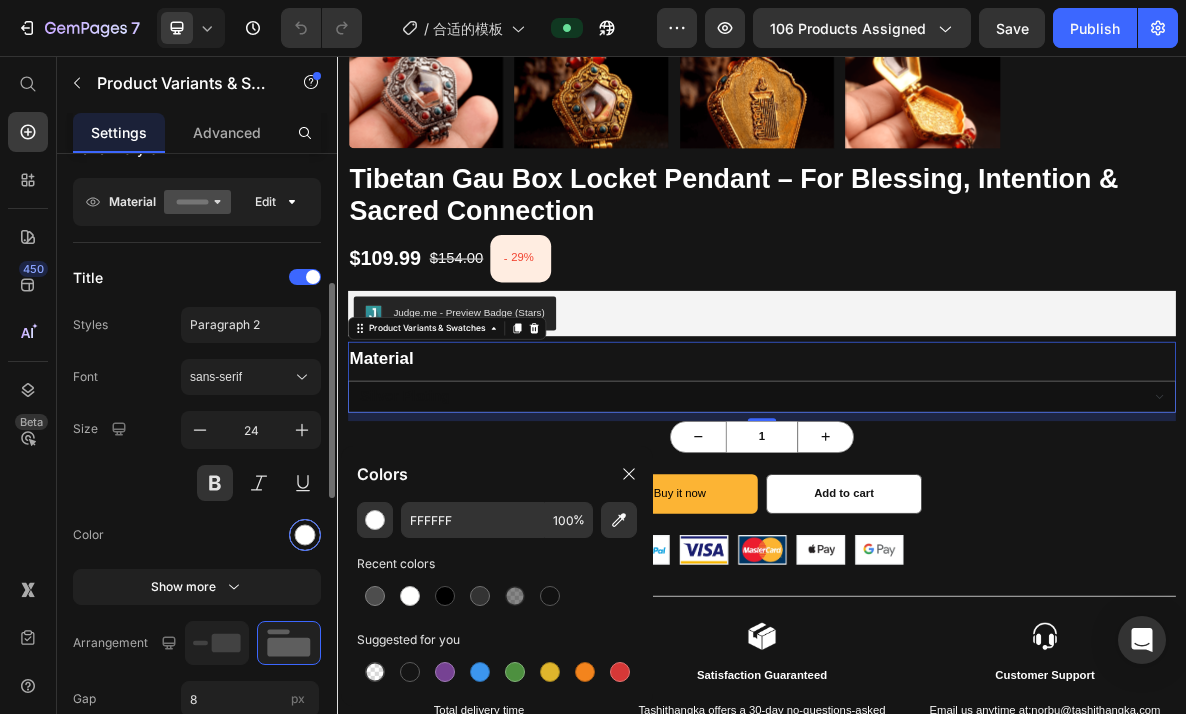 click at bounding box center (305, 535) 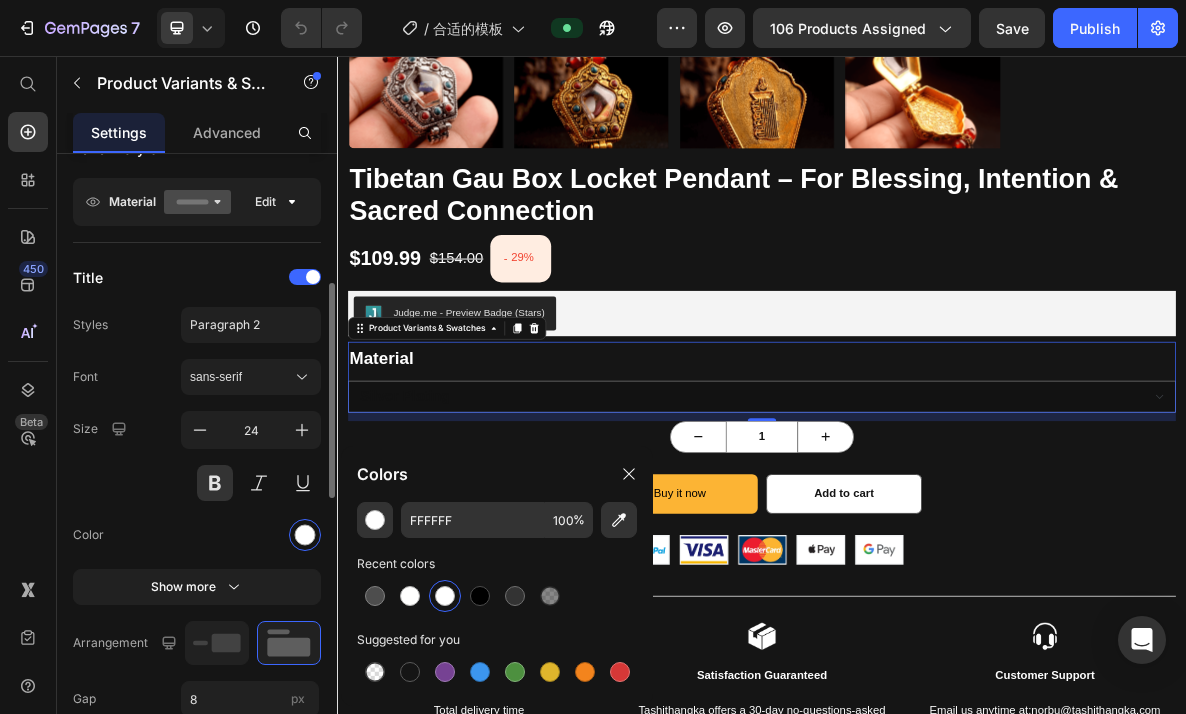 click at bounding box center [251, 535] 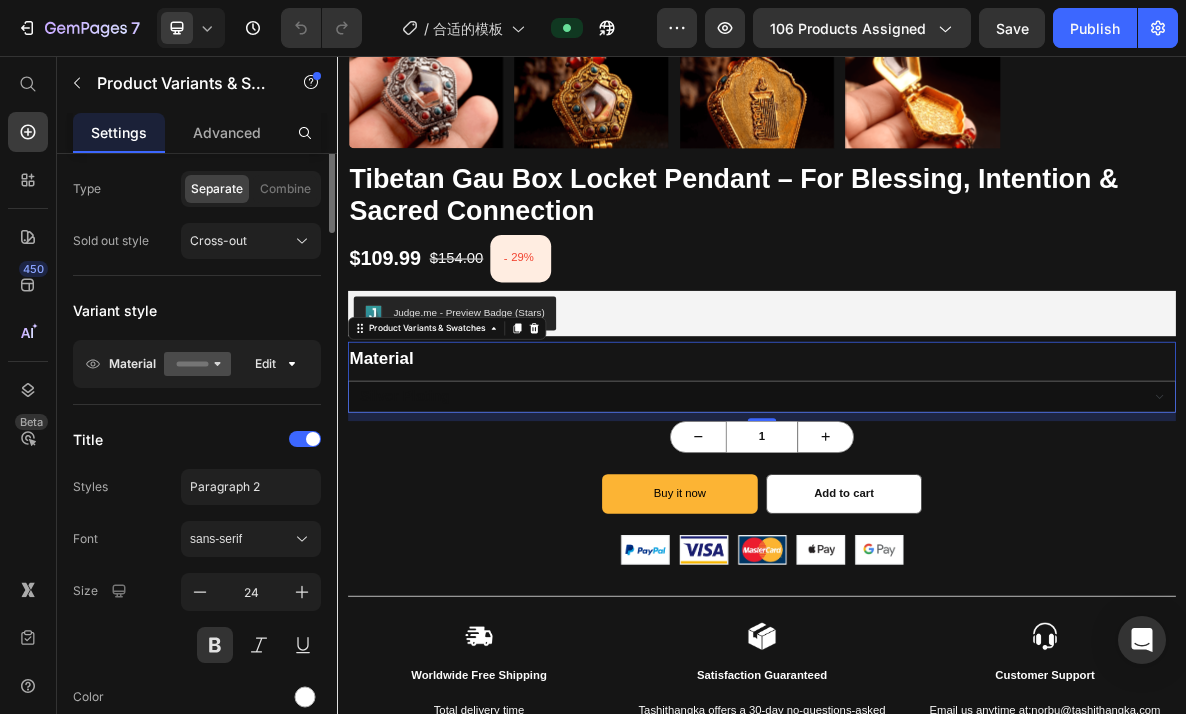 scroll, scrollTop: 54, scrollLeft: 0, axis: vertical 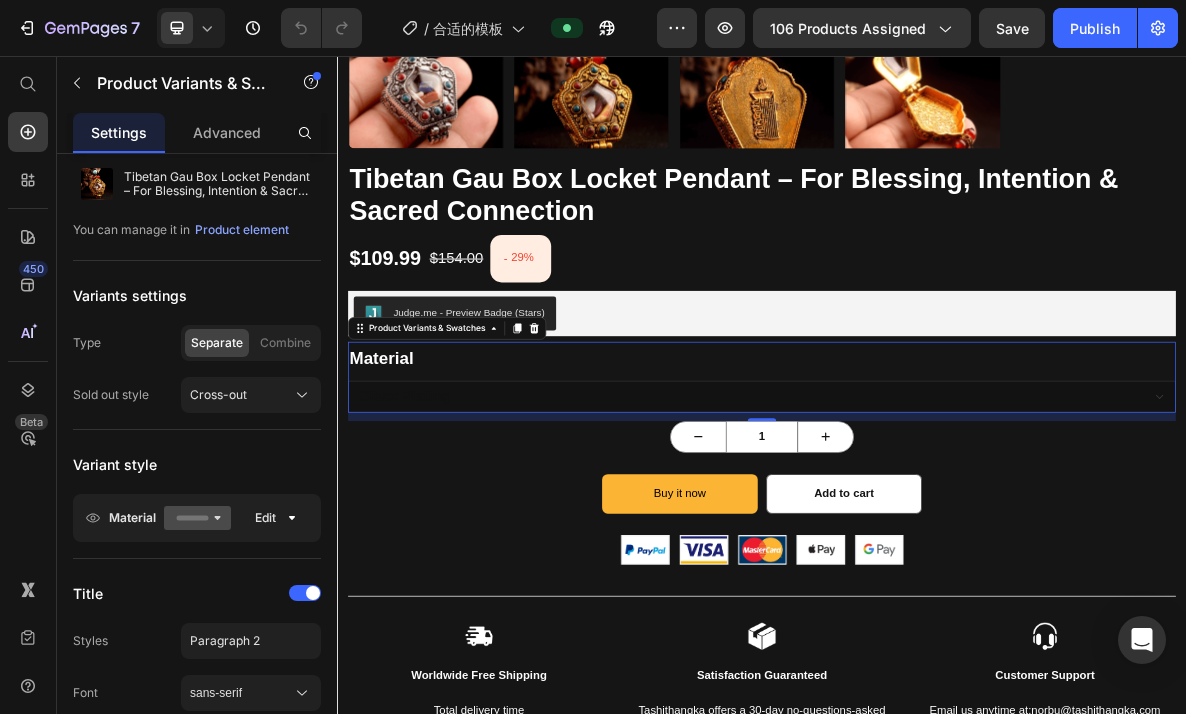 click on "Silver plating Gold Plating" at bounding box center [937, 537] 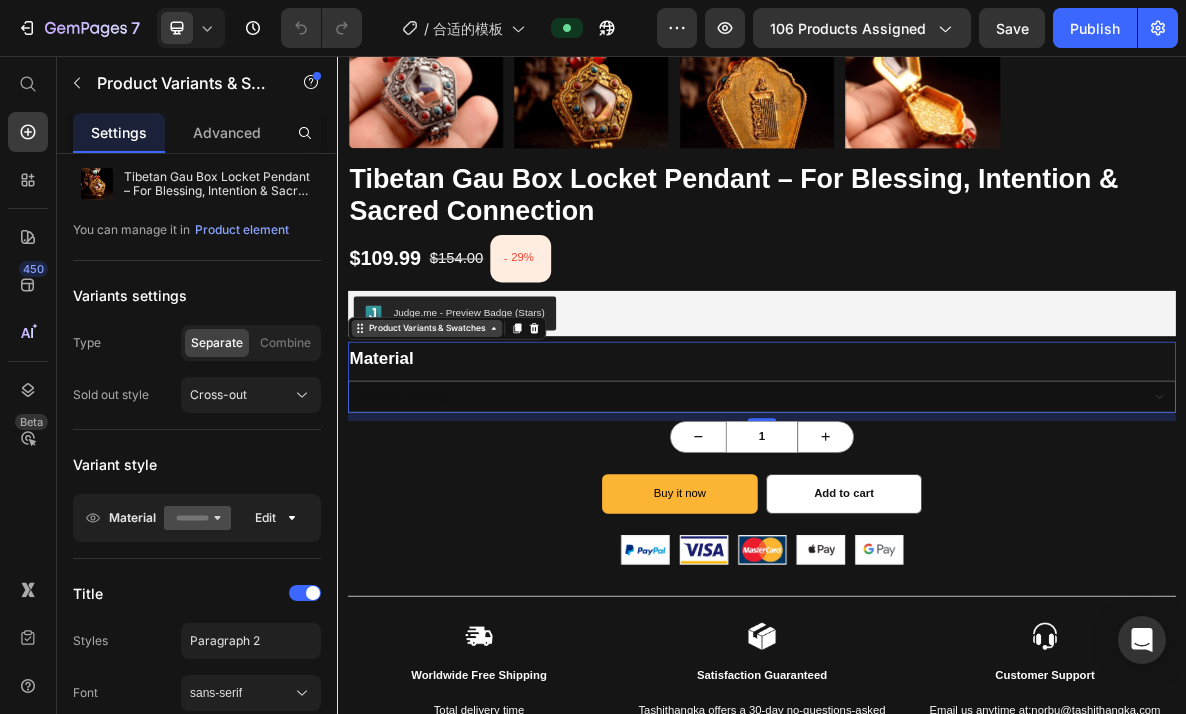 click on "Product Variants & Swatches" at bounding box center (463, 441) 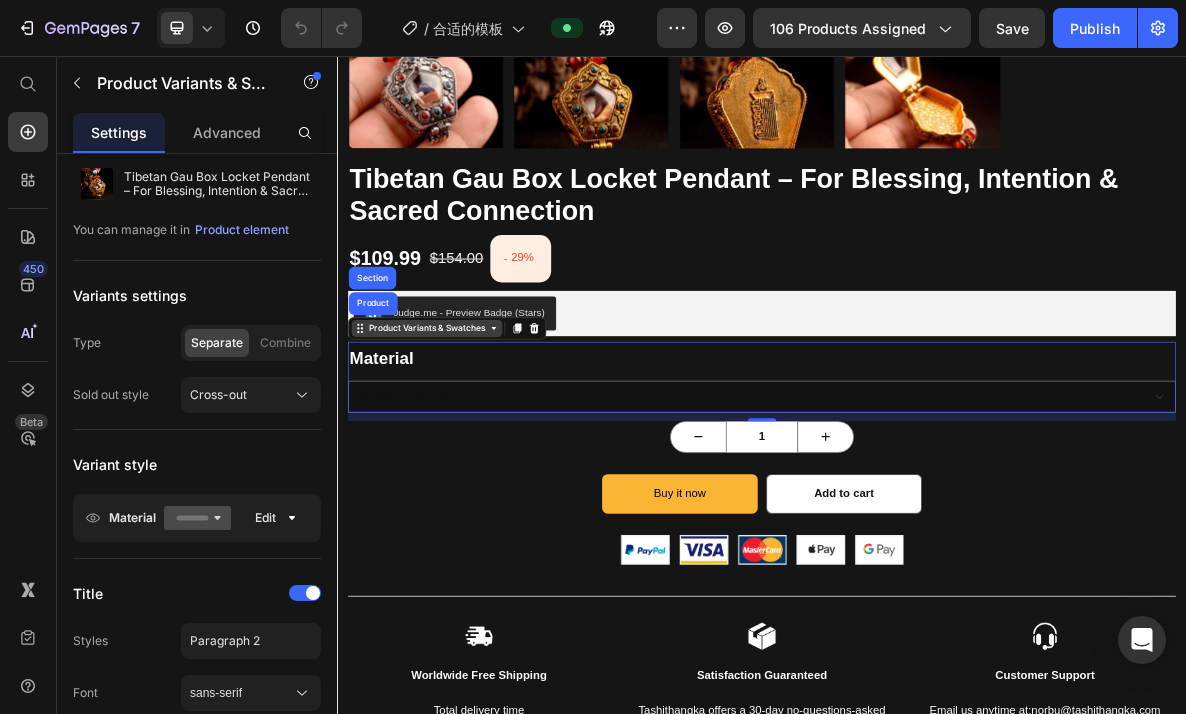 click on "Product Variants & Swatches" at bounding box center (463, 441) 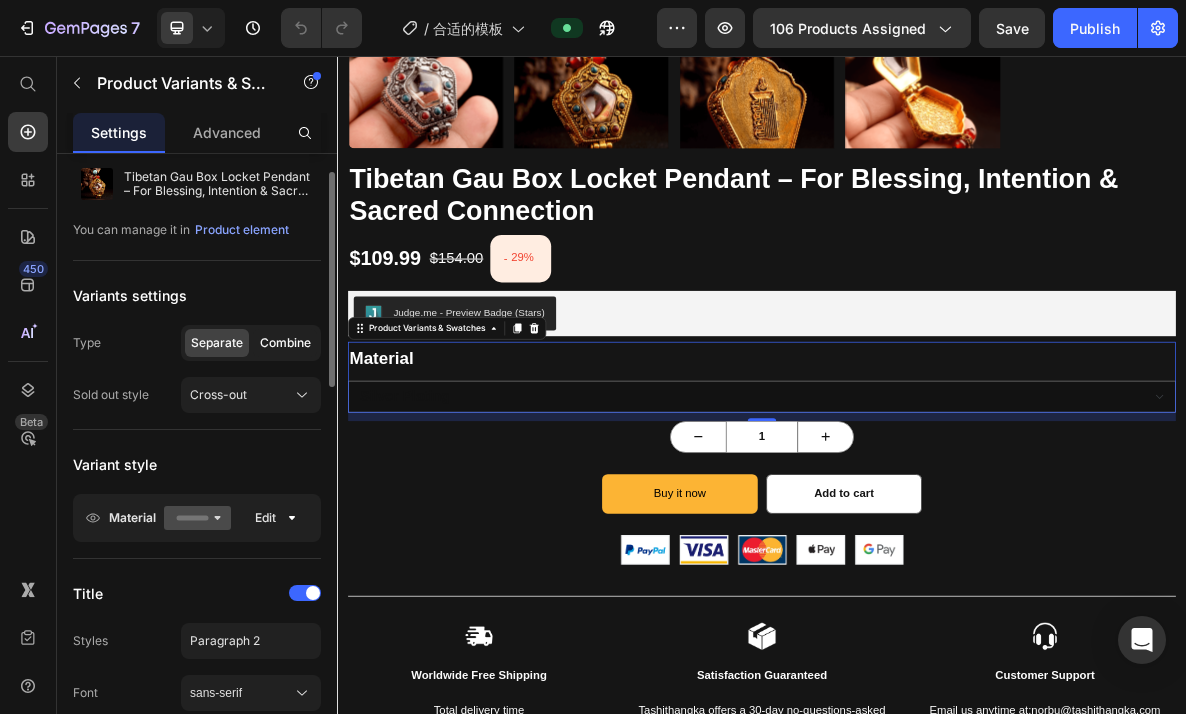 click on "Combine" 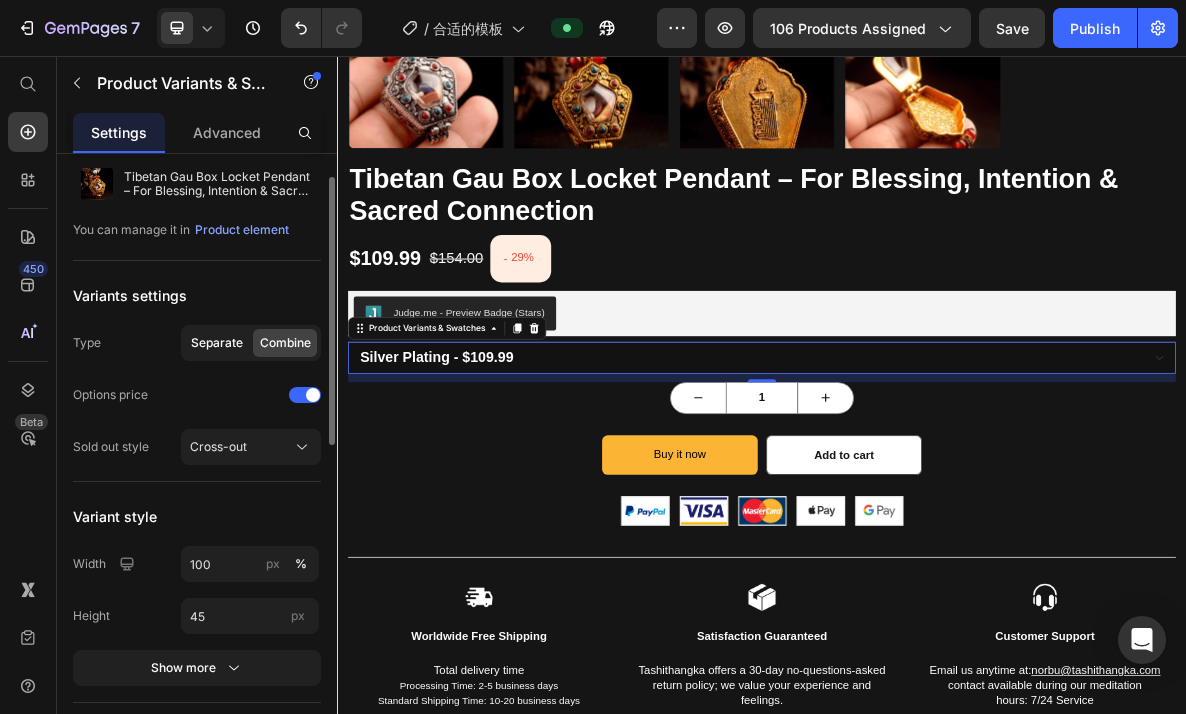 click on "Separate" 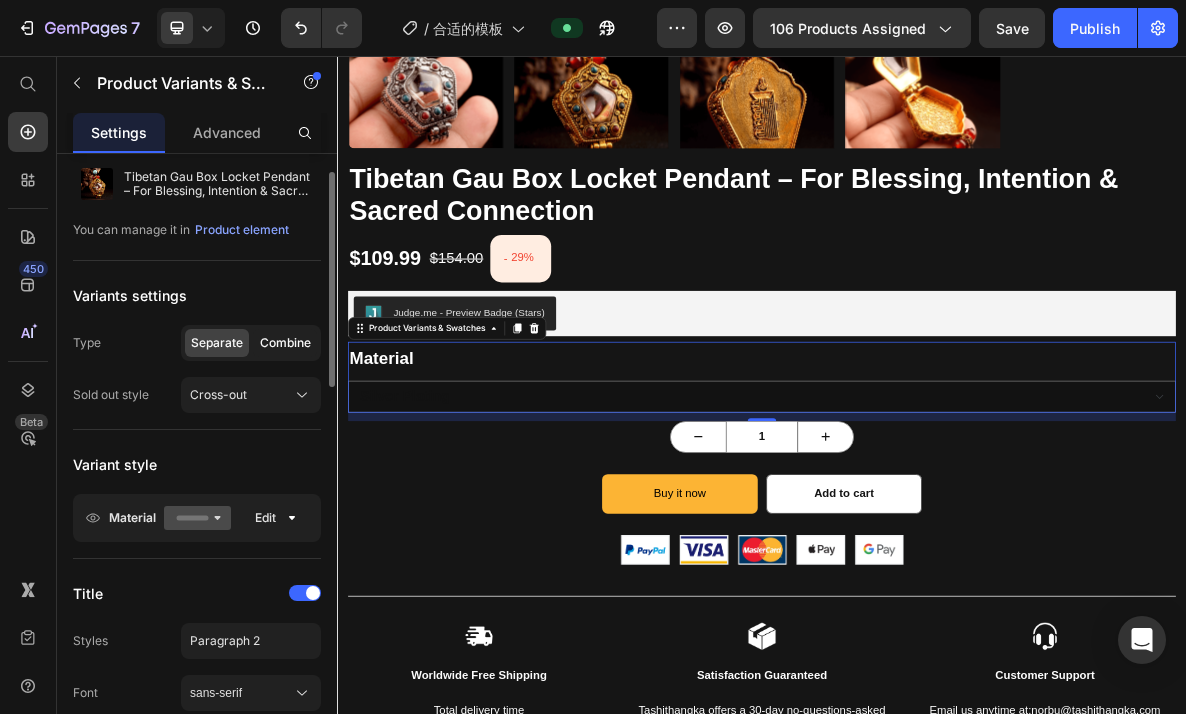 click on "Combine" 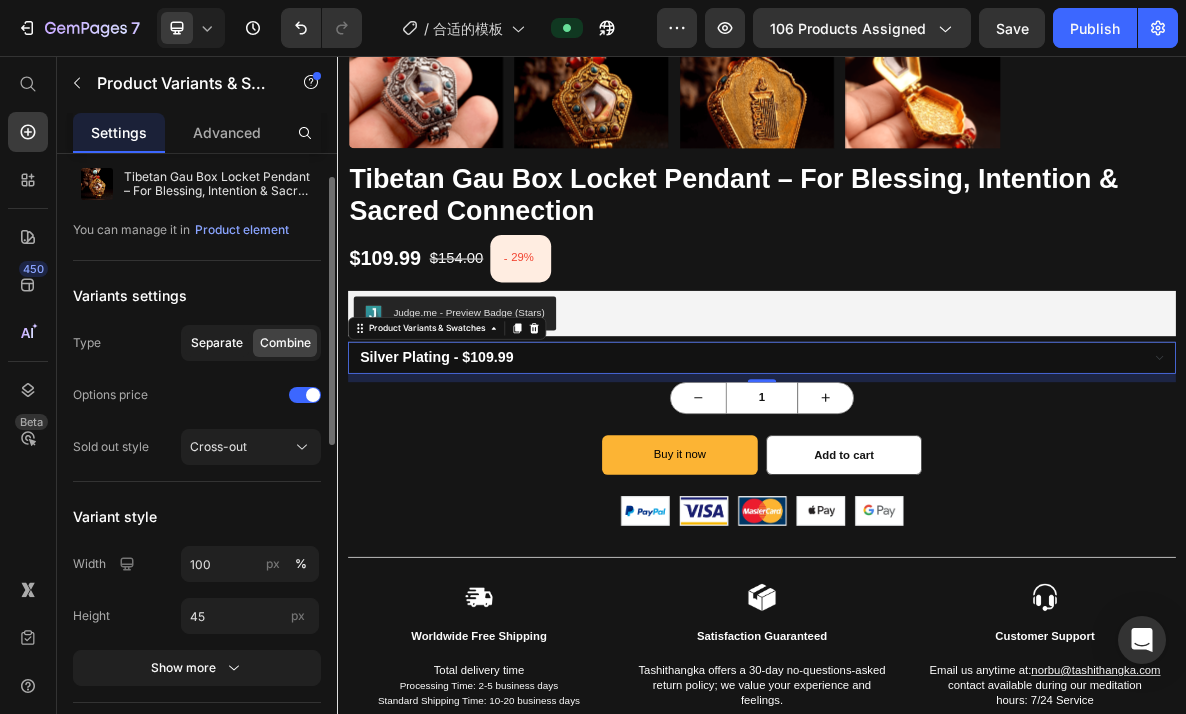 click on "Separate" 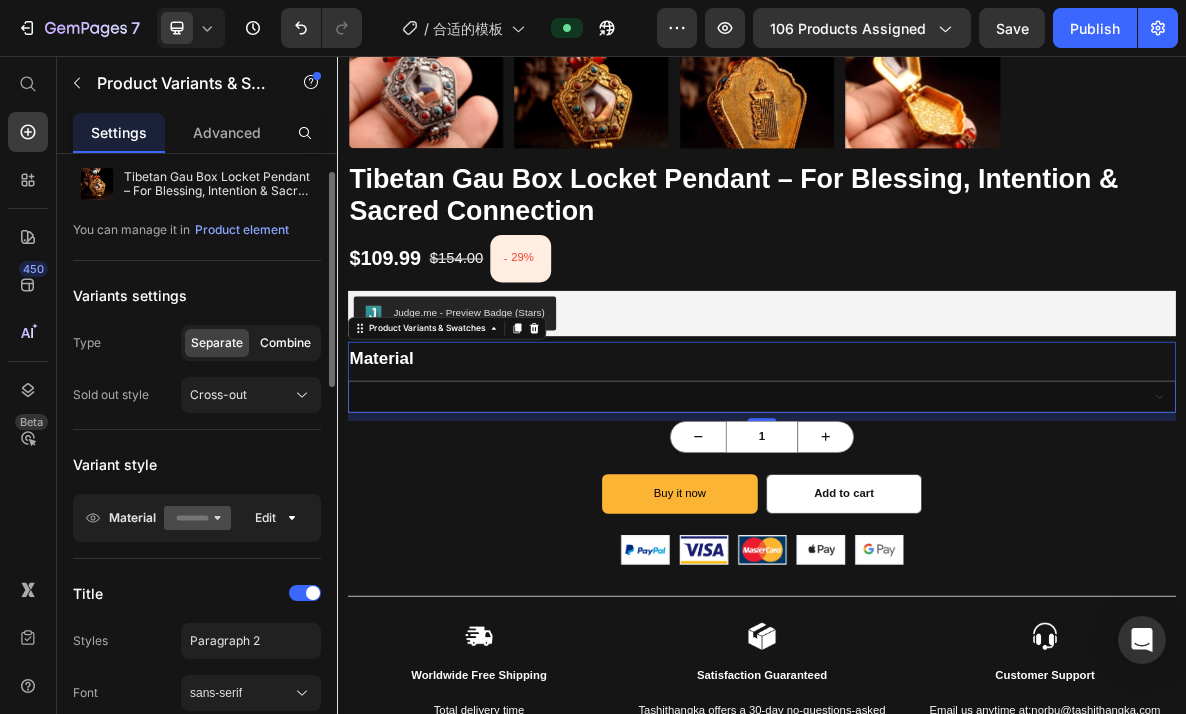 click on "Combine" 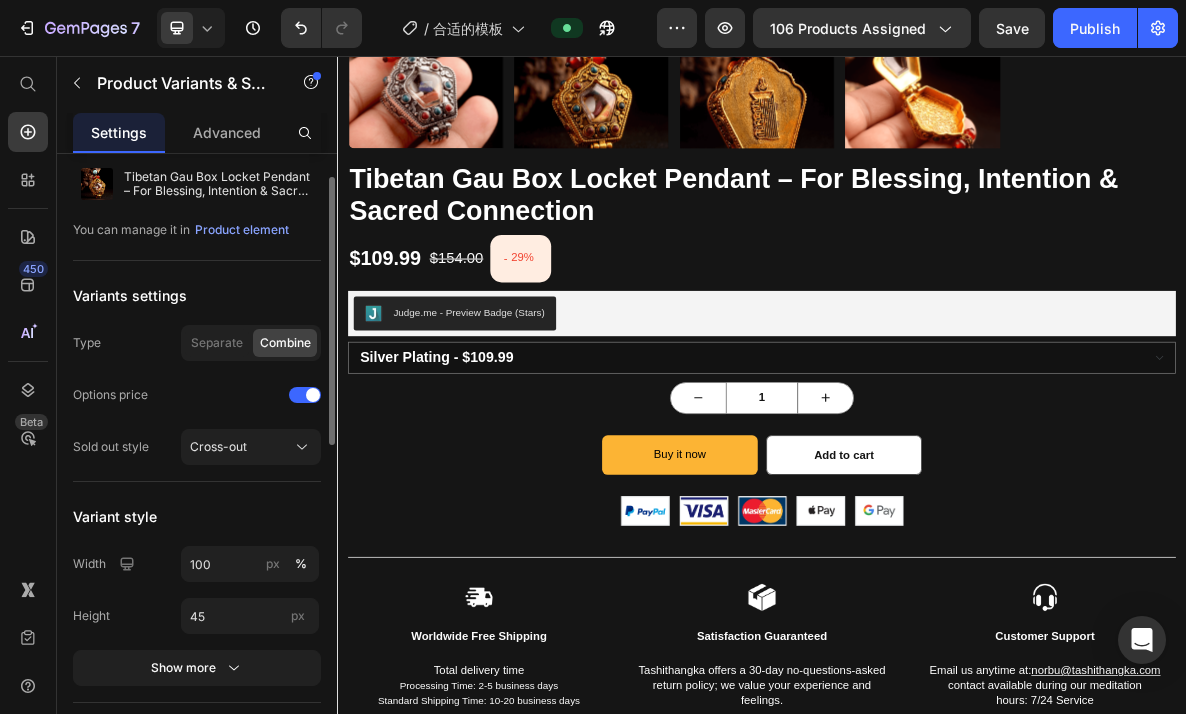 click on "Separate Combine" 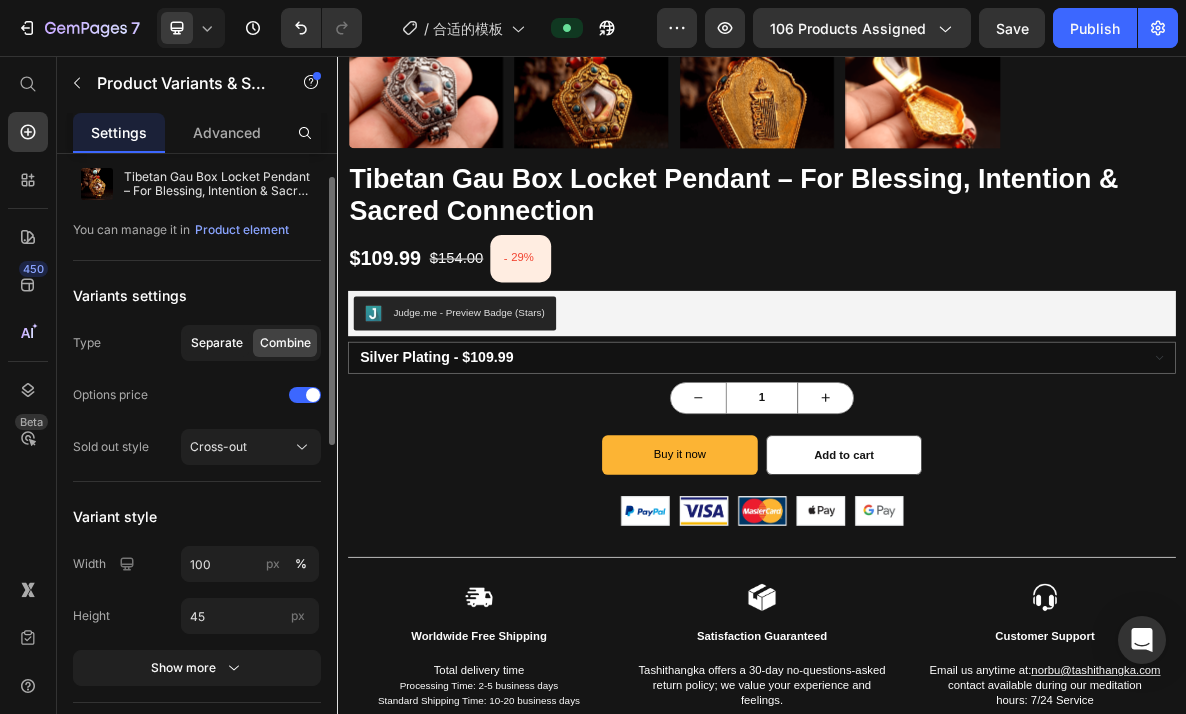 click on "Separate" 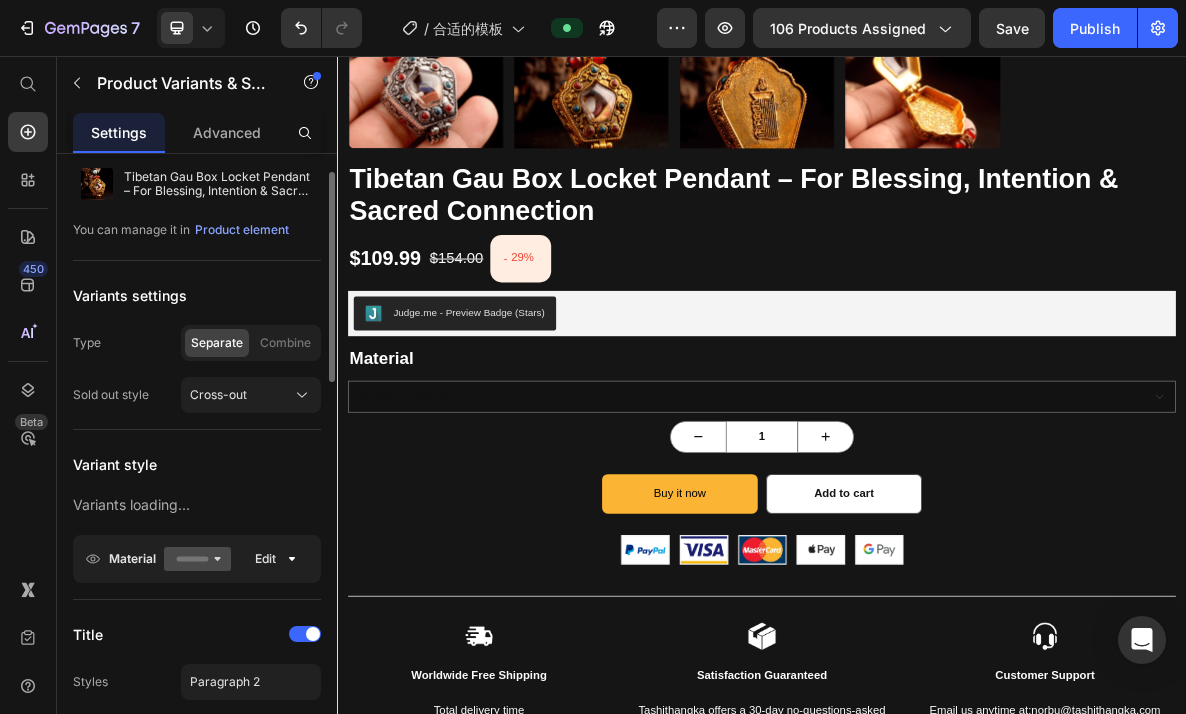 scroll, scrollTop: 86, scrollLeft: 0, axis: vertical 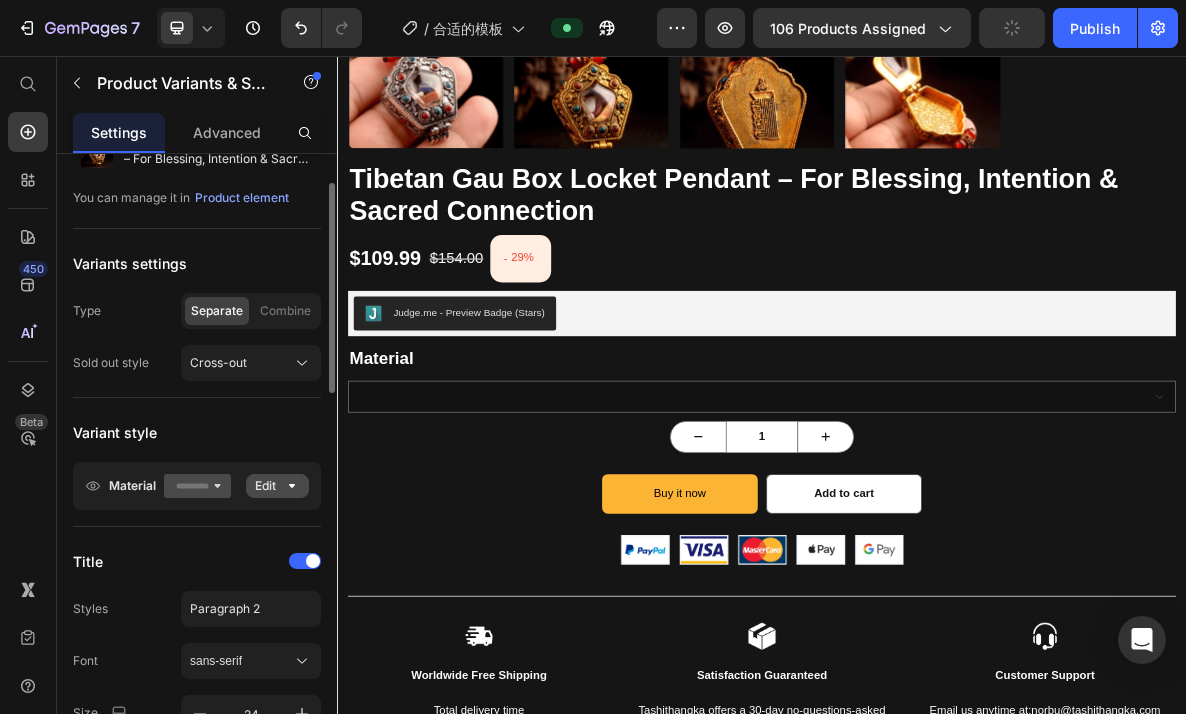 click 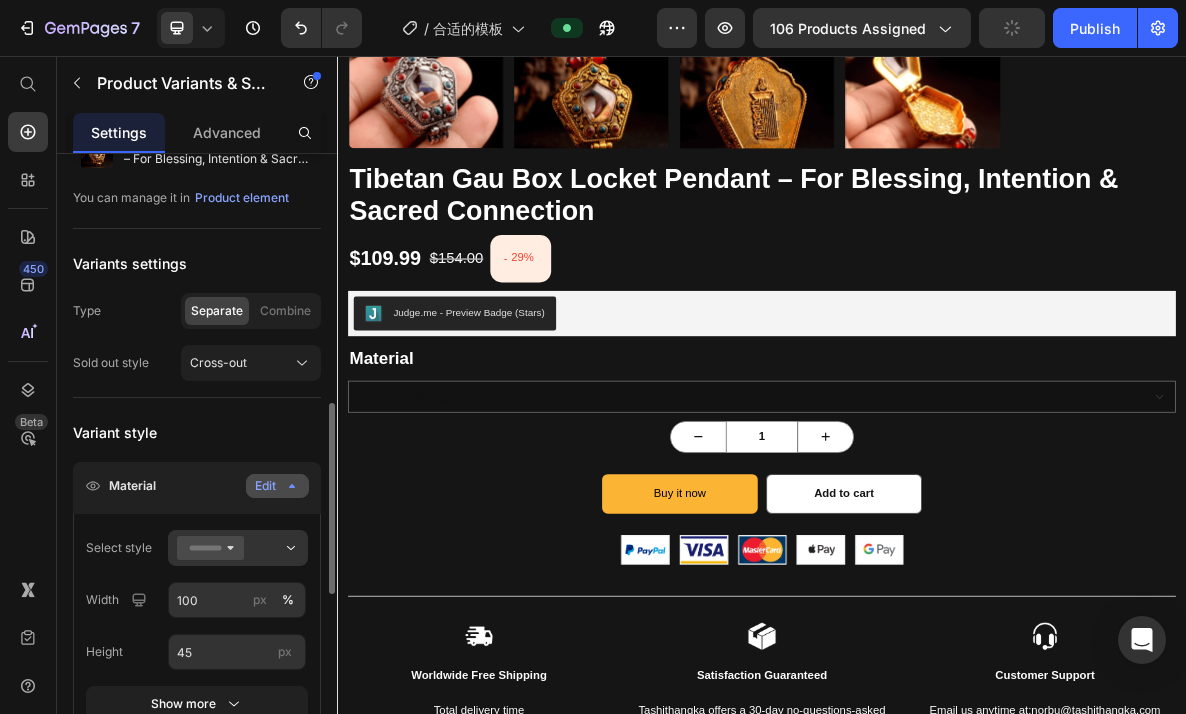 scroll, scrollTop: 256, scrollLeft: 0, axis: vertical 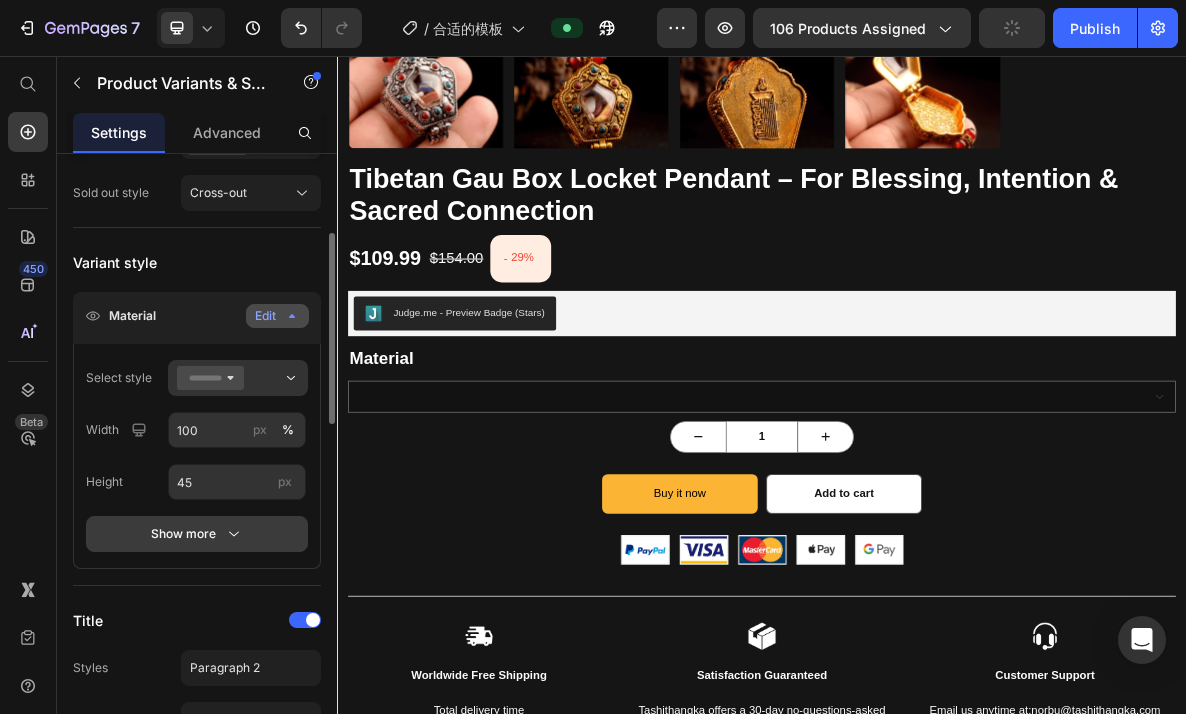 click 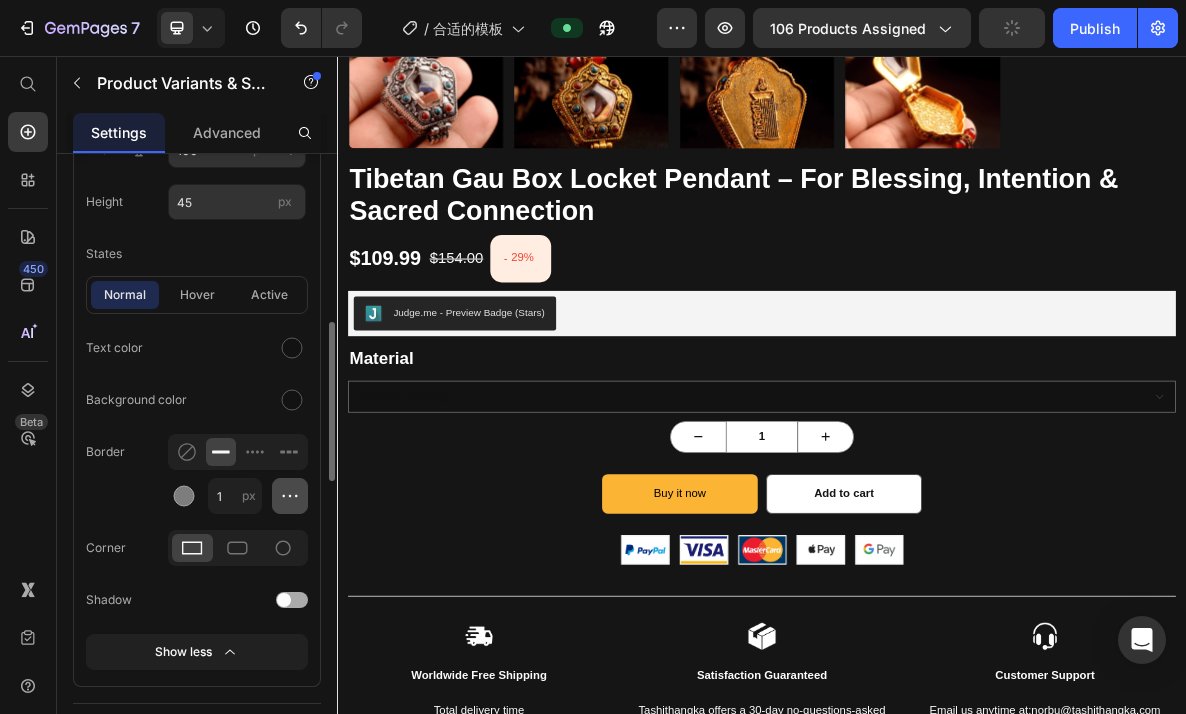 scroll, scrollTop: 479, scrollLeft: 0, axis: vertical 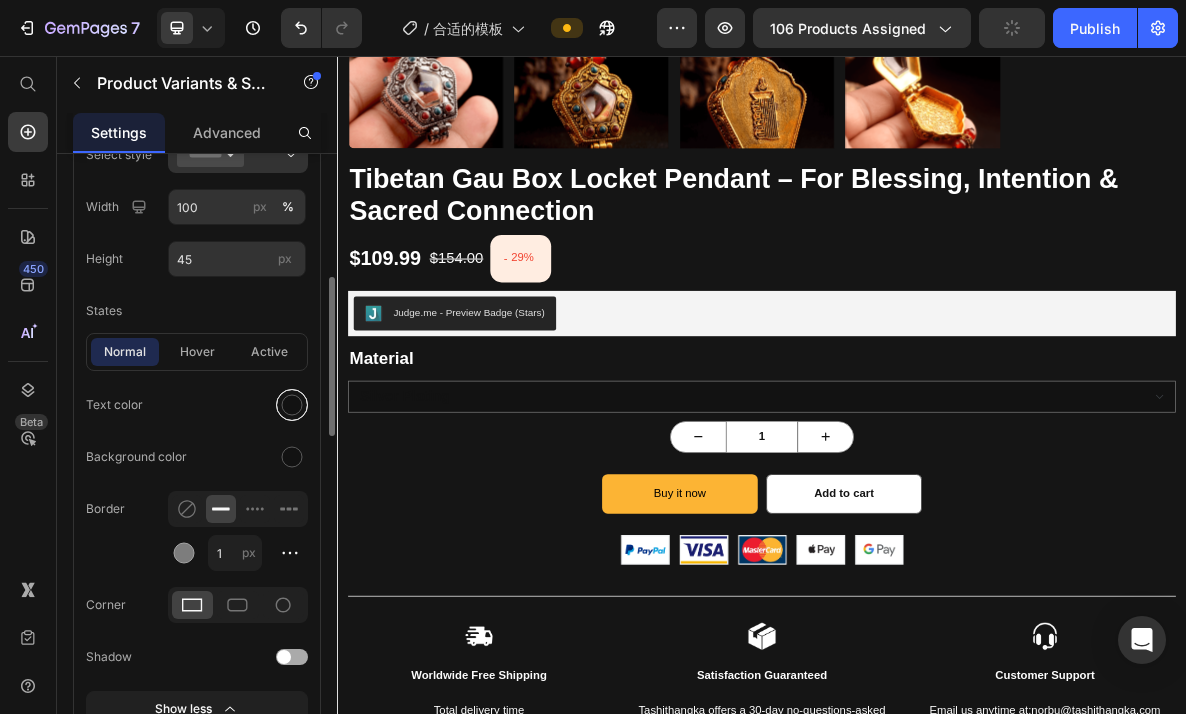 click at bounding box center [292, 405] 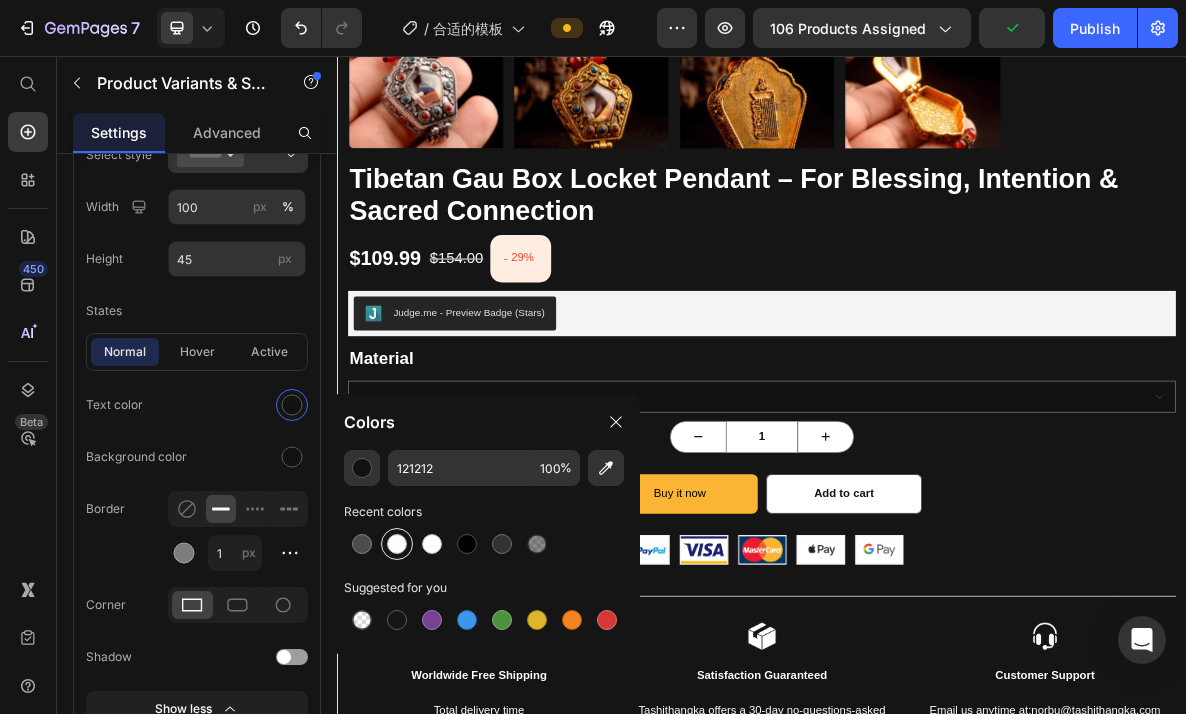 click at bounding box center (397, 544) 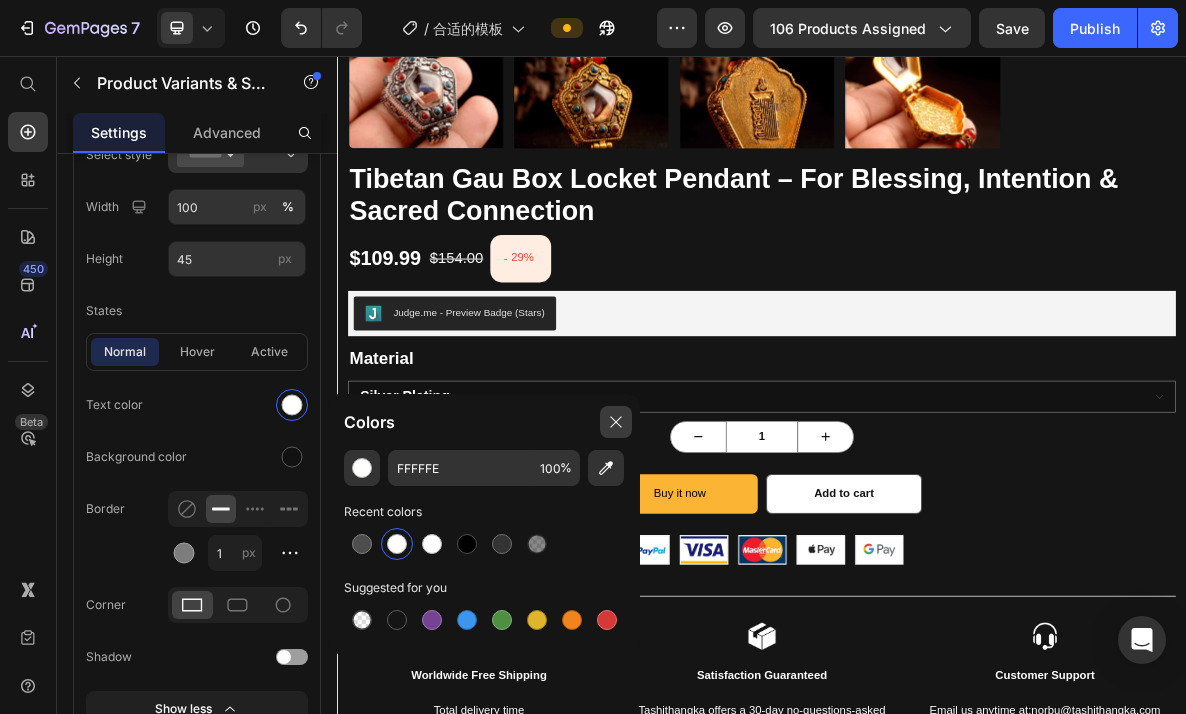 click 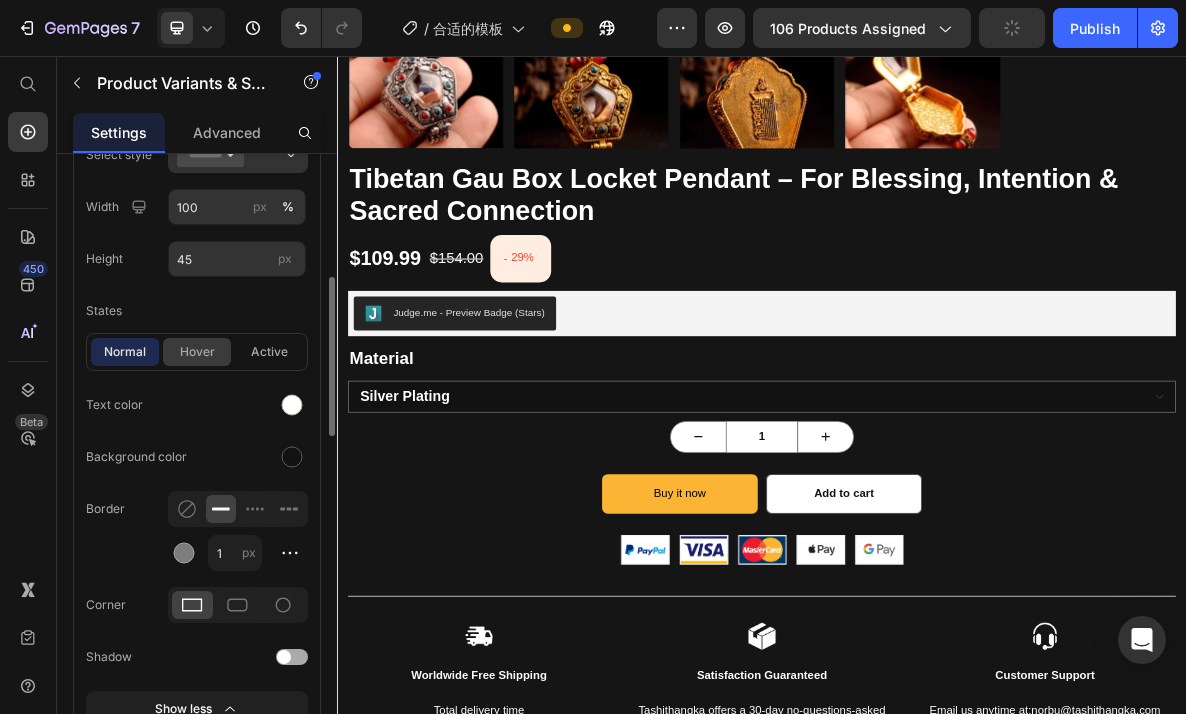 click on "hover" at bounding box center (197, 352) 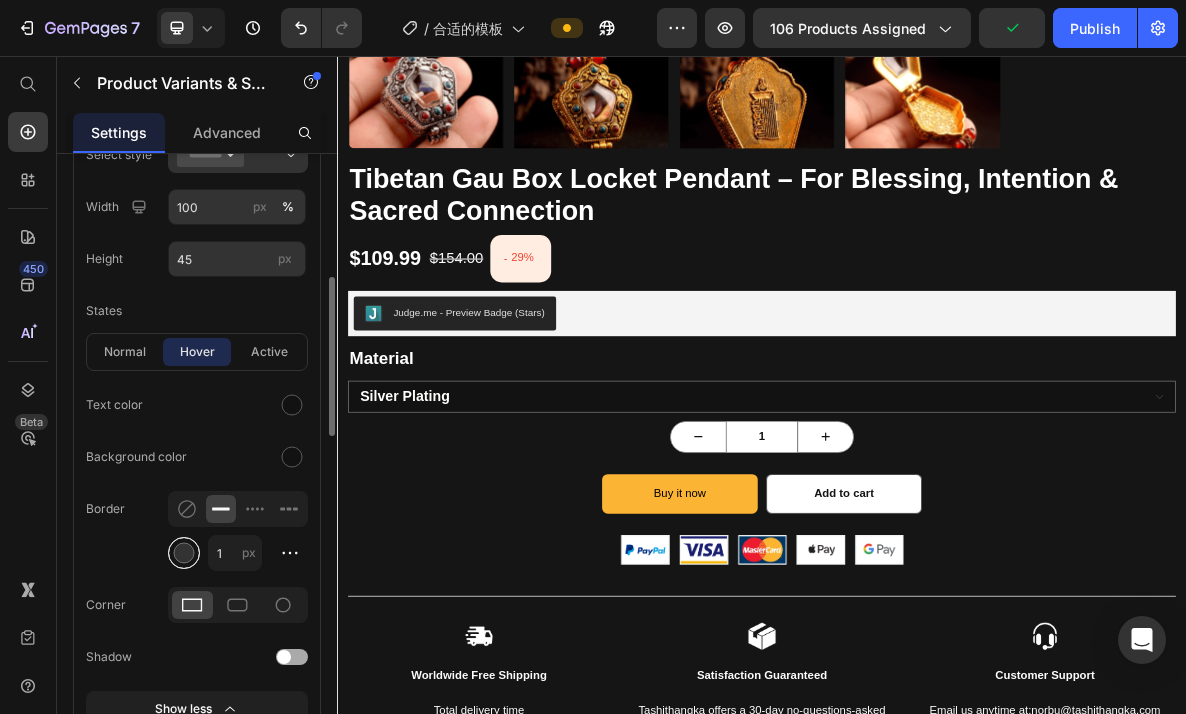 click at bounding box center [184, 553] 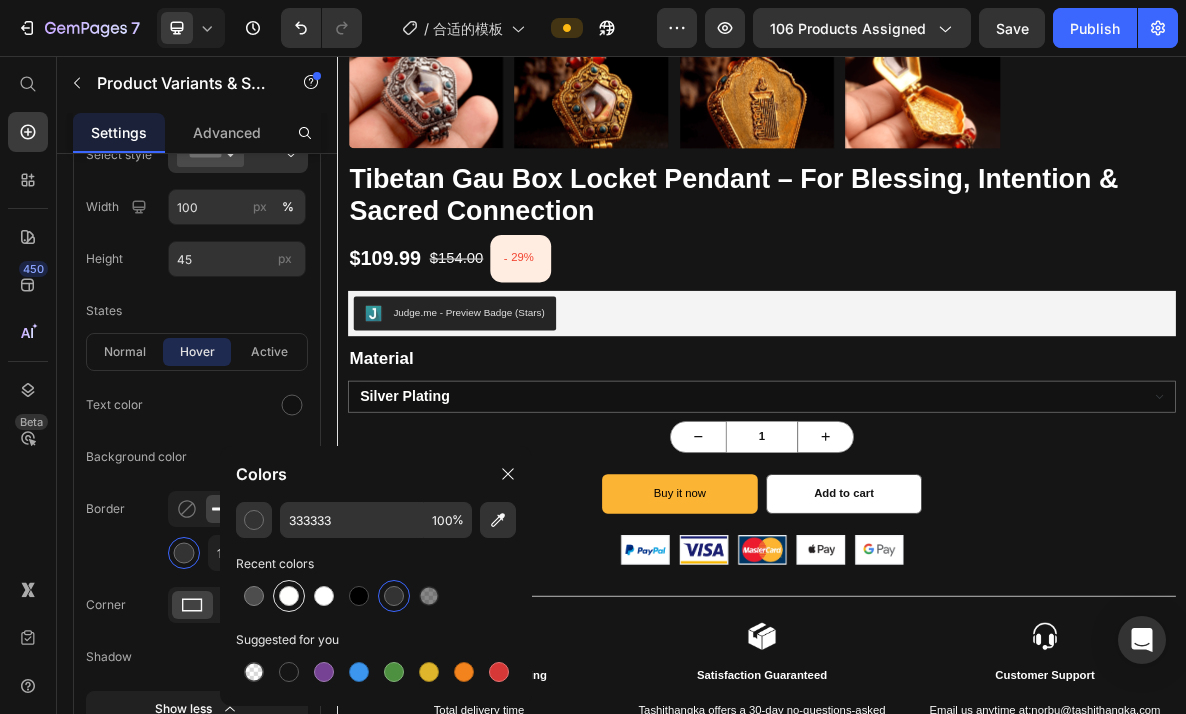 click at bounding box center (289, 596) 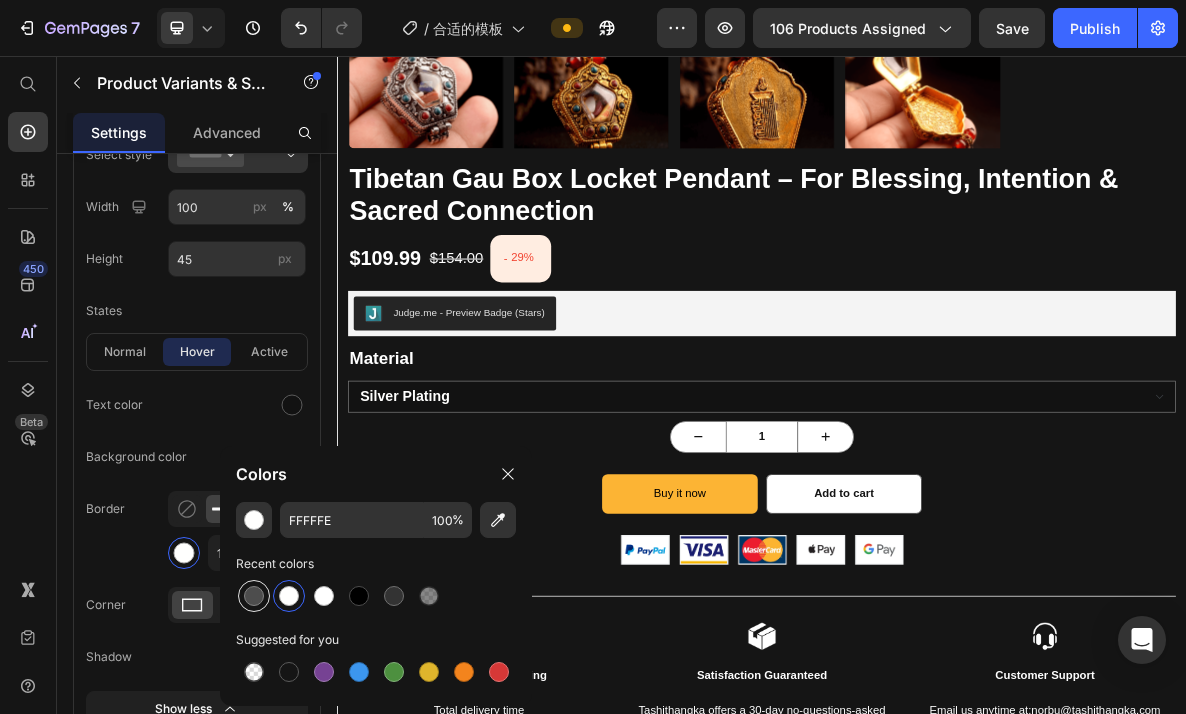 click at bounding box center [254, 596] 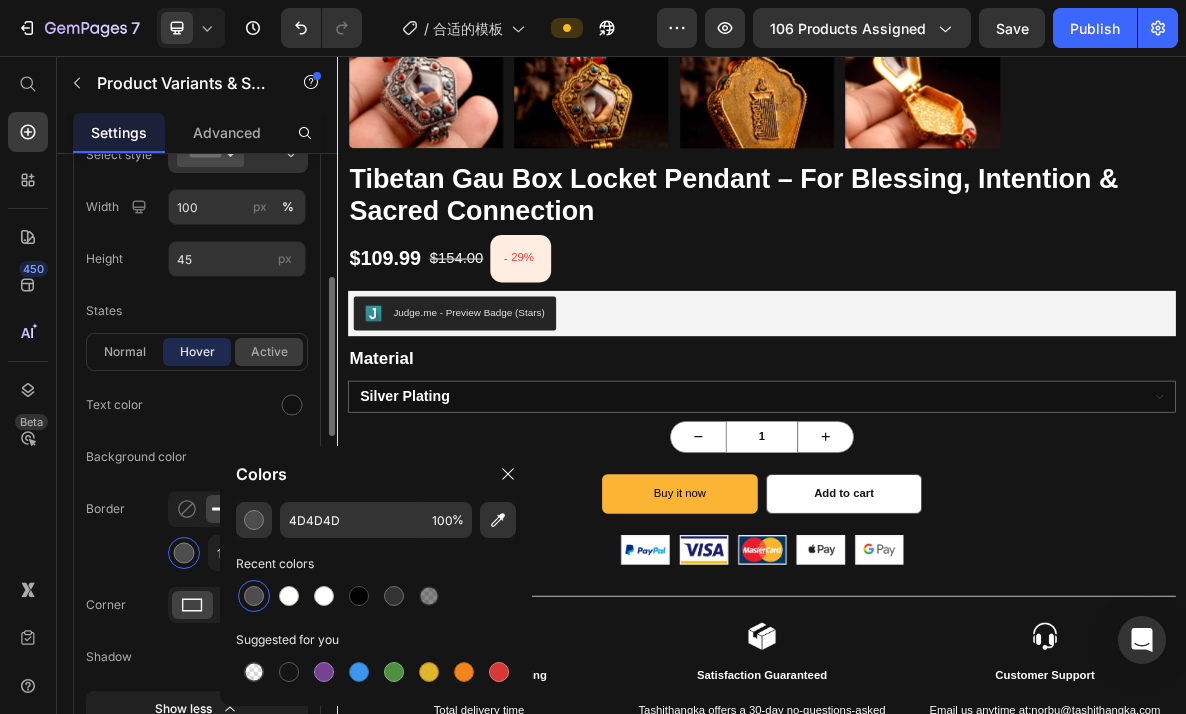 click on "active" at bounding box center (269, 352) 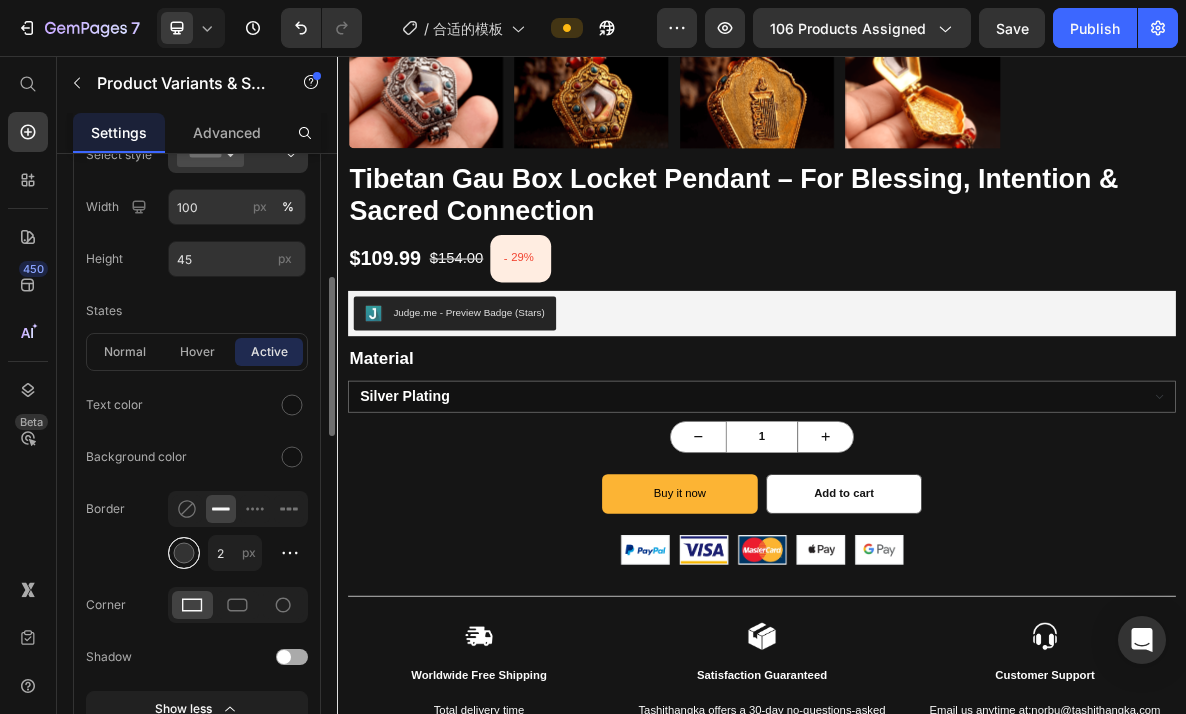 click at bounding box center (184, 553) 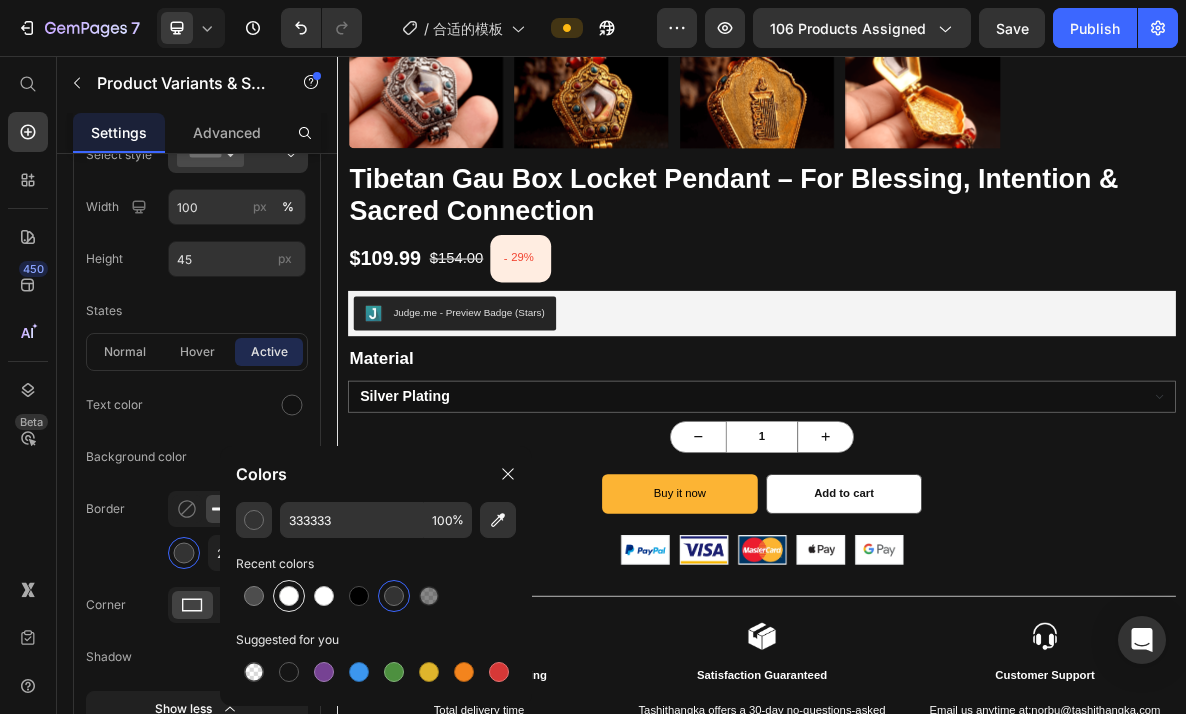click at bounding box center [289, 596] 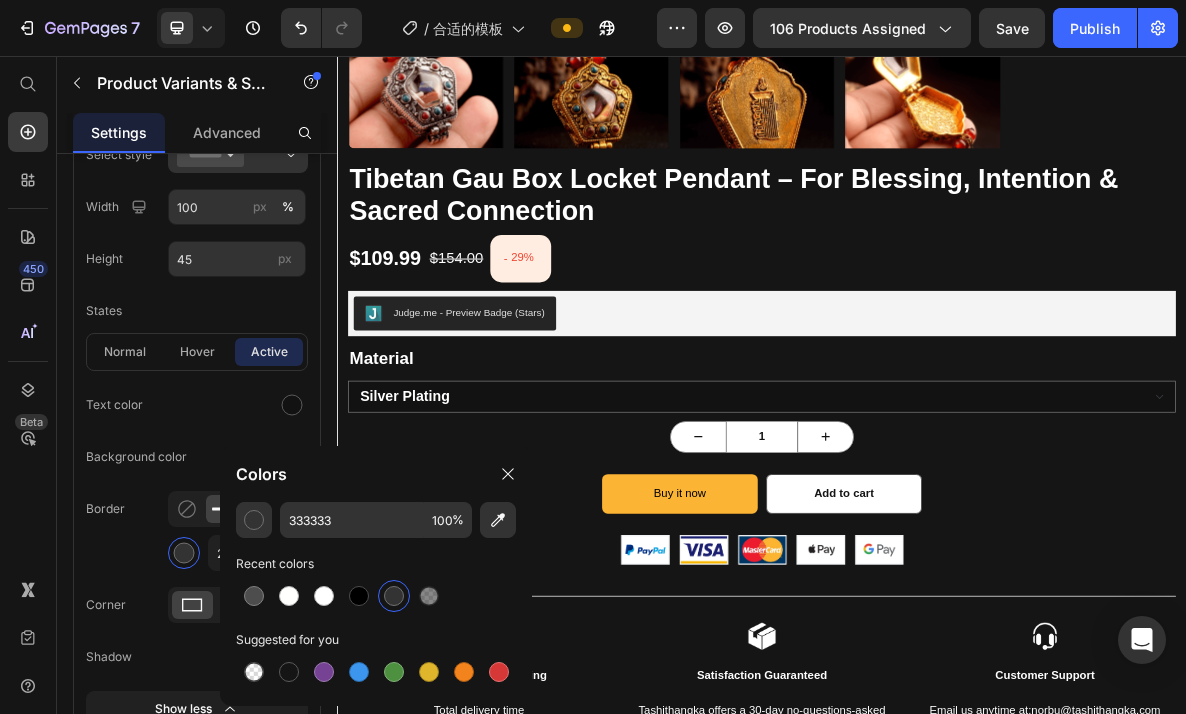 type on "FFFFFE" 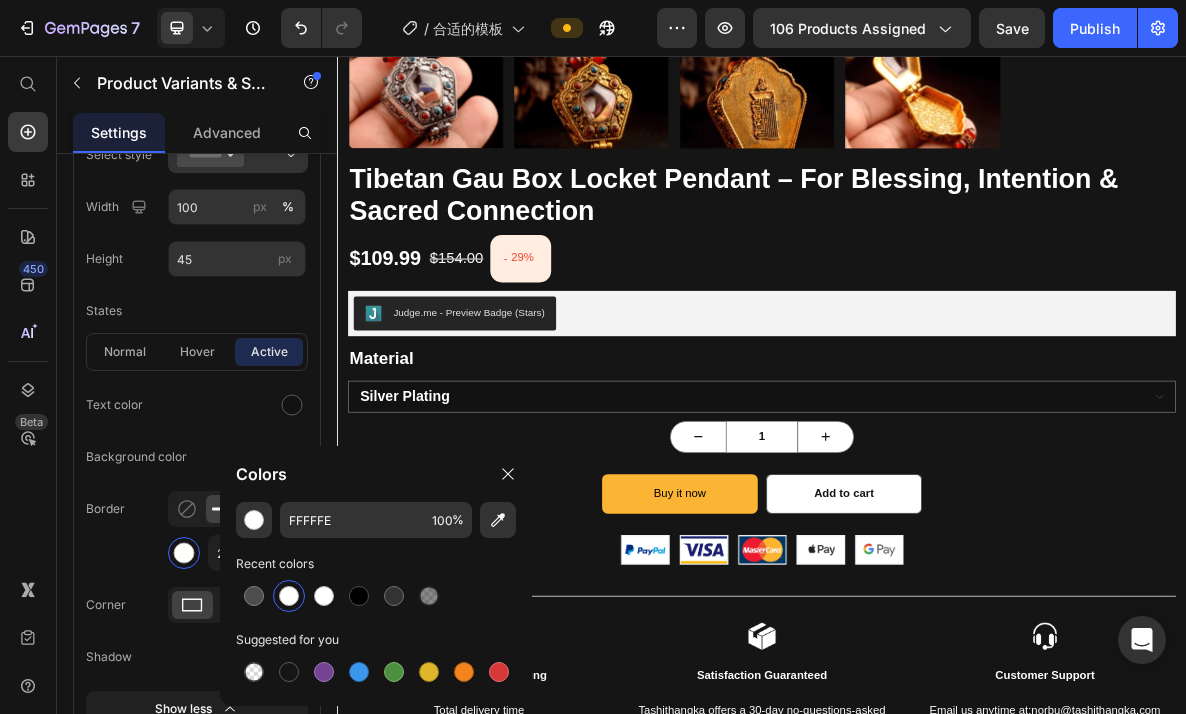 click on "Colors" 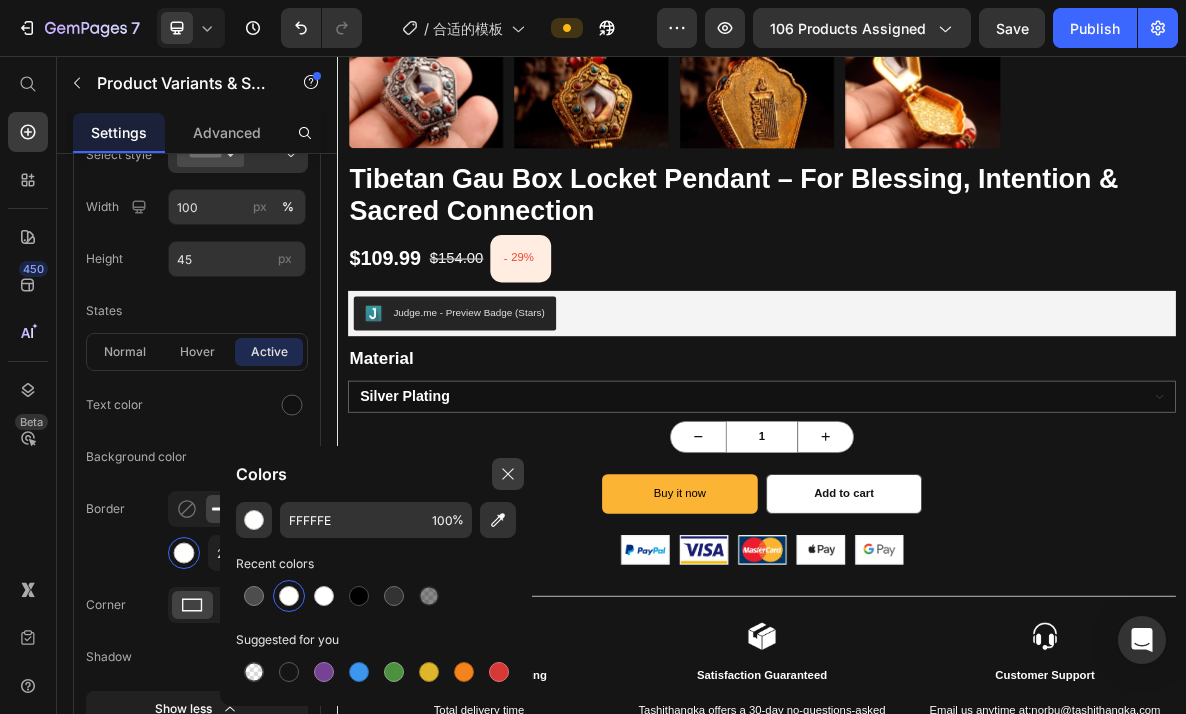 click 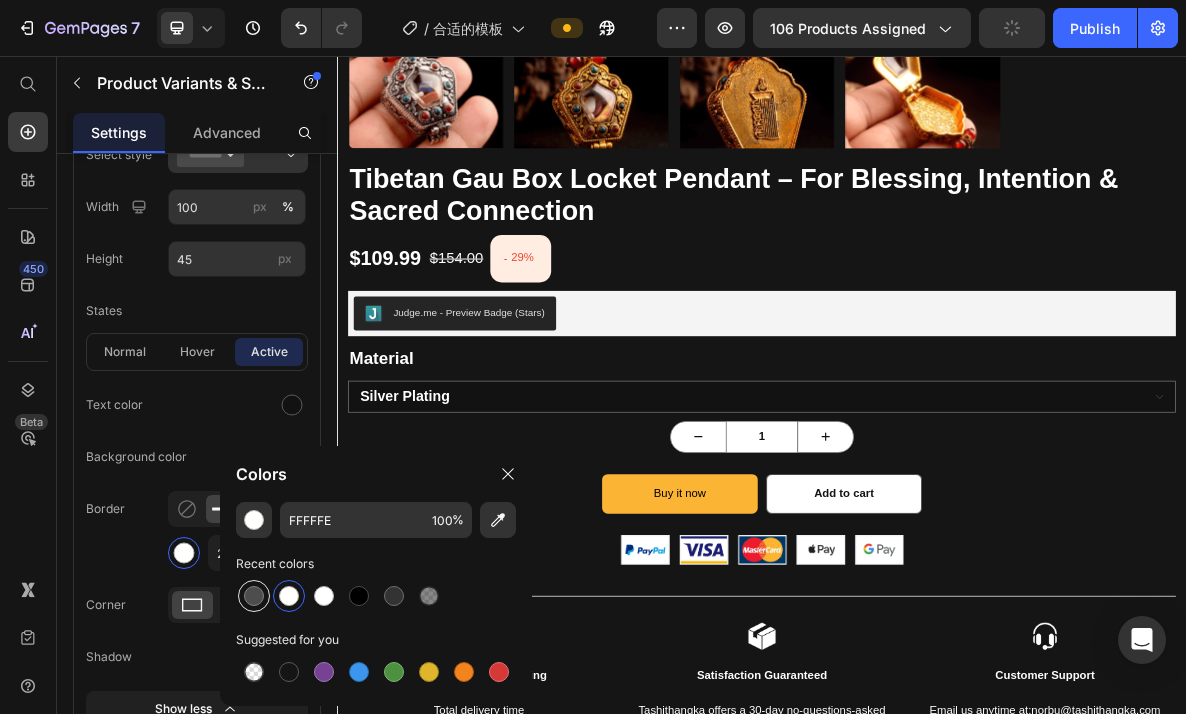 click at bounding box center [254, 596] 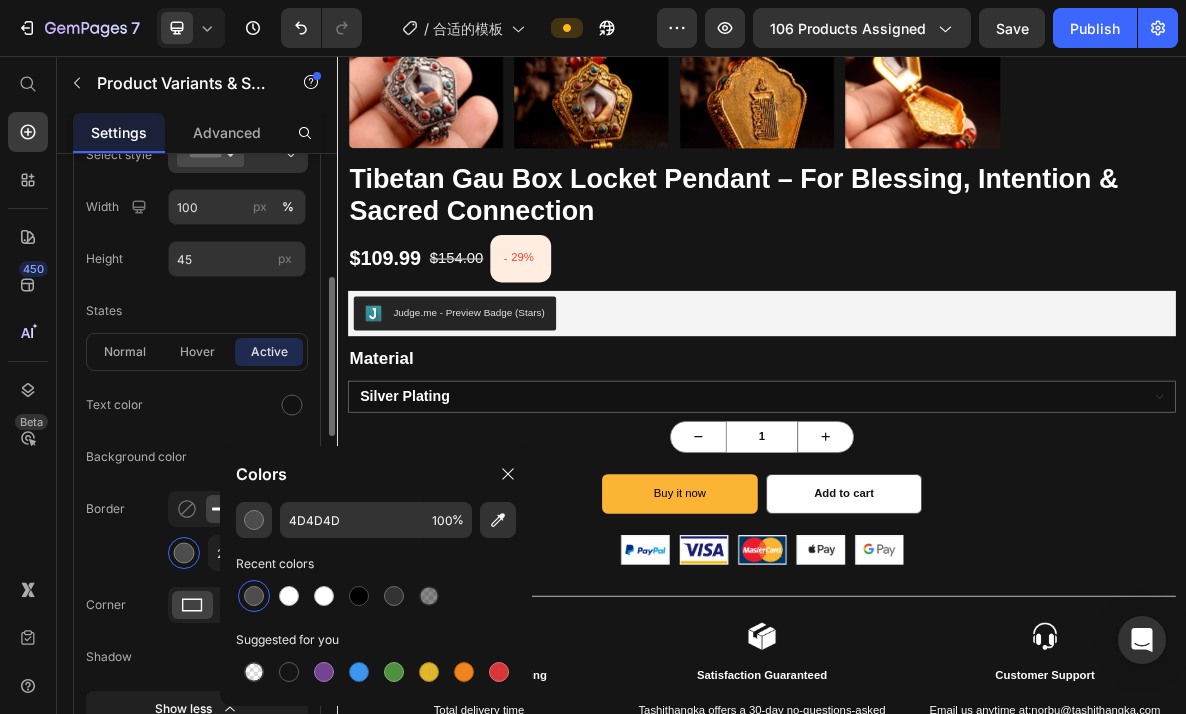click on "Border 2 px" at bounding box center (197, 531) 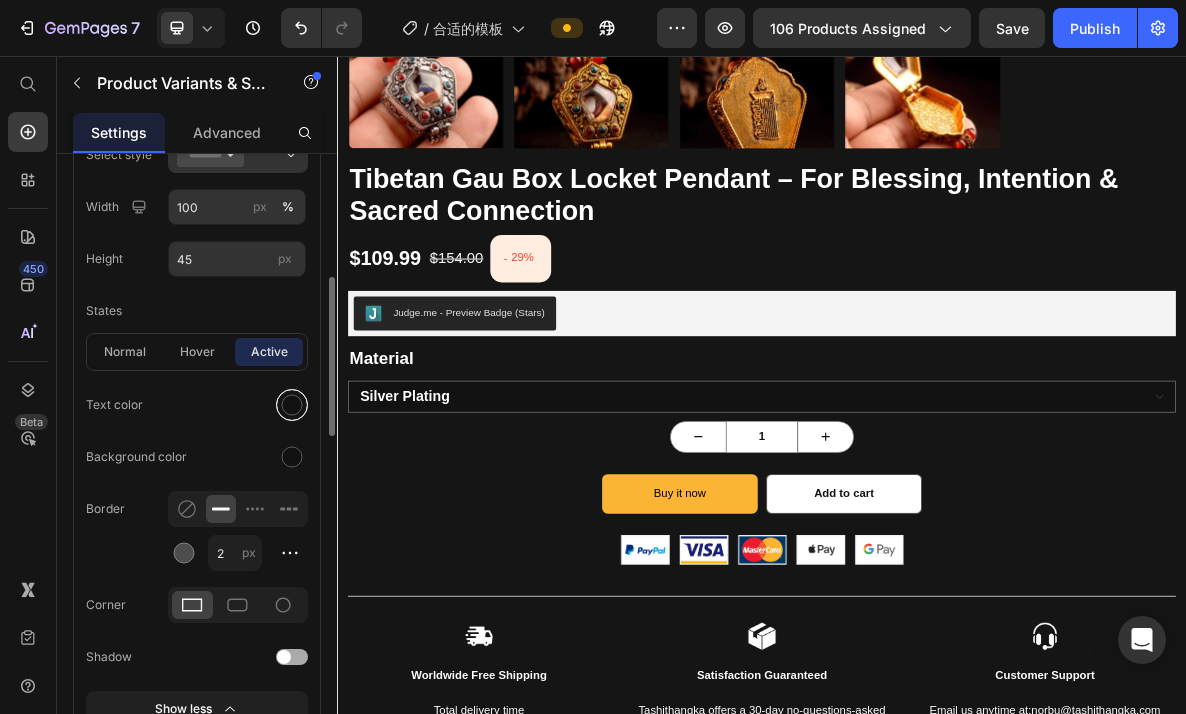 click at bounding box center (292, 405) 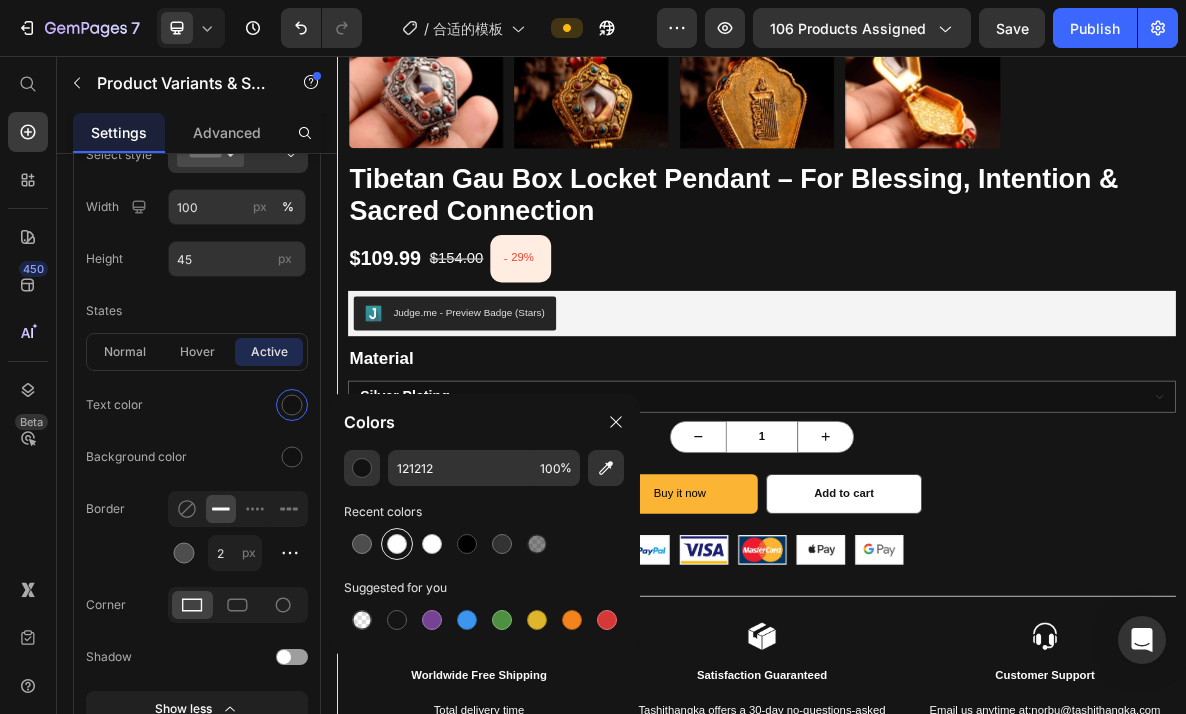 click at bounding box center [397, 544] 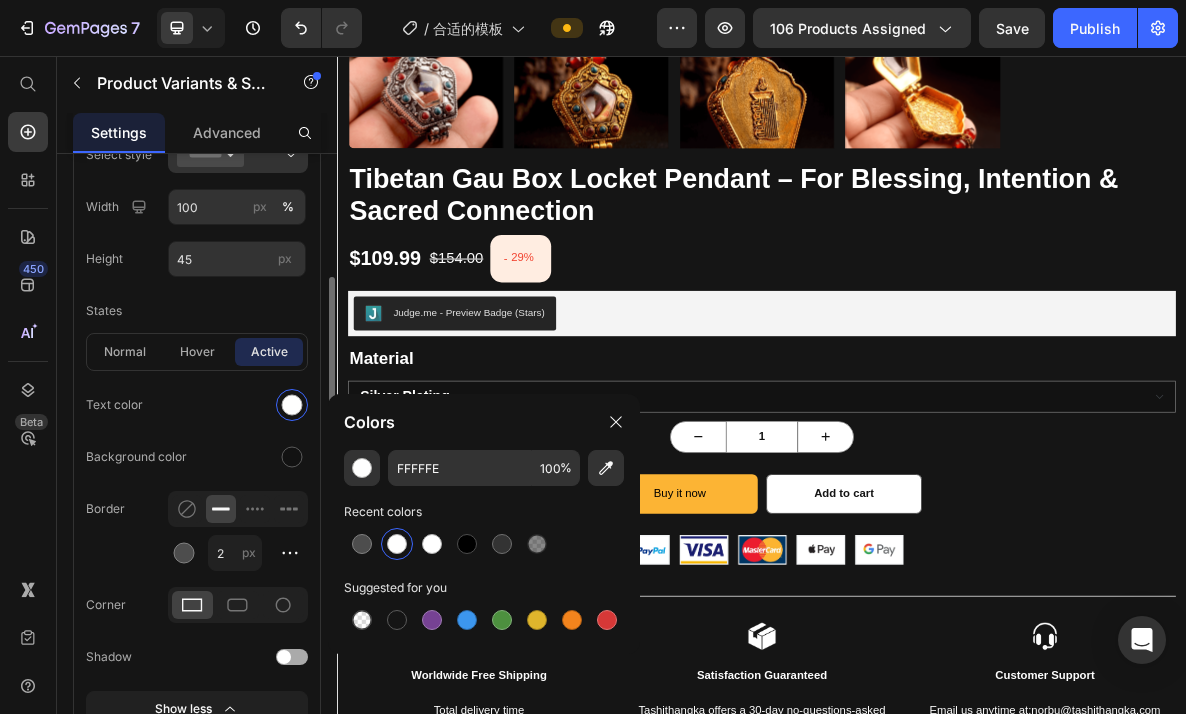 click on "Border 2 px" at bounding box center (197, 531) 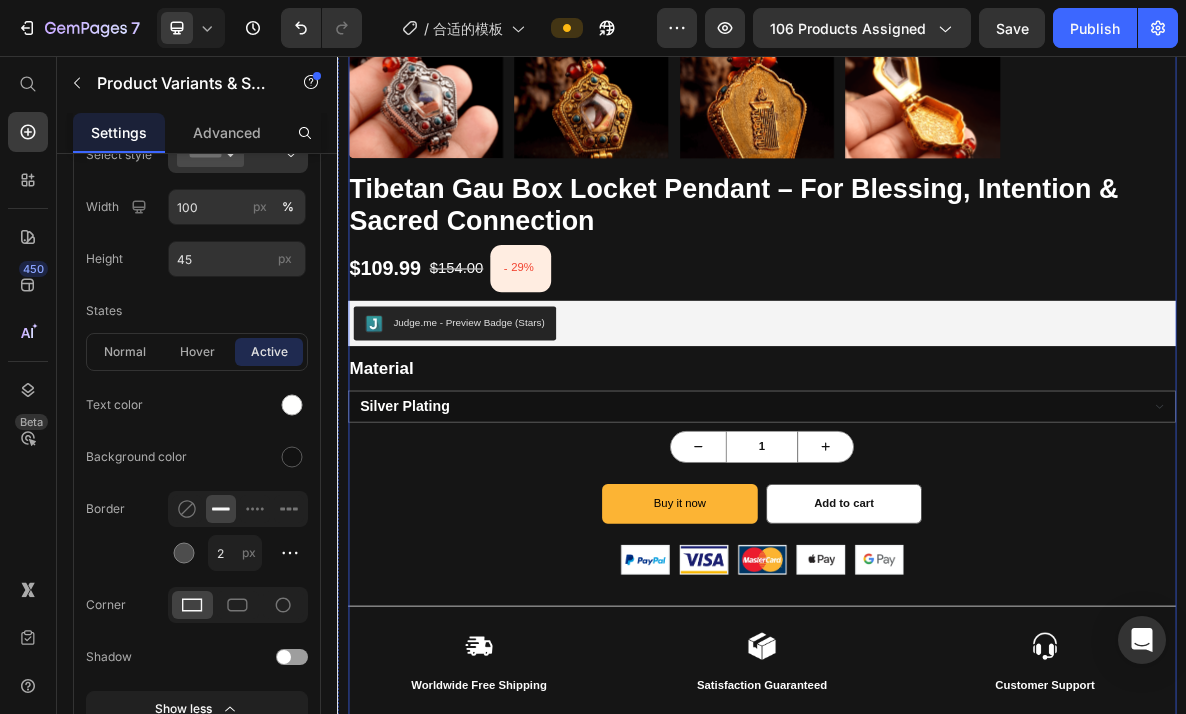 scroll, scrollTop: 1073, scrollLeft: 0, axis: vertical 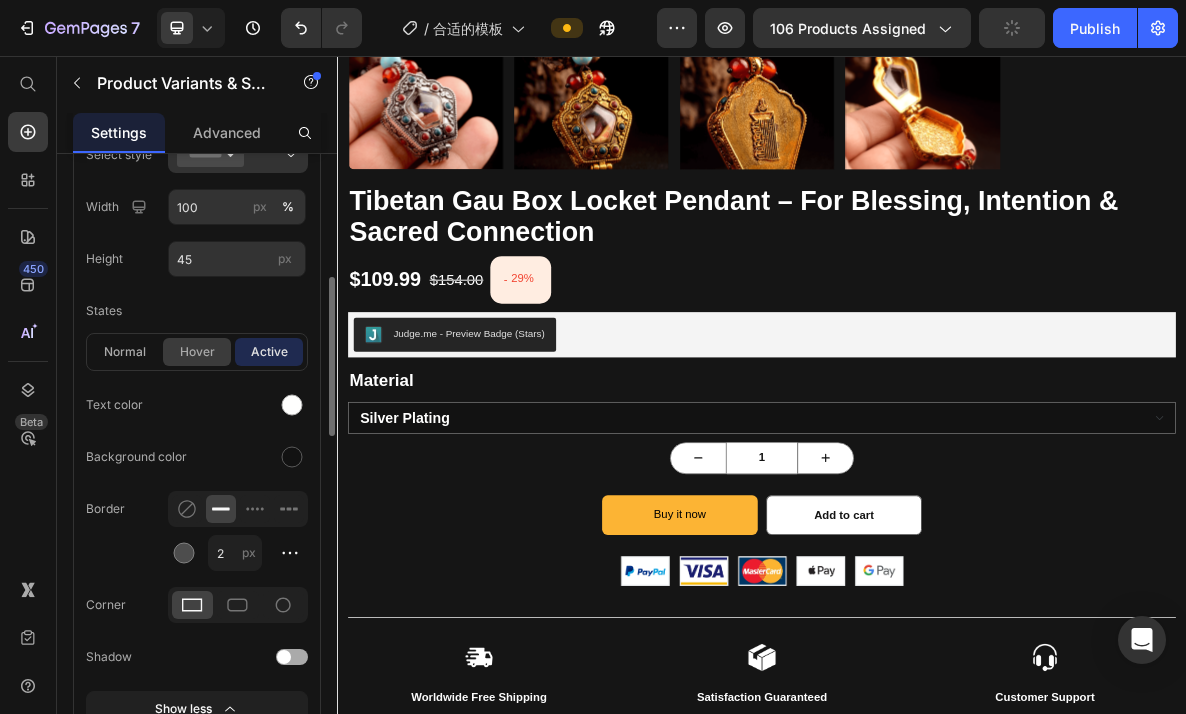 click on "hover" at bounding box center [197, 352] 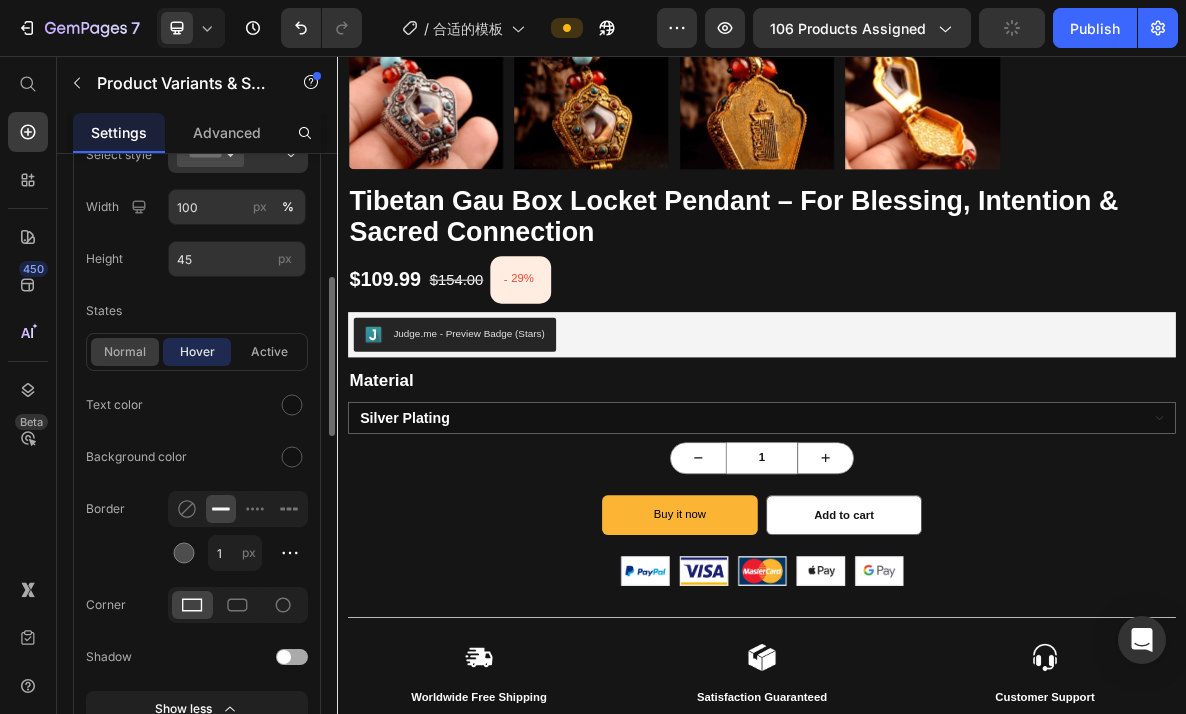 click on "normal" at bounding box center (125, 352) 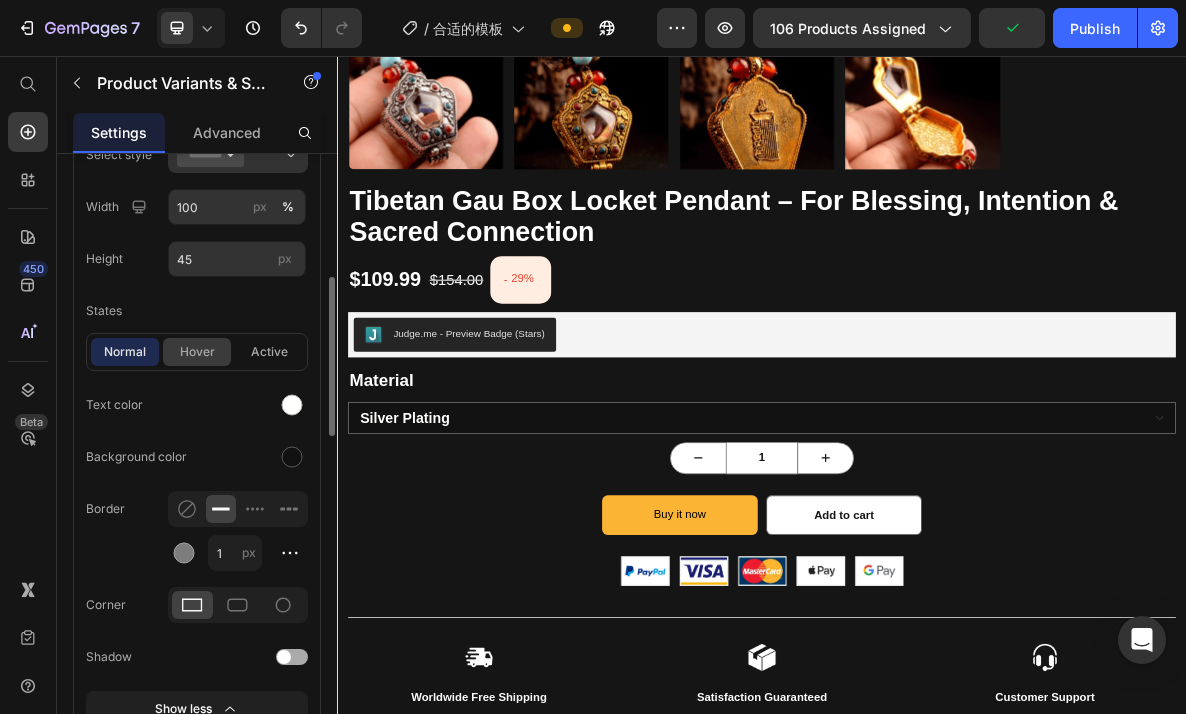 click on "hover" at bounding box center (197, 352) 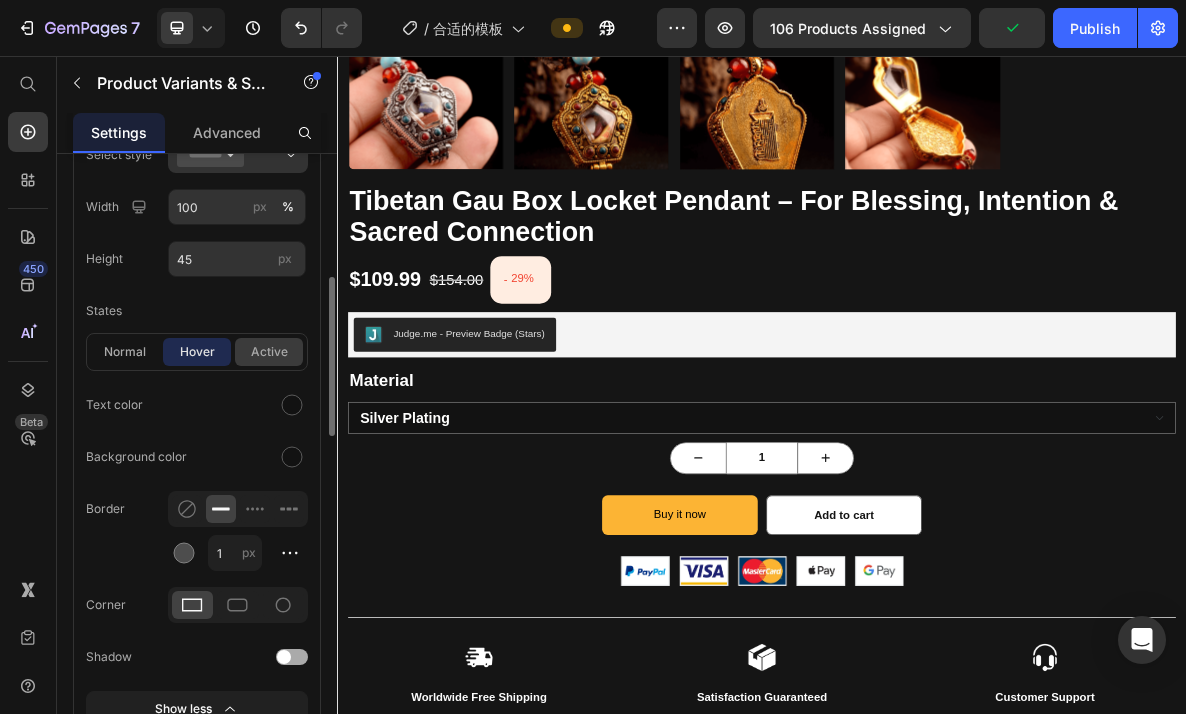 click on "active" at bounding box center (269, 352) 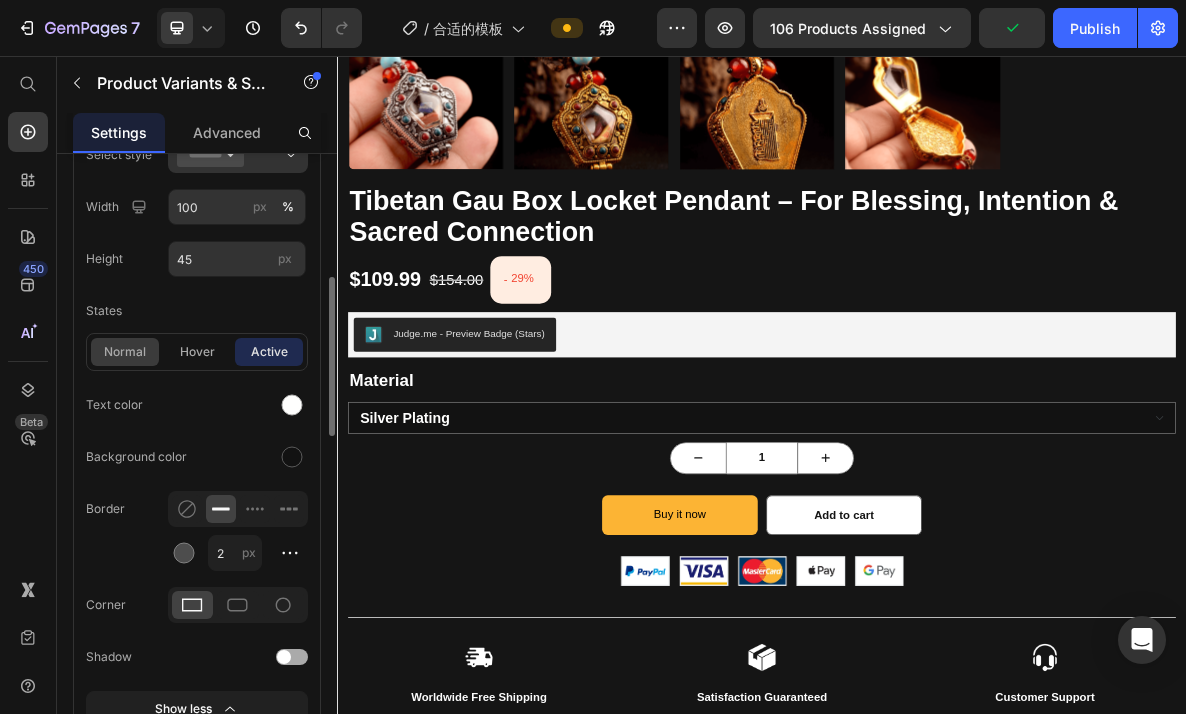 click on "normal" at bounding box center (125, 352) 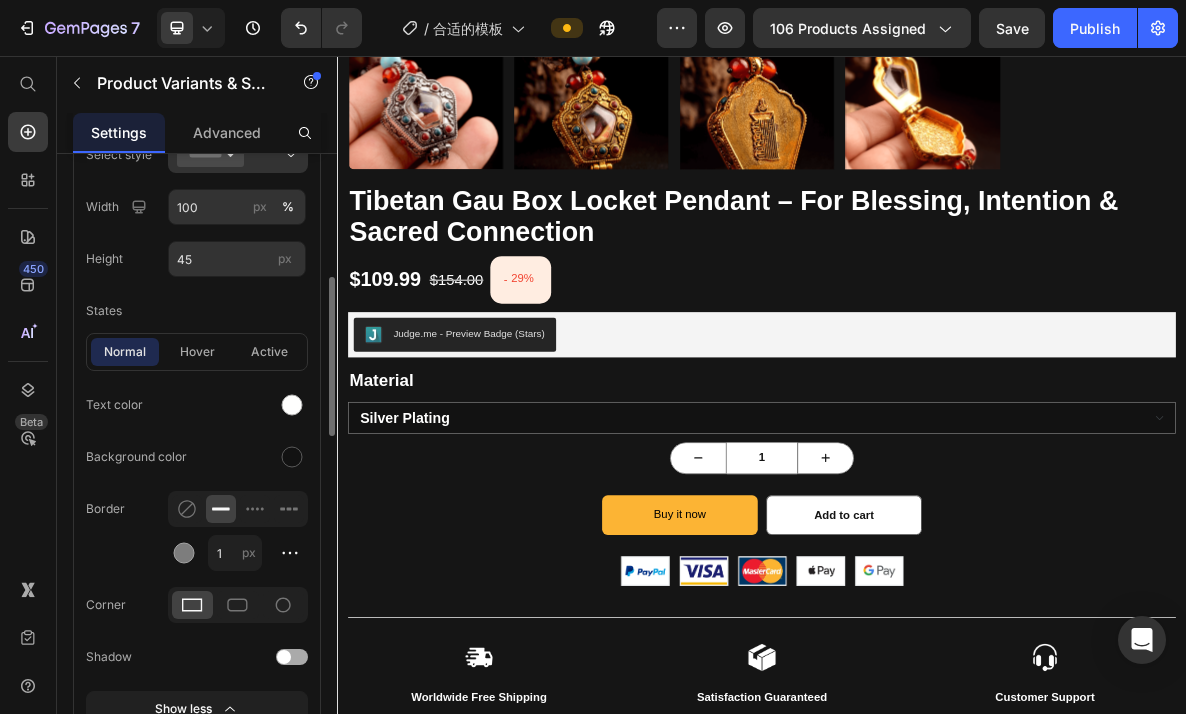 scroll, scrollTop: 603, scrollLeft: 0, axis: vertical 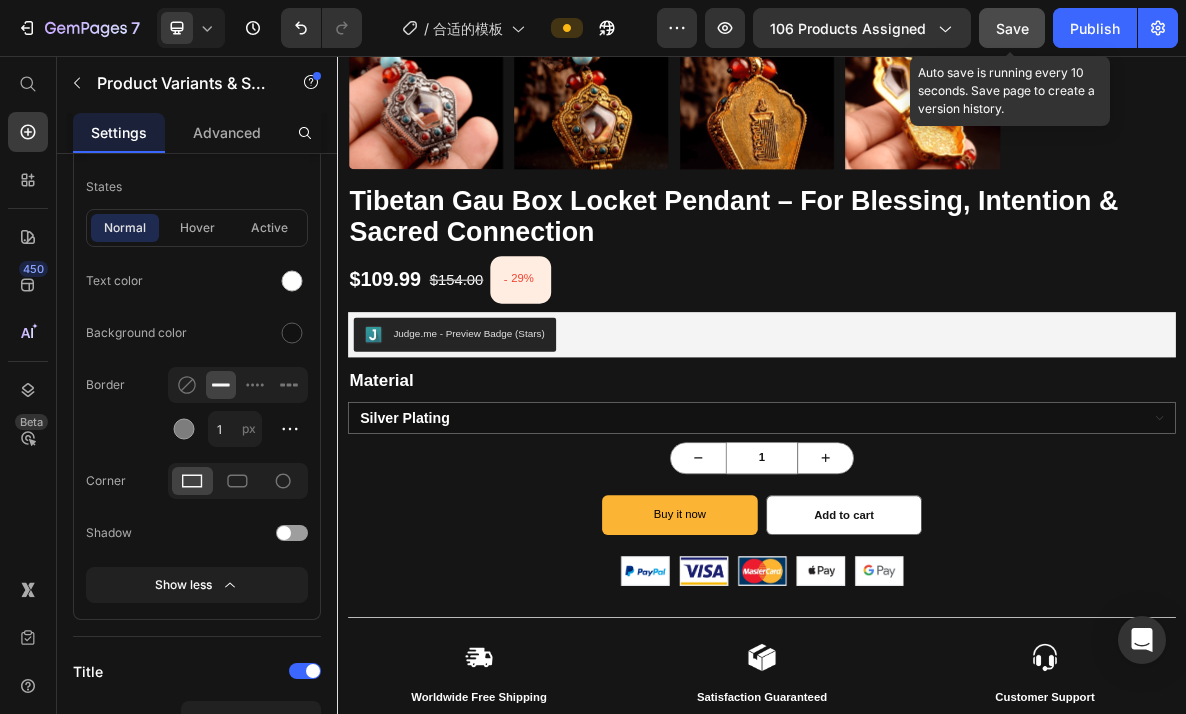 click on "Save" at bounding box center [1012, 28] 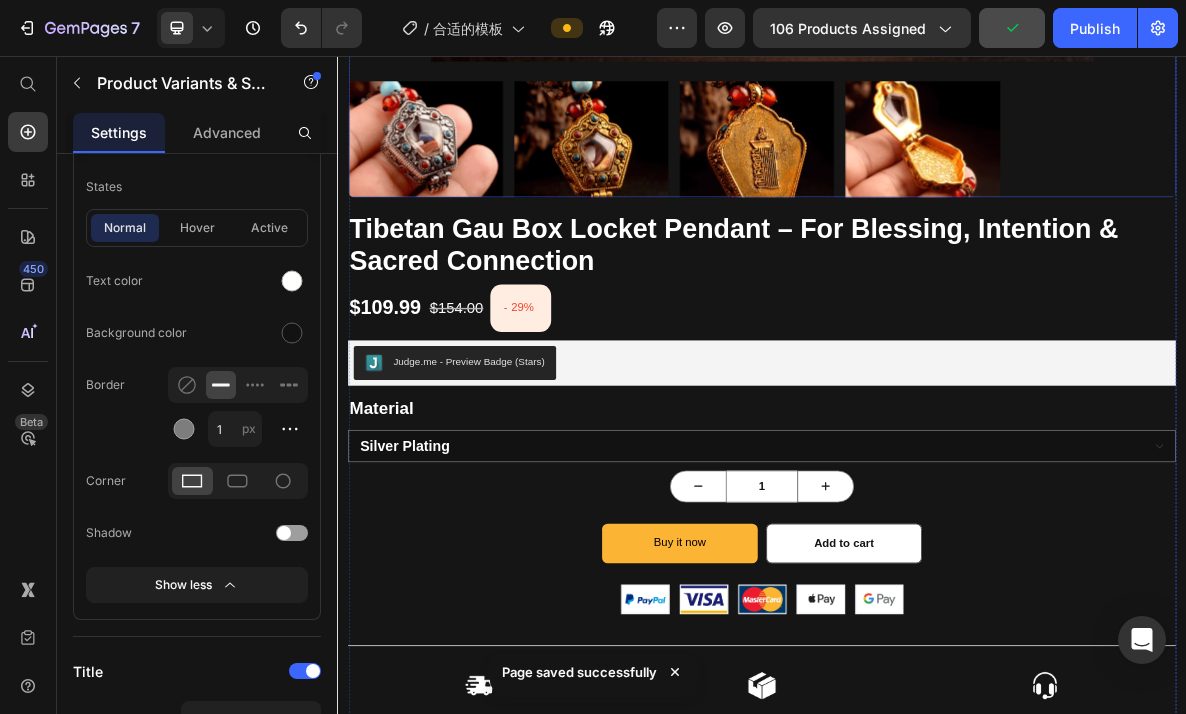 scroll, scrollTop: 924, scrollLeft: 0, axis: vertical 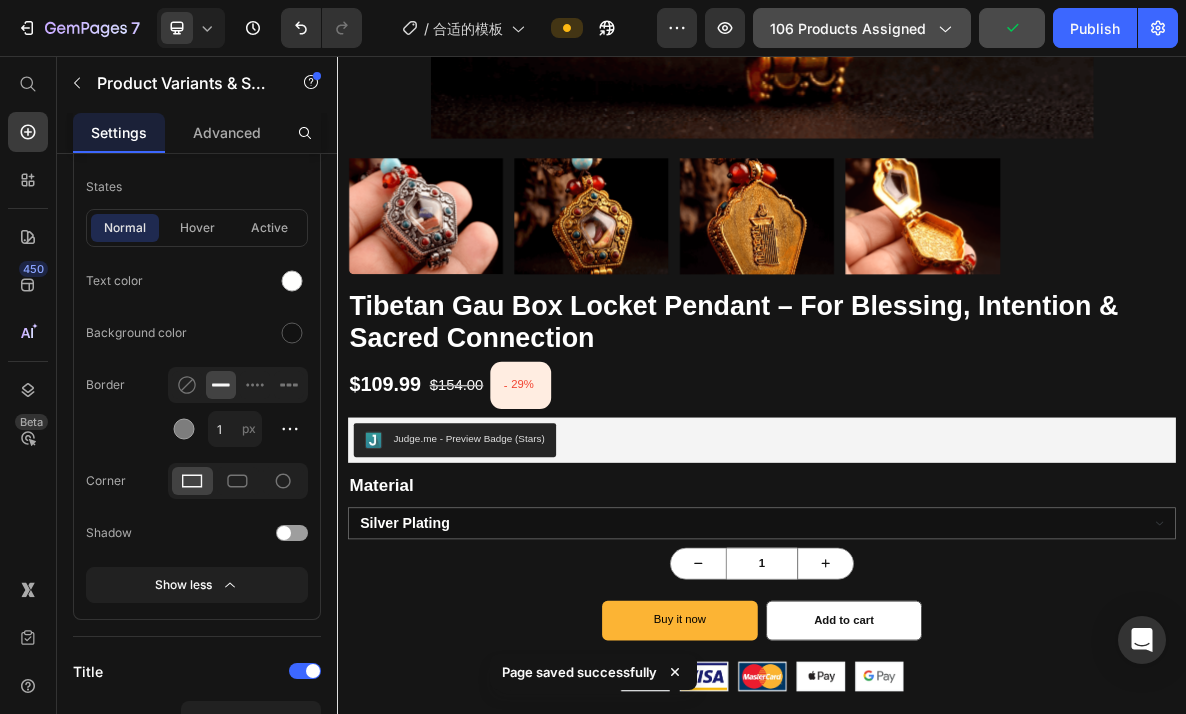 click on "106 products assigned" 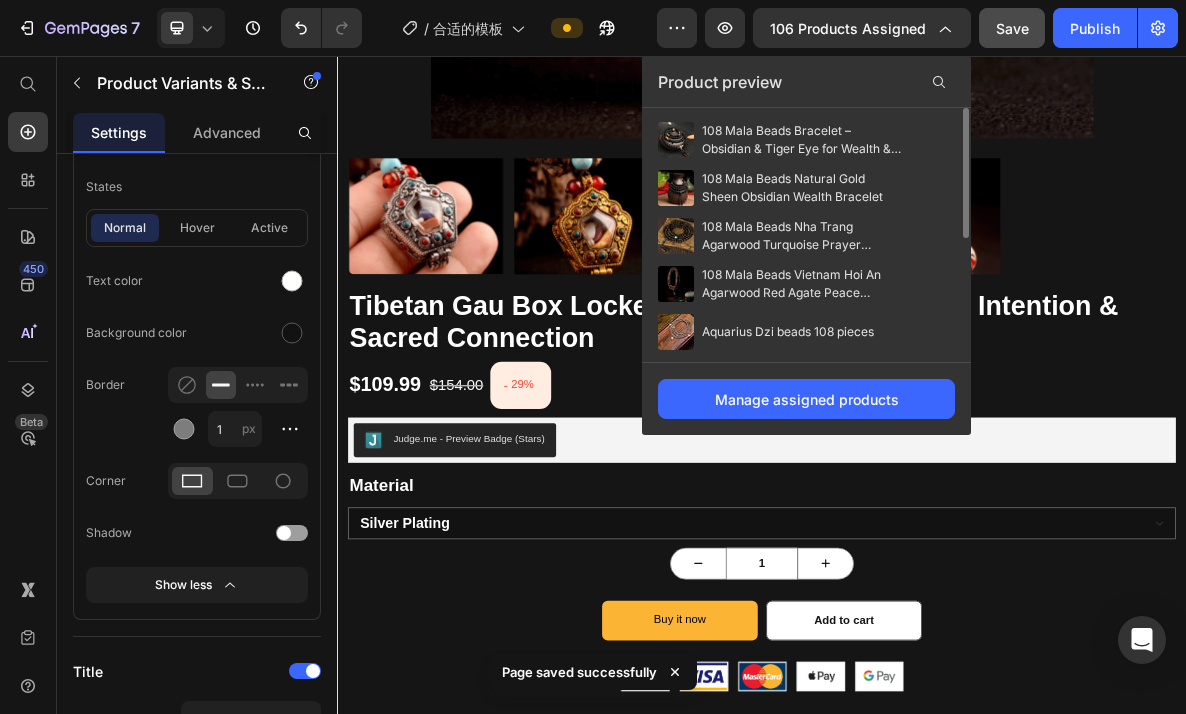 scroll, scrollTop: 290, scrollLeft: 0, axis: vertical 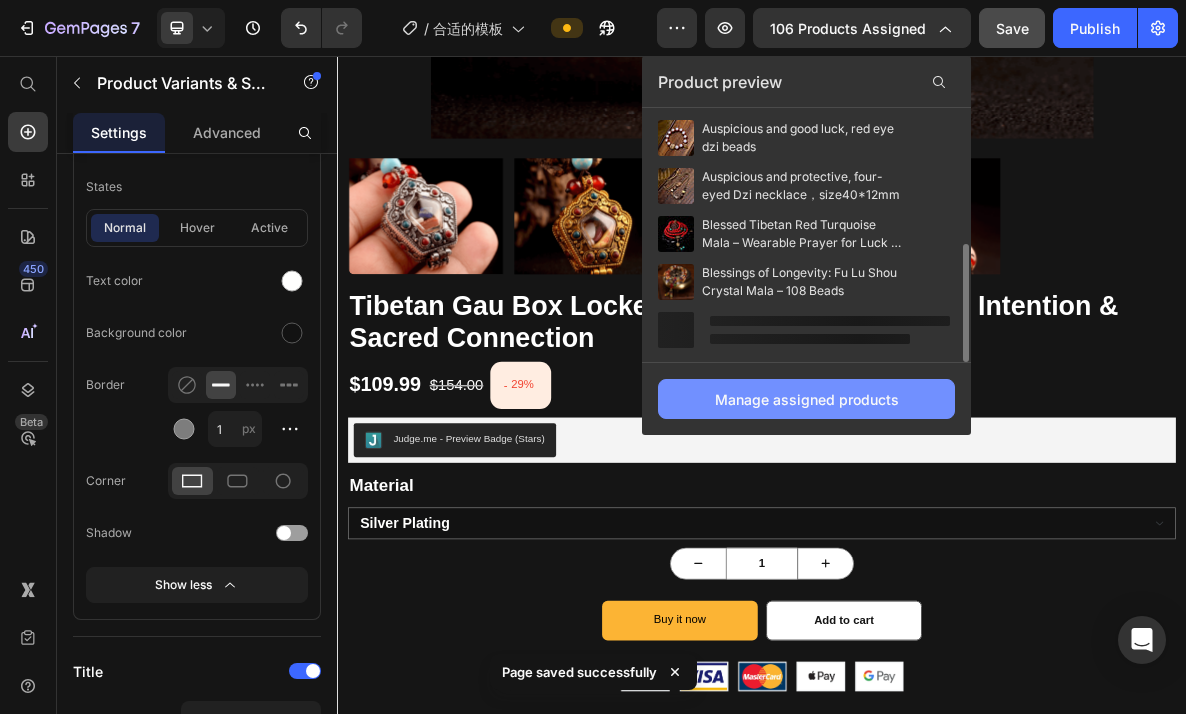 click on "Manage assigned products" at bounding box center (807, 399) 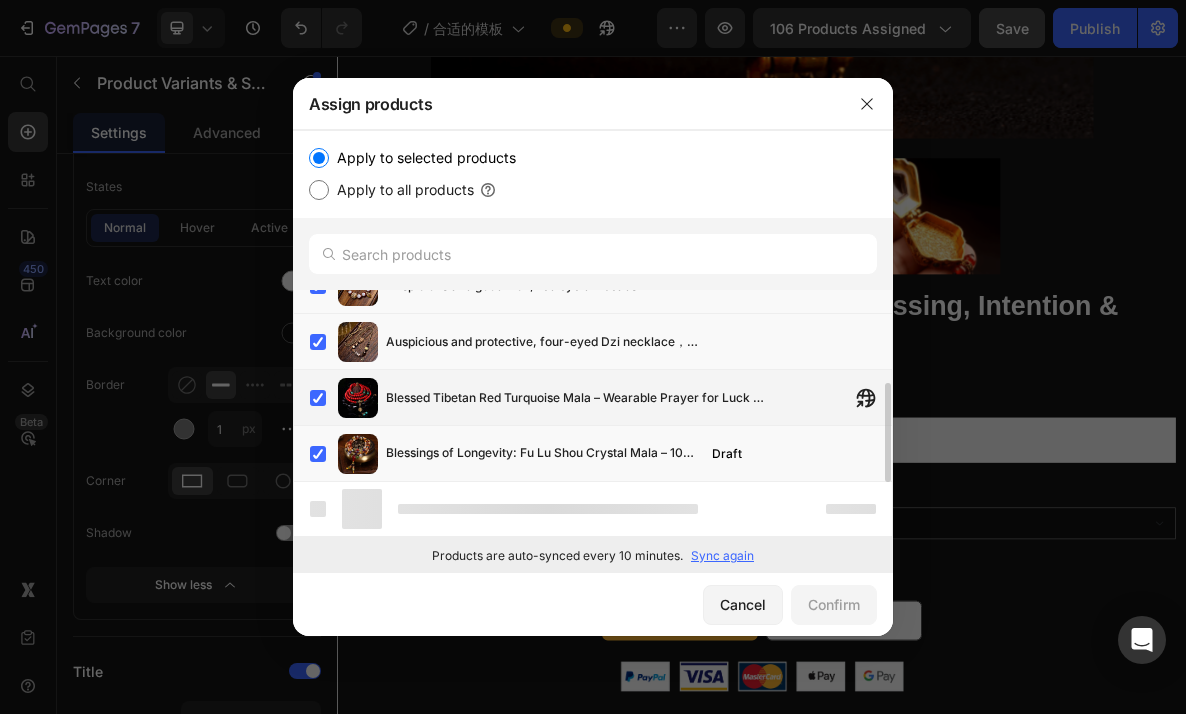 scroll, scrollTop: 0, scrollLeft: 0, axis: both 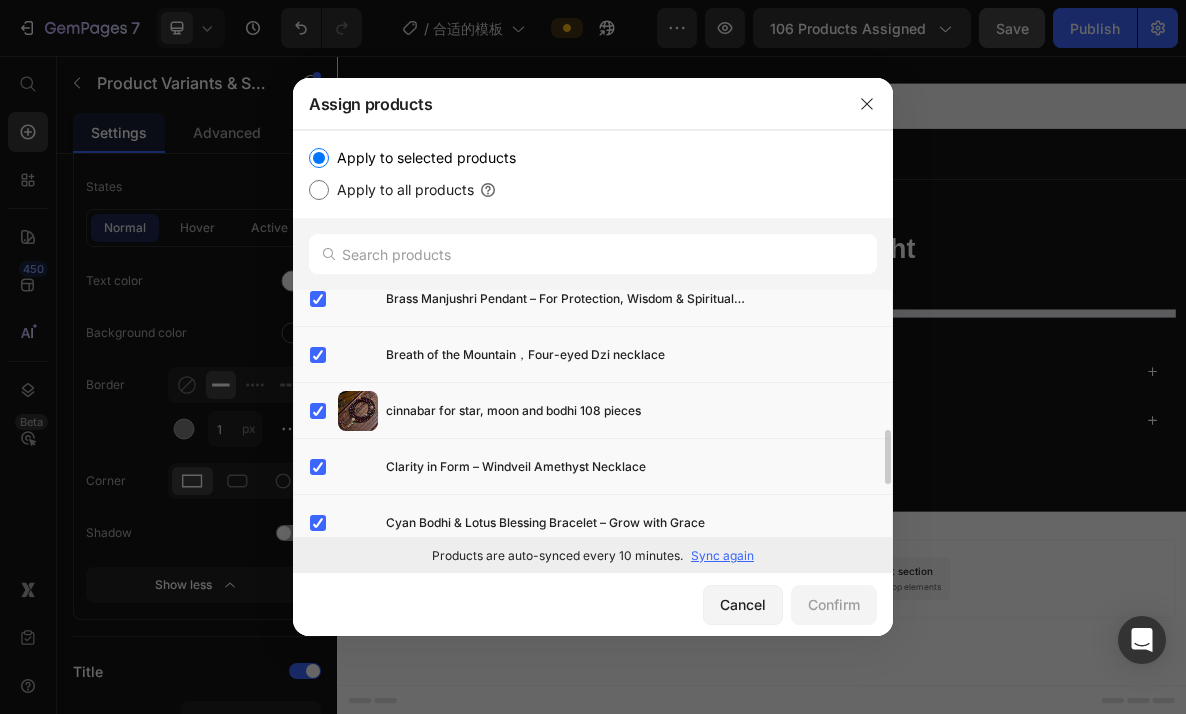 click on "Apply to all products" at bounding box center [401, 190] 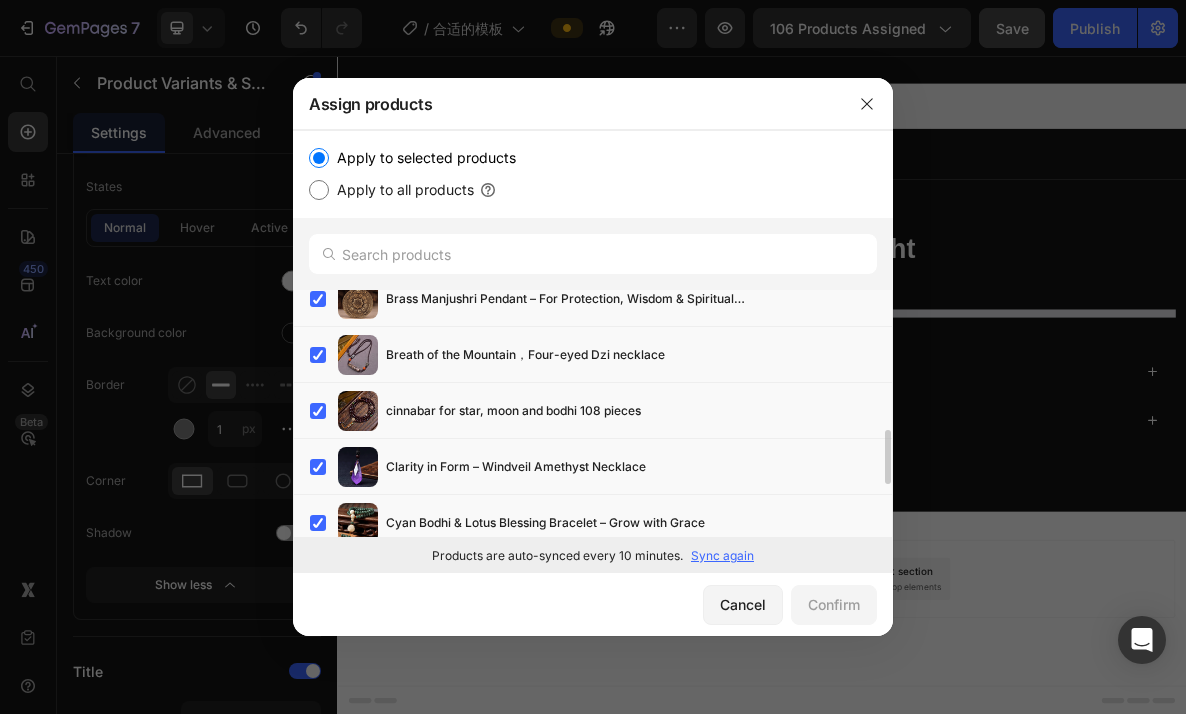 click on "Apply to all products" at bounding box center [319, 190] 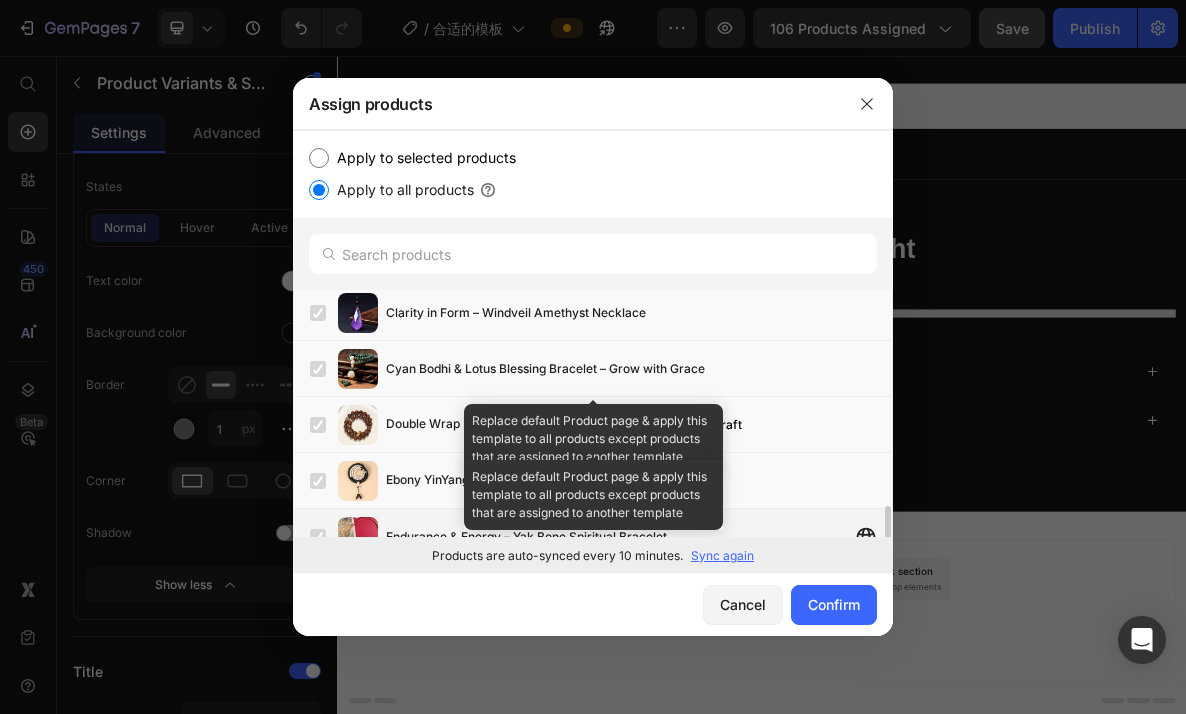 scroll, scrollTop: 929, scrollLeft: 0, axis: vertical 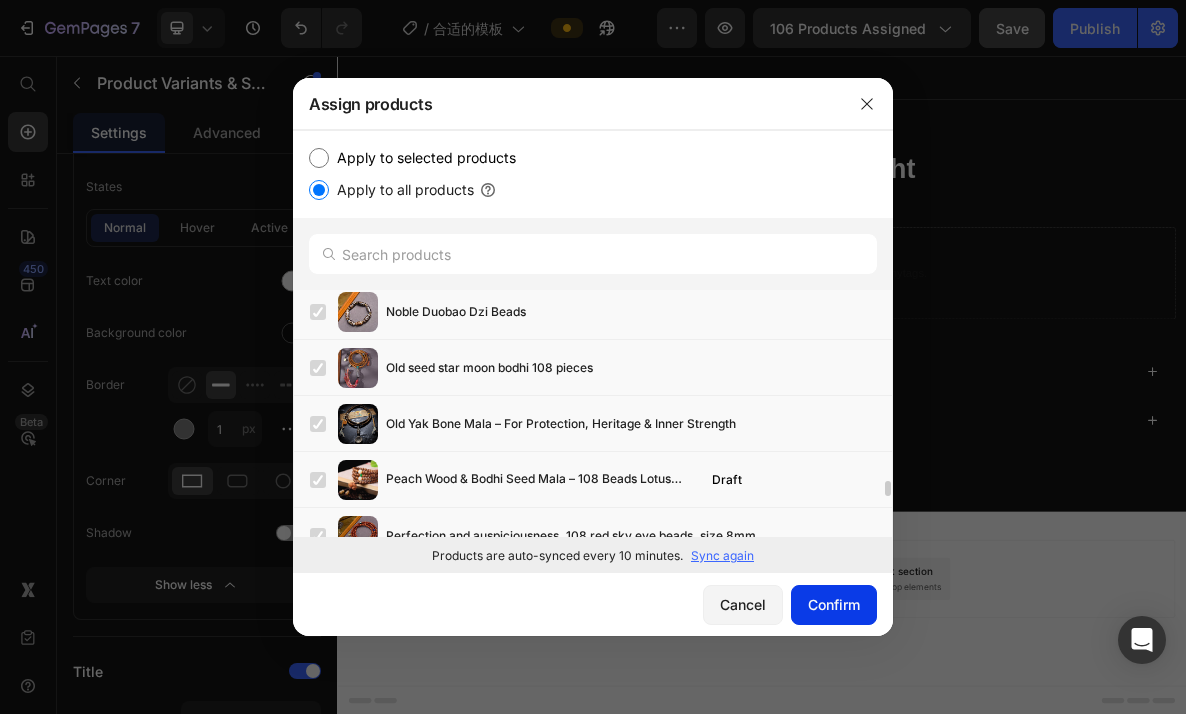 click on "Confirm" 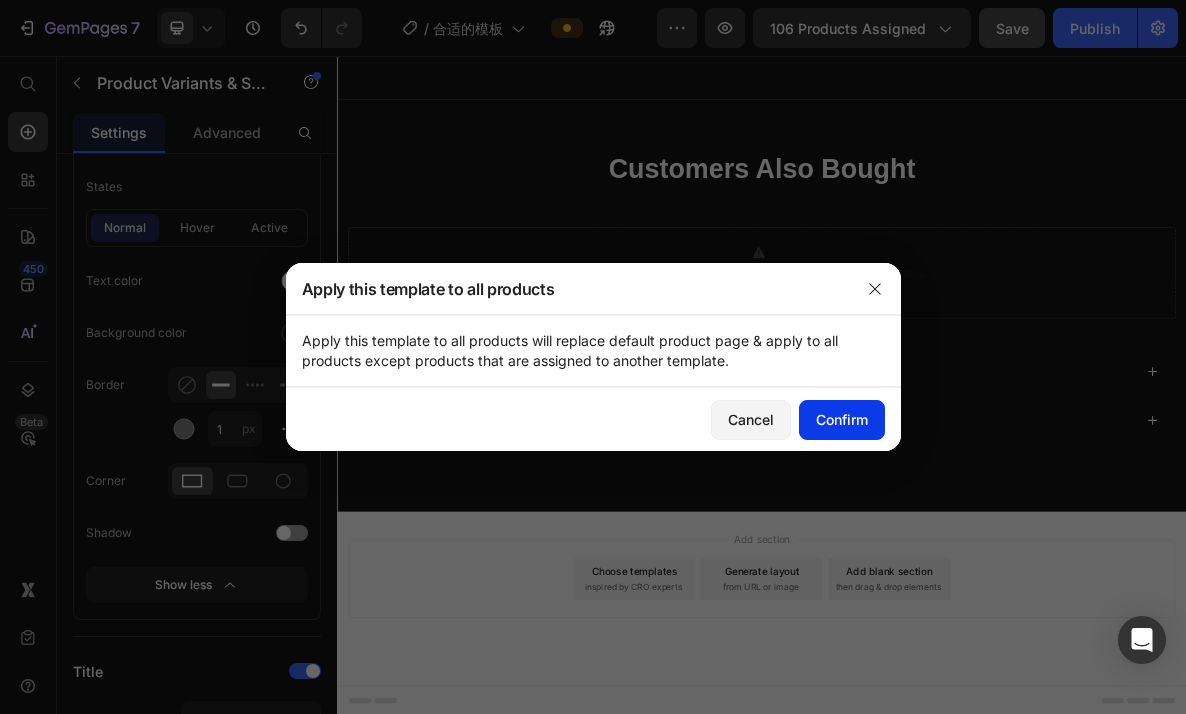 click on "Confirm" at bounding box center (842, 419) 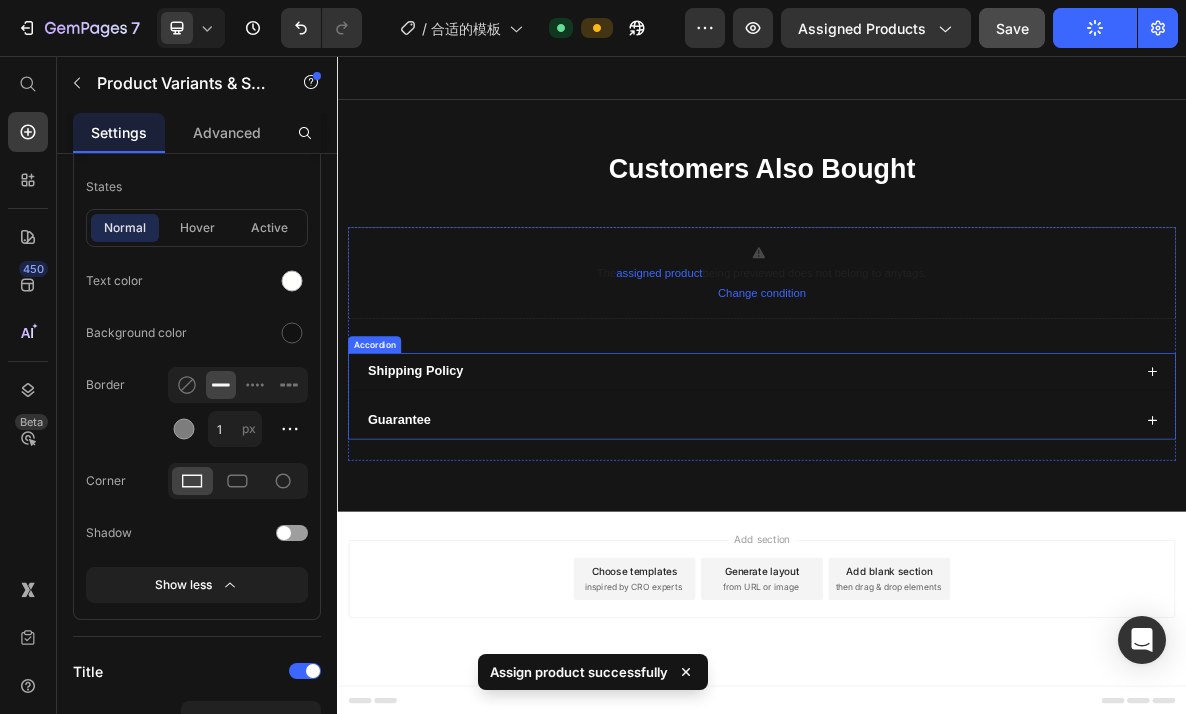 click on "Guarantee" at bounding box center [937, 571] 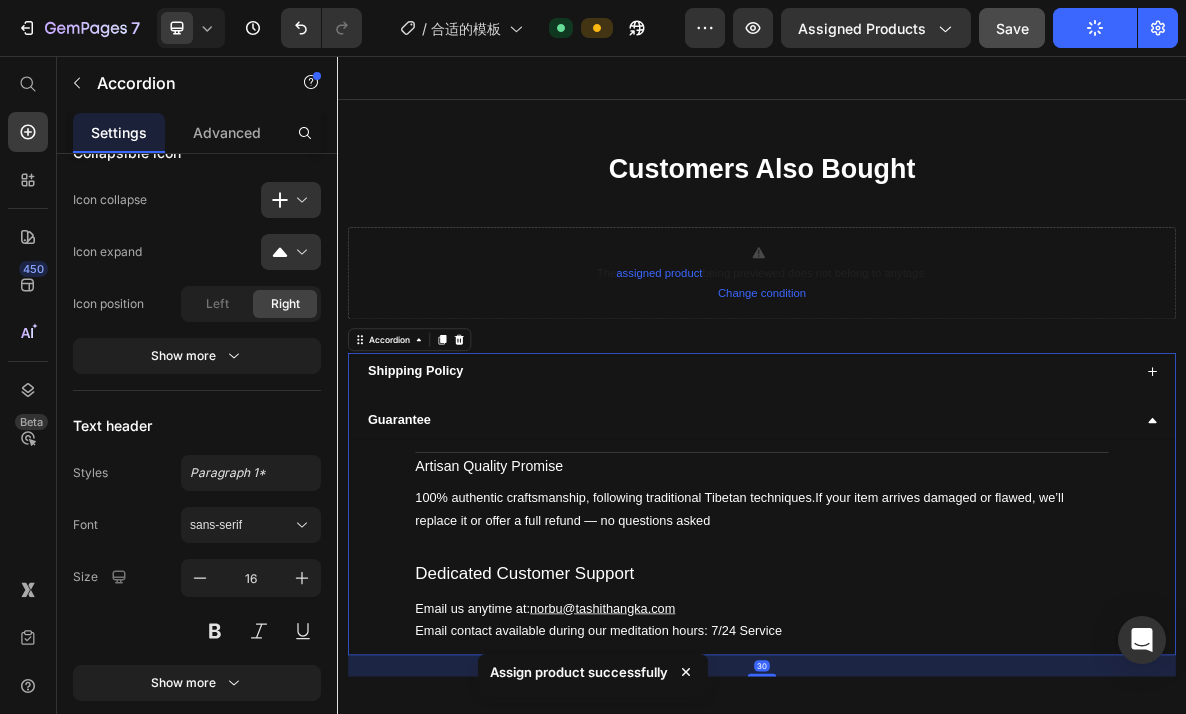 scroll, scrollTop: 0, scrollLeft: 0, axis: both 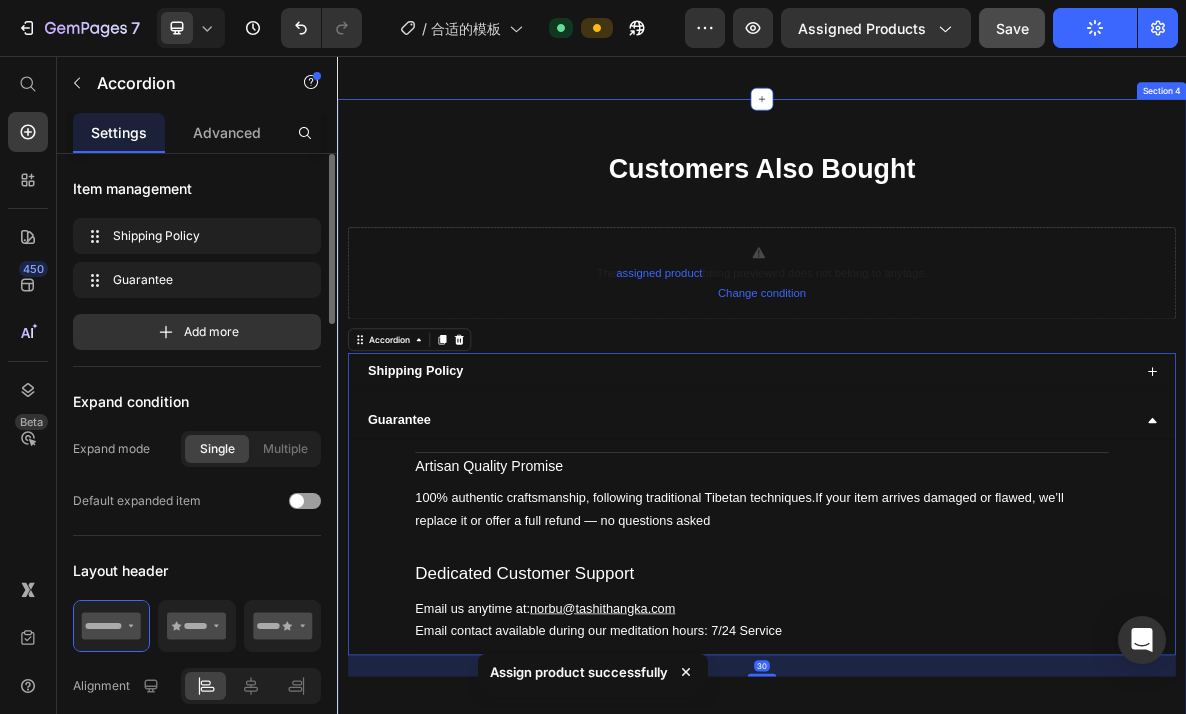 click on "Customers Also Bought" at bounding box center [937, 215] 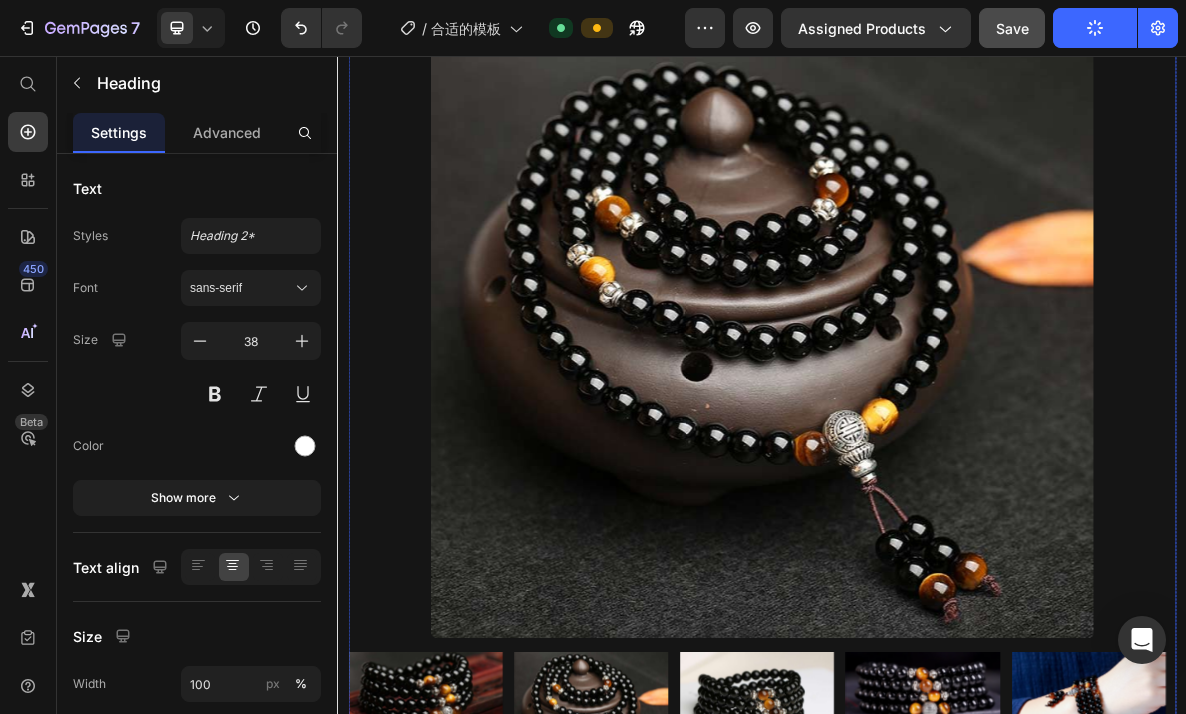 scroll, scrollTop: 281, scrollLeft: 0, axis: vertical 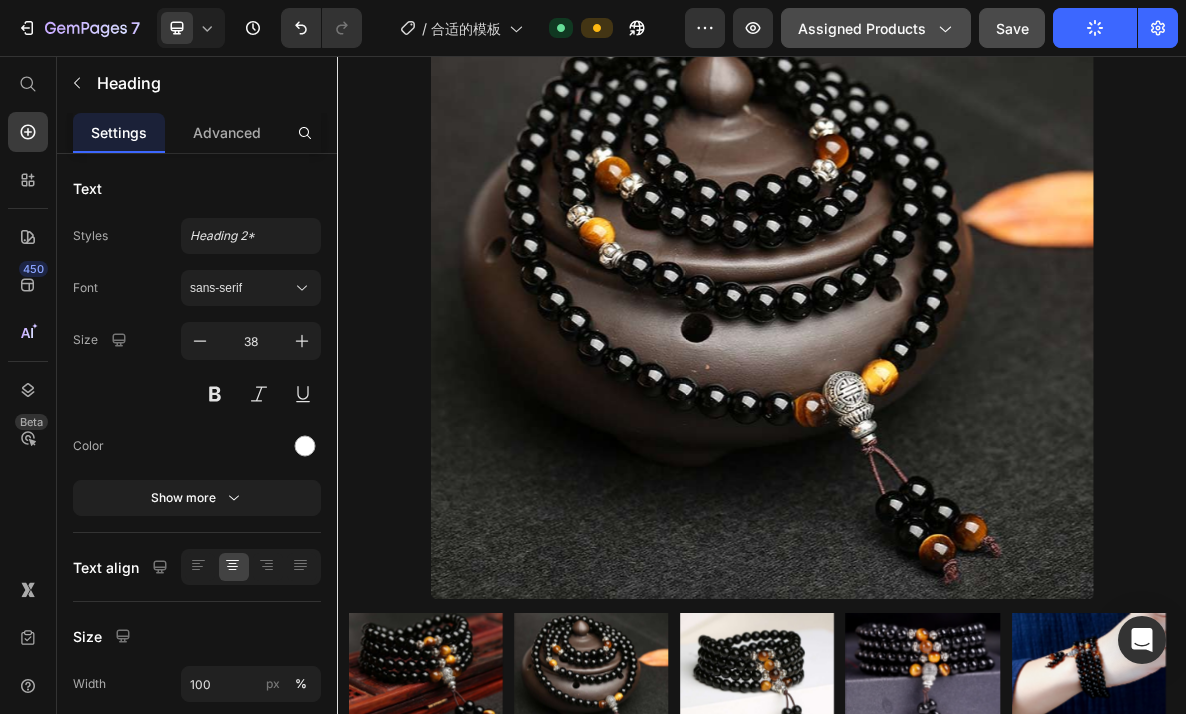 click on "Assigned Products" at bounding box center [876, 28] 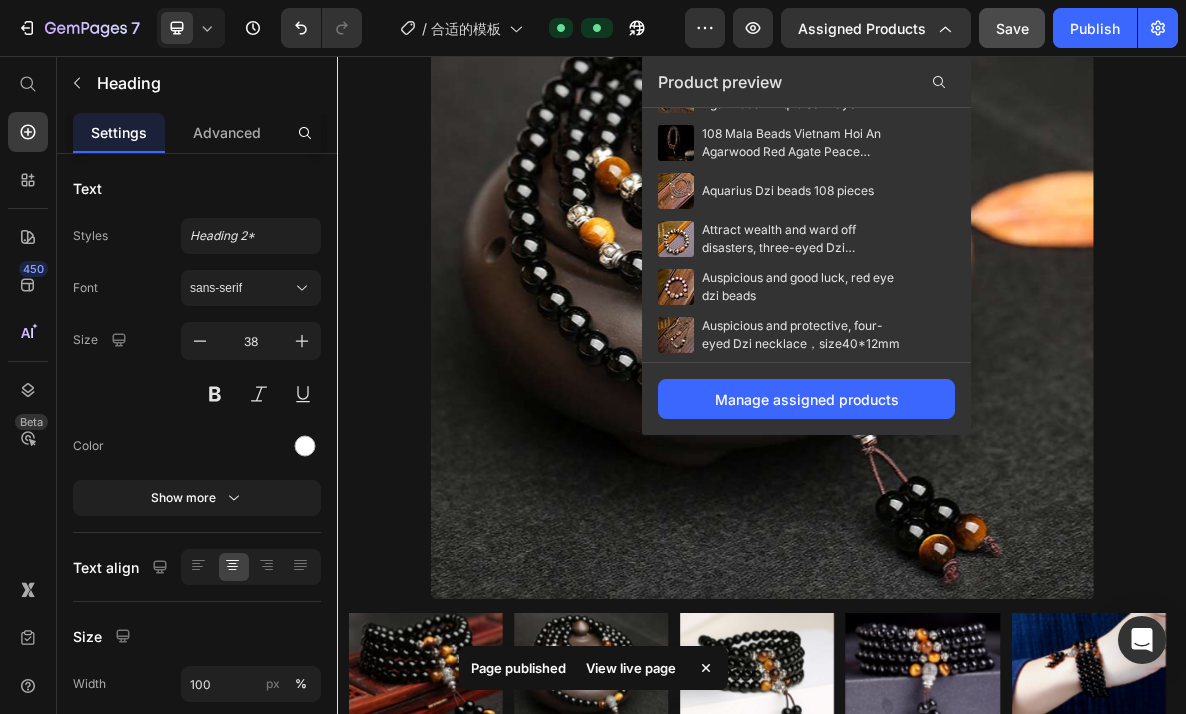 scroll, scrollTop: 0, scrollLeft: 0, axis: both 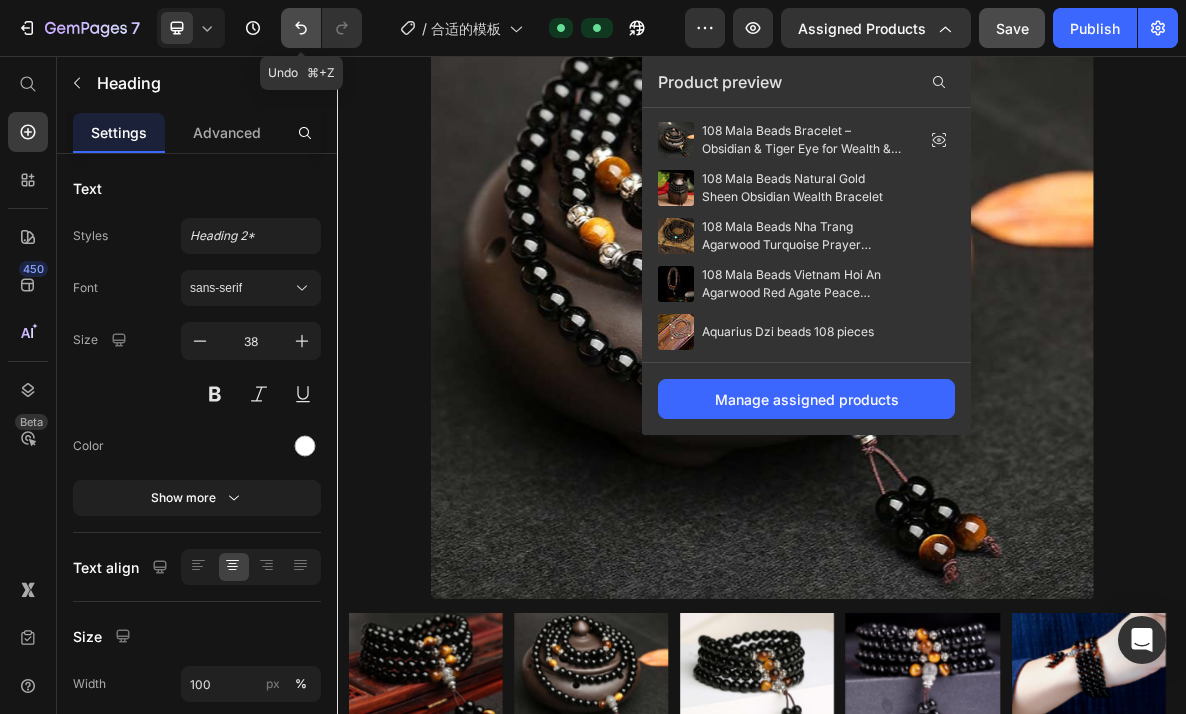 click 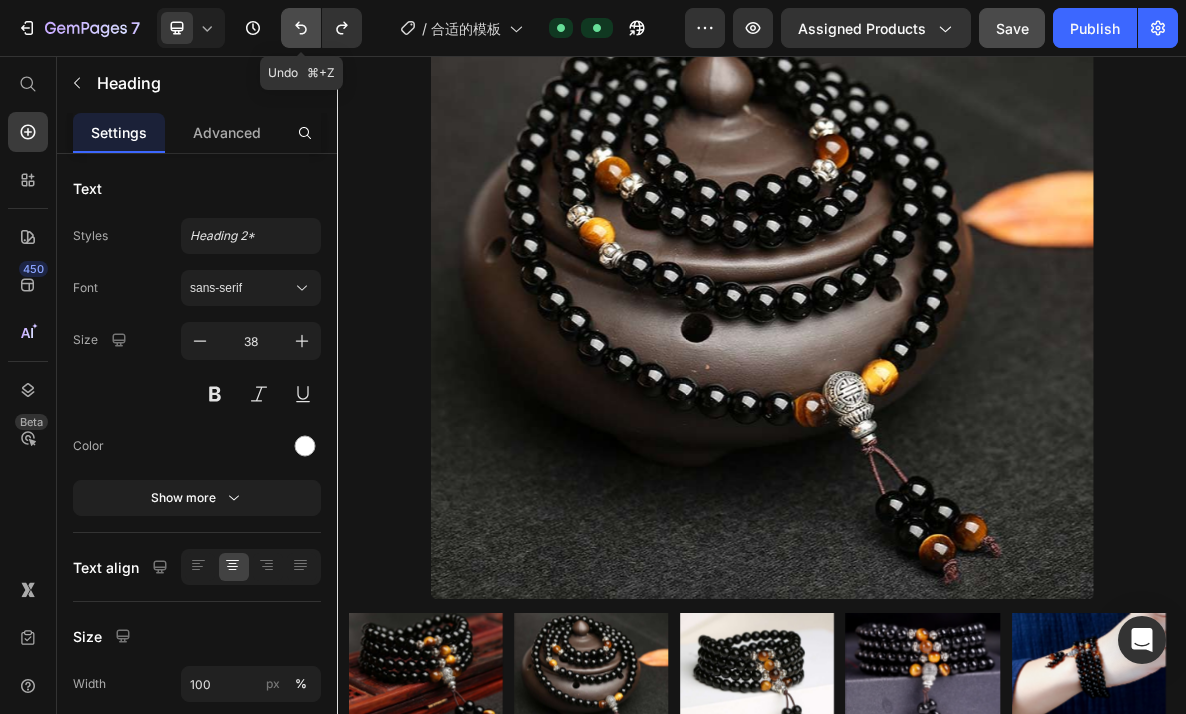 click 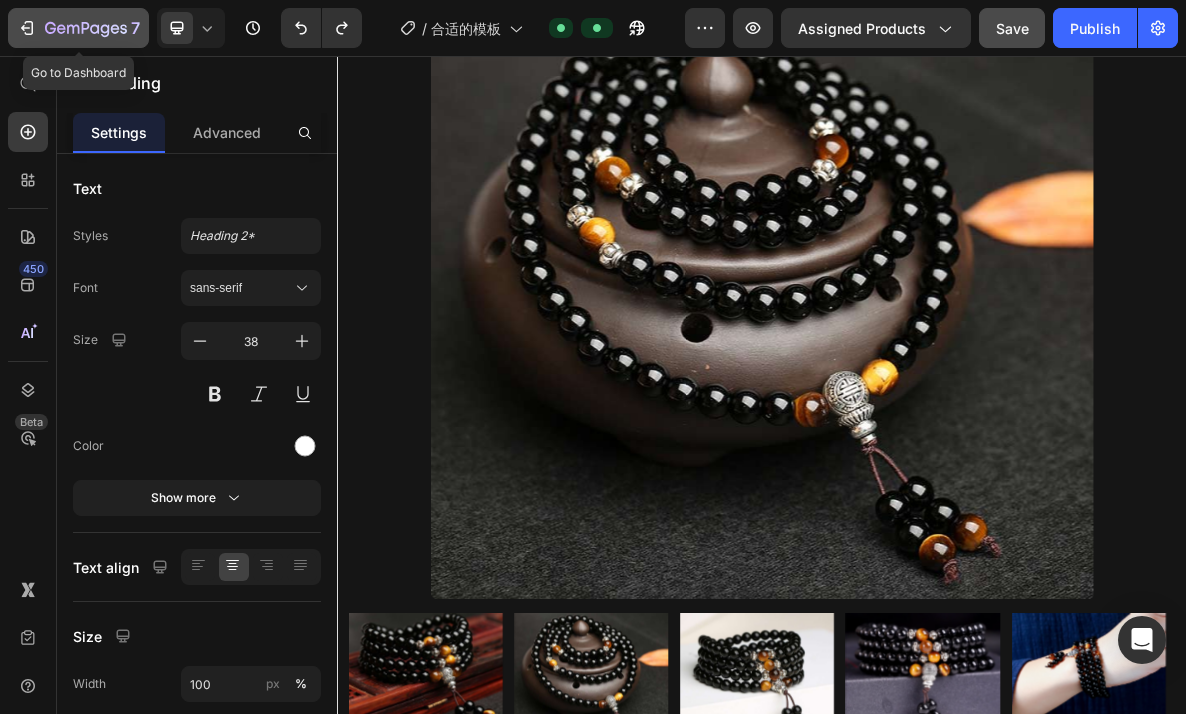 click 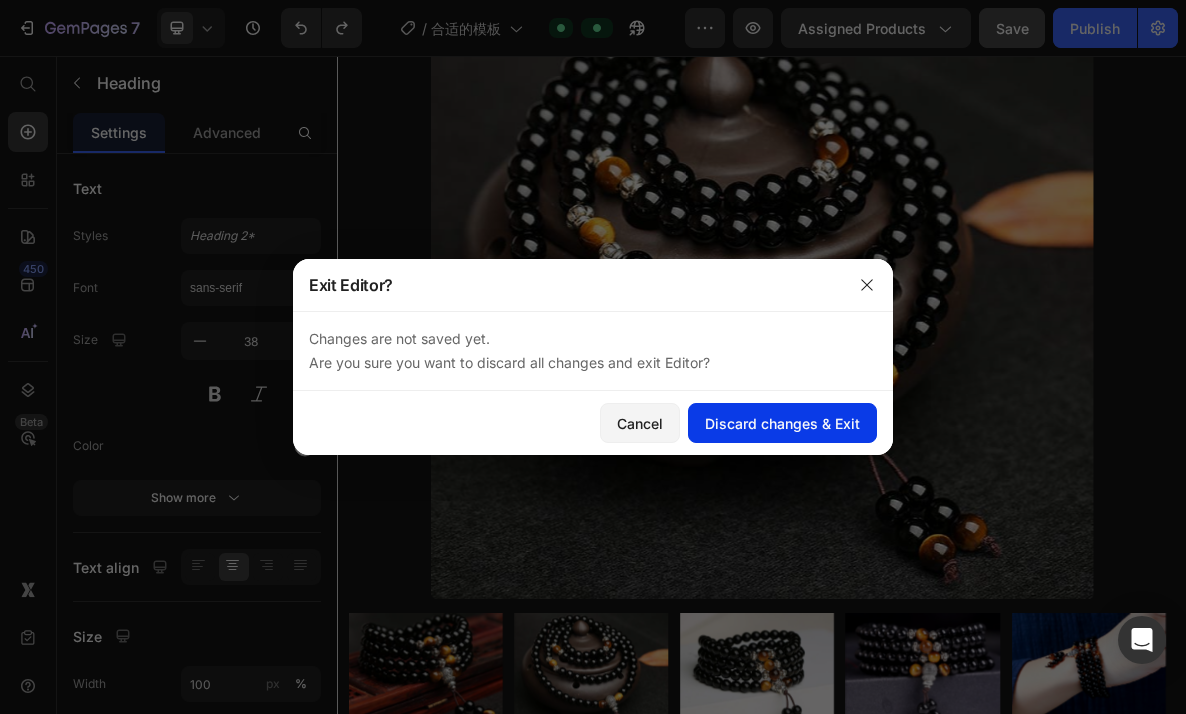 click on "Discard changes & Exit" 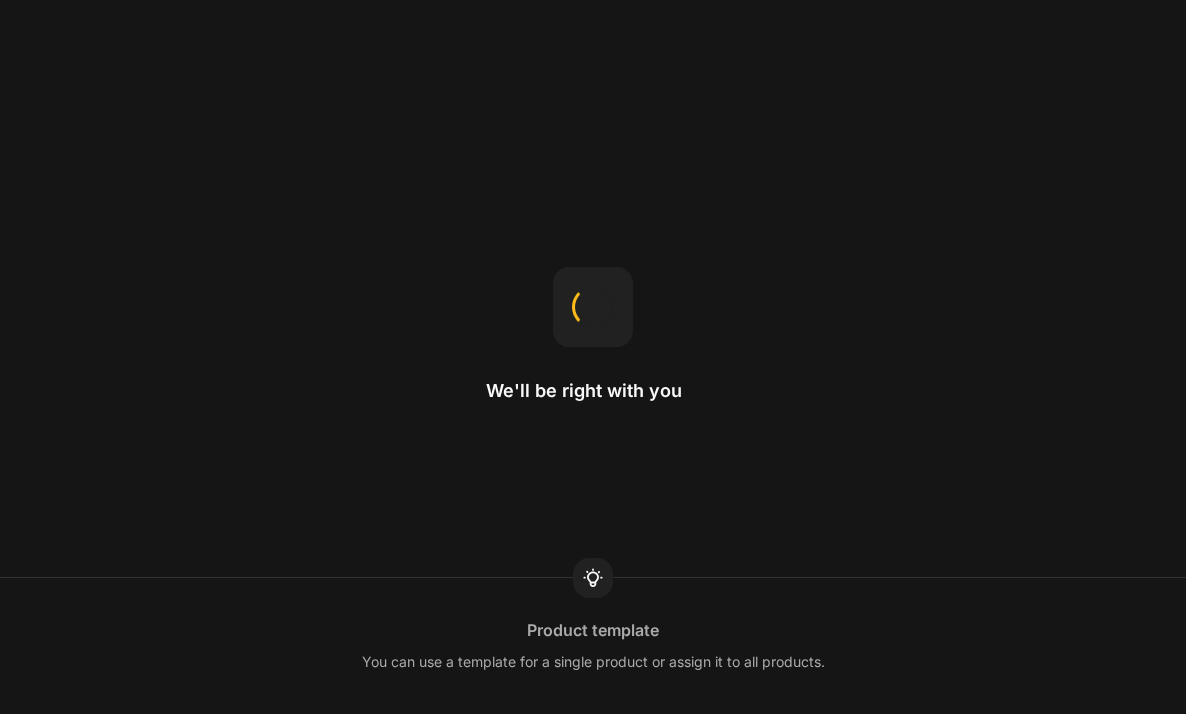 scroll, scrollTop: 0, scrollLeft: 0, axis: both 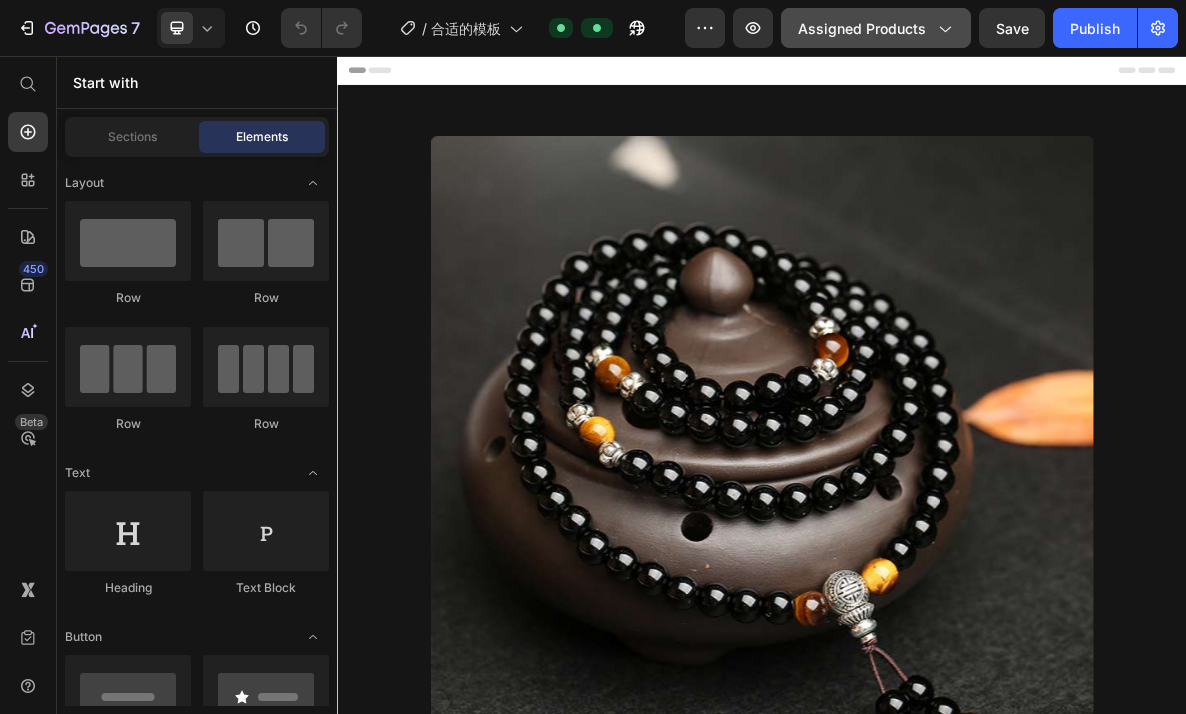 click on "Assigned Products" 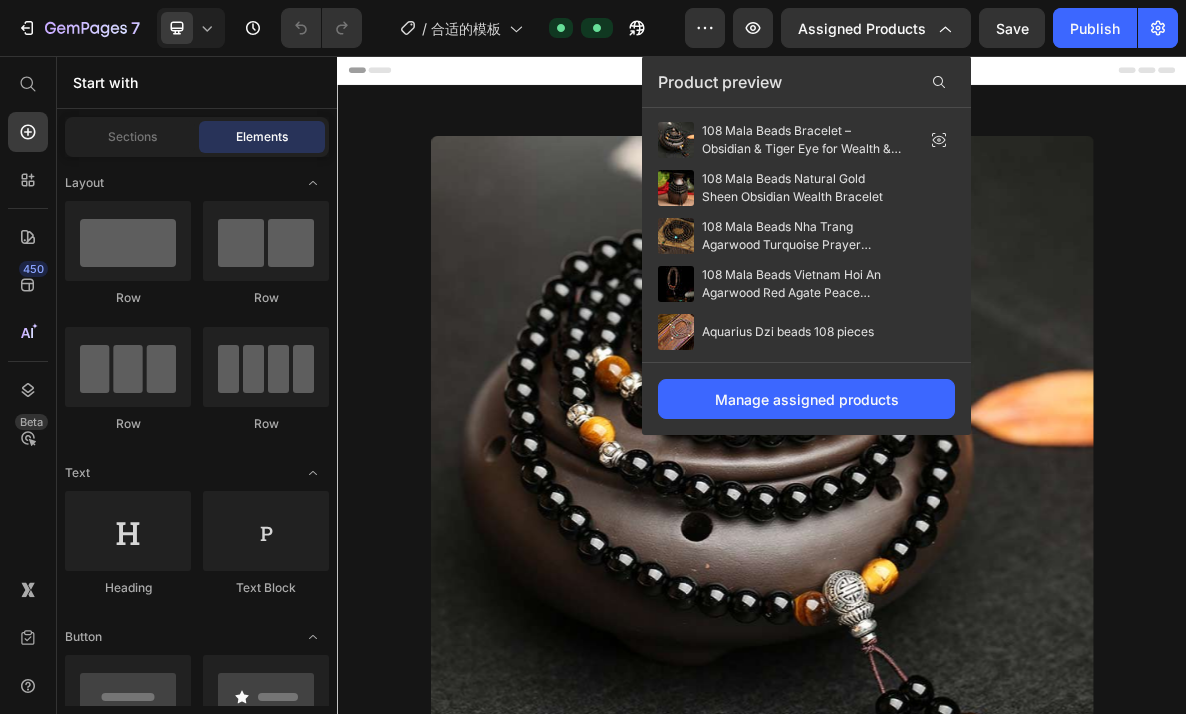 type 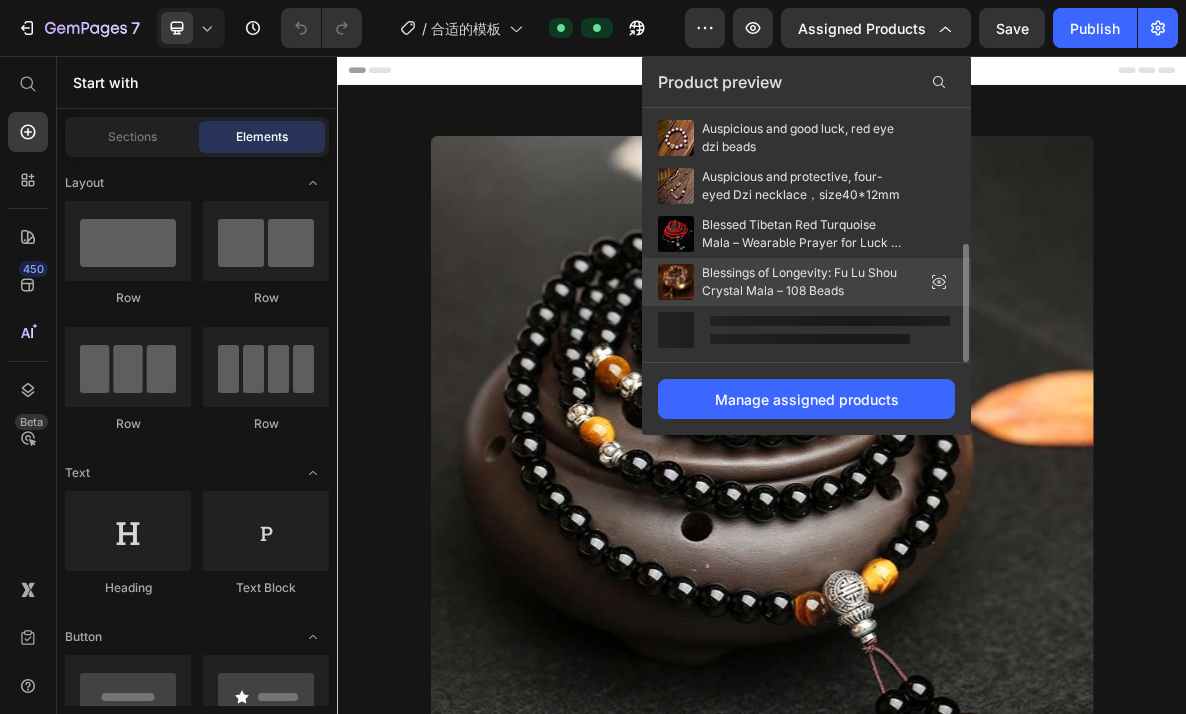 scroll, scrollTop: 0, scrollLeft: 0, axis: both 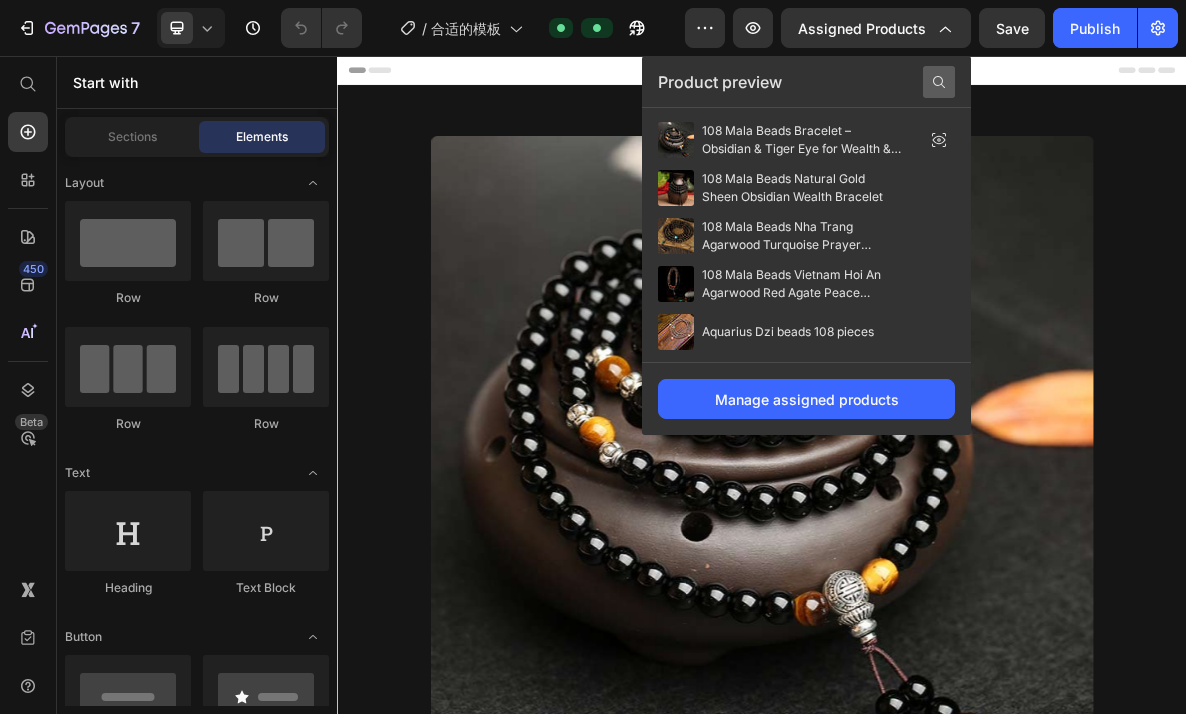 click 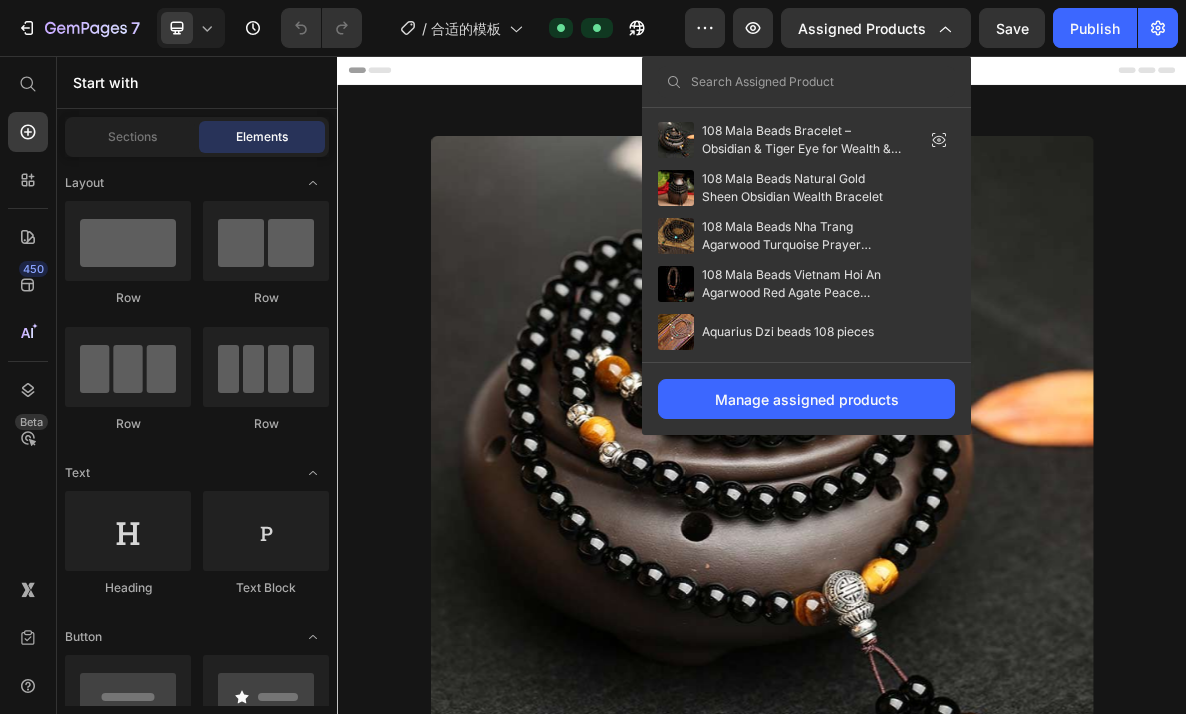 click at bounding box center [806, 82] 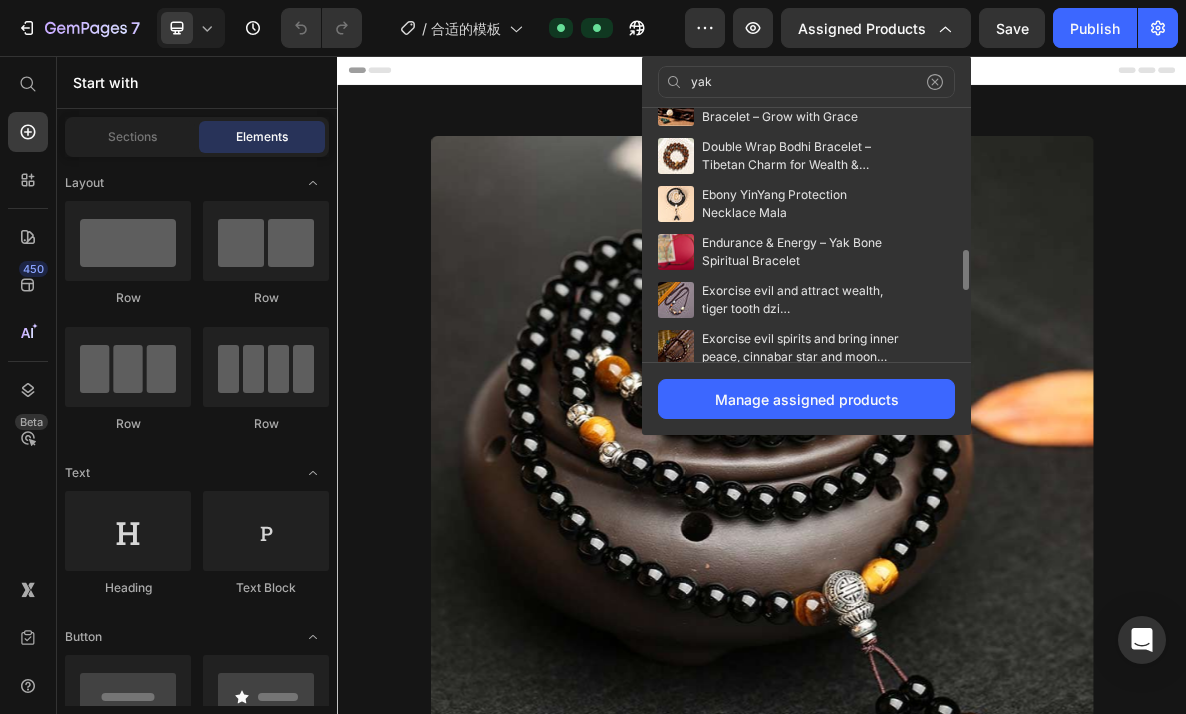 scroll, scrollTop: 1236, scrollLeft: 0, axis: vertical 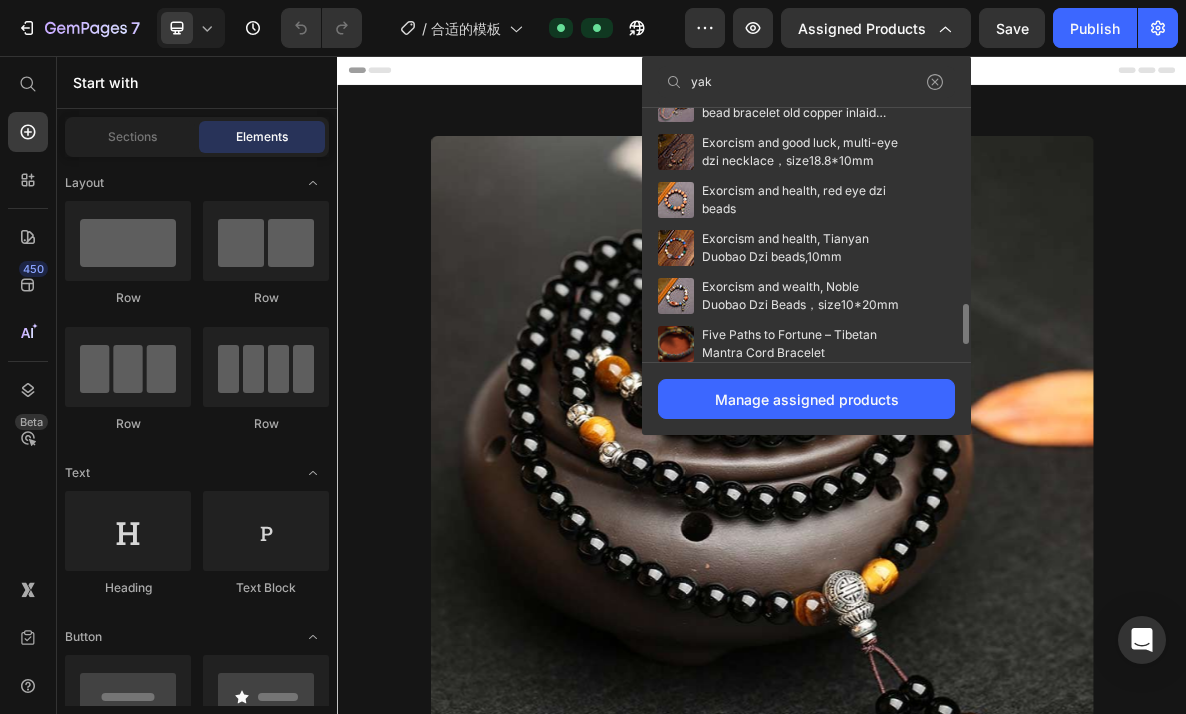click on "yak" at bounding box center (806, 82) 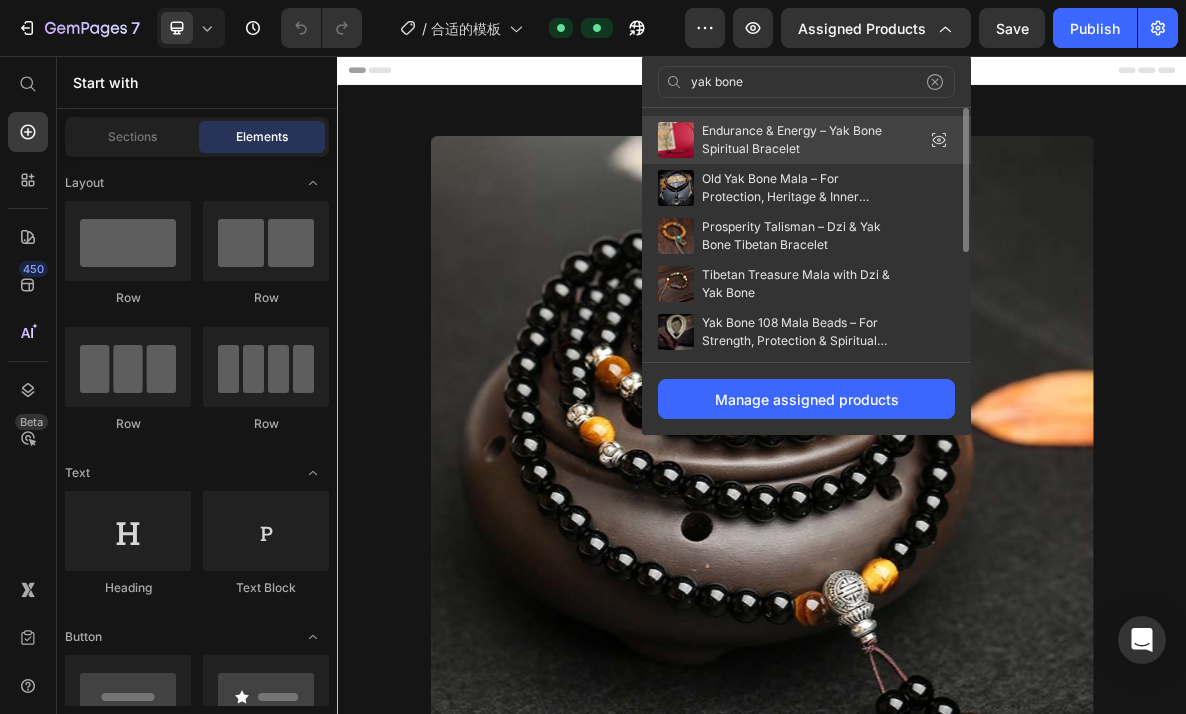 type on "yak bone" 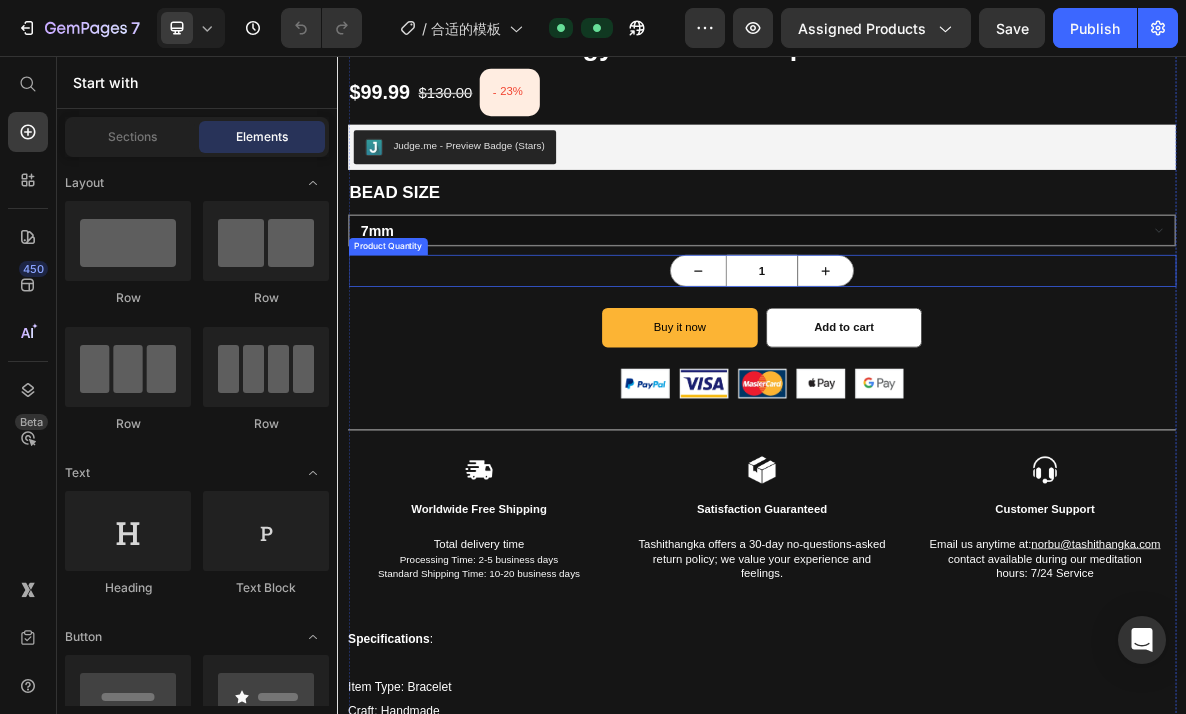 scroll, scrollTop: 1293, scrollLeft: 0, axis: vertical 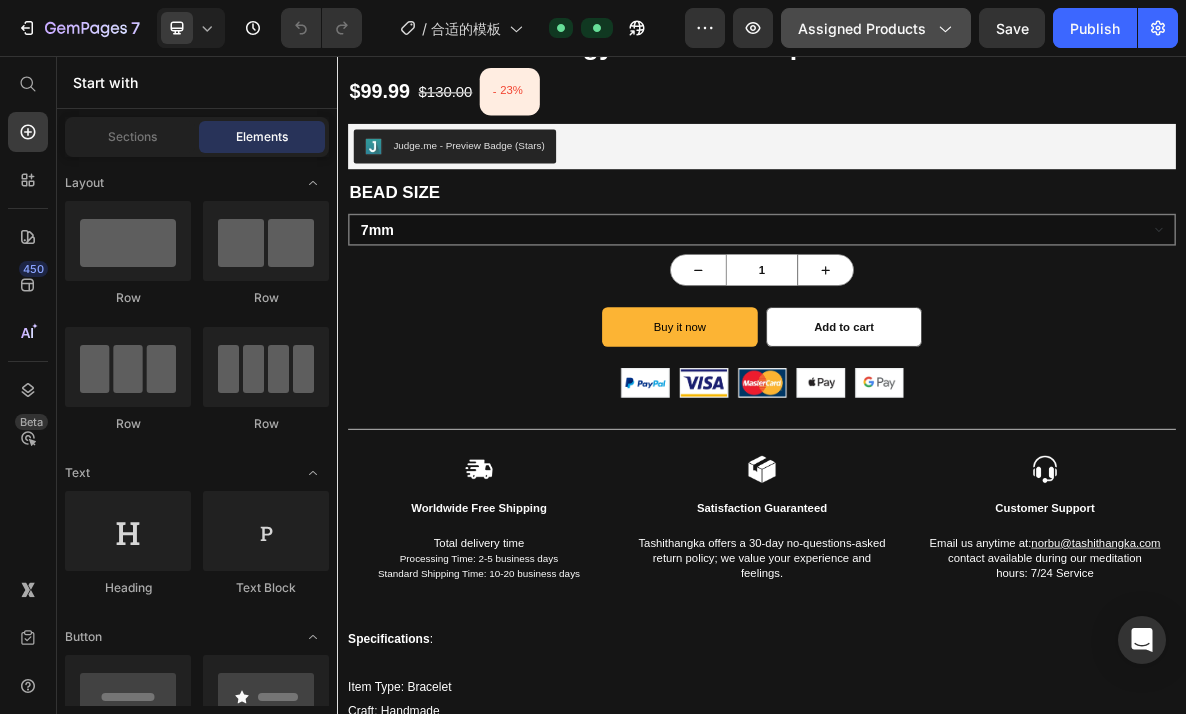 click on "Assigned Products" at bounding box center (876, 28) 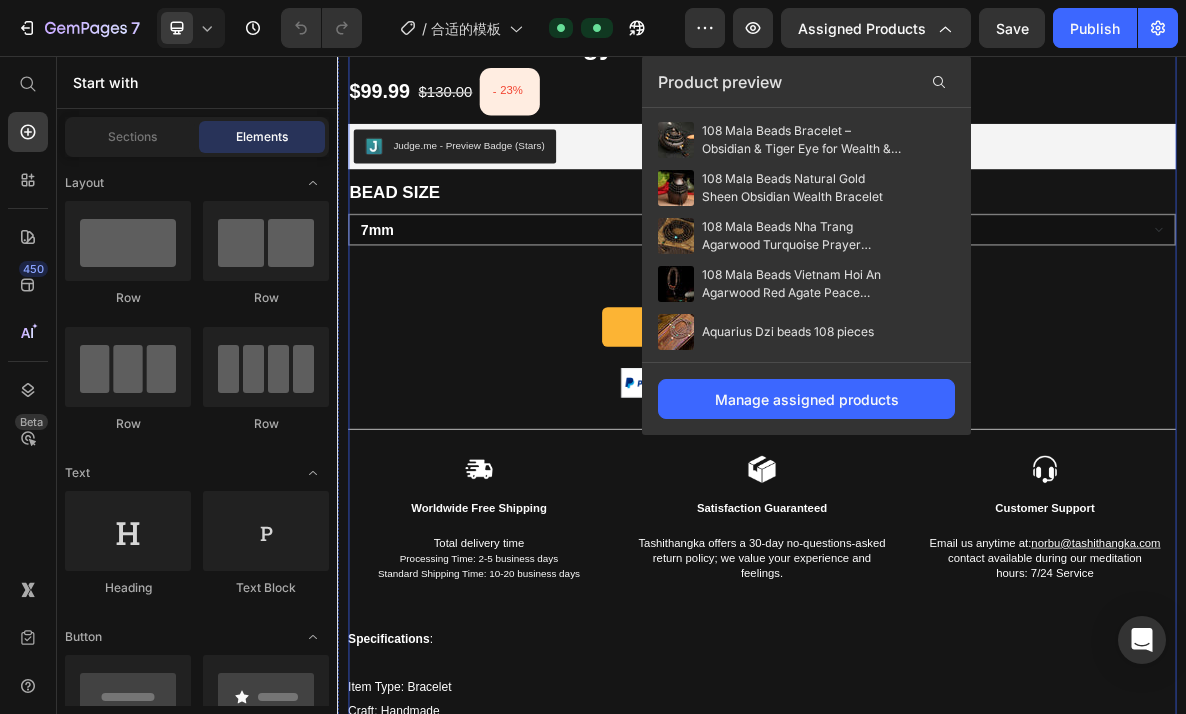 click on "Buy it now Dynamic Checkout Add to cart (P) Cart Button Row" at bounding box center (937, 439) 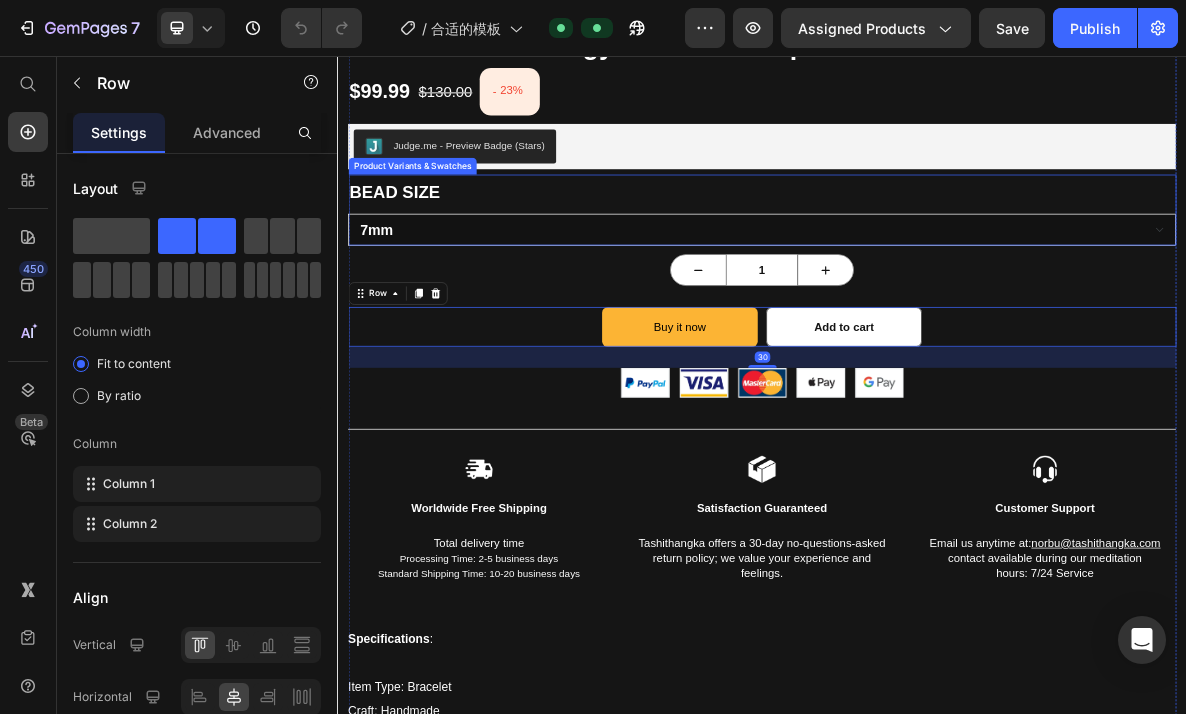 click on "7mm" at bounding box center (937, 301) 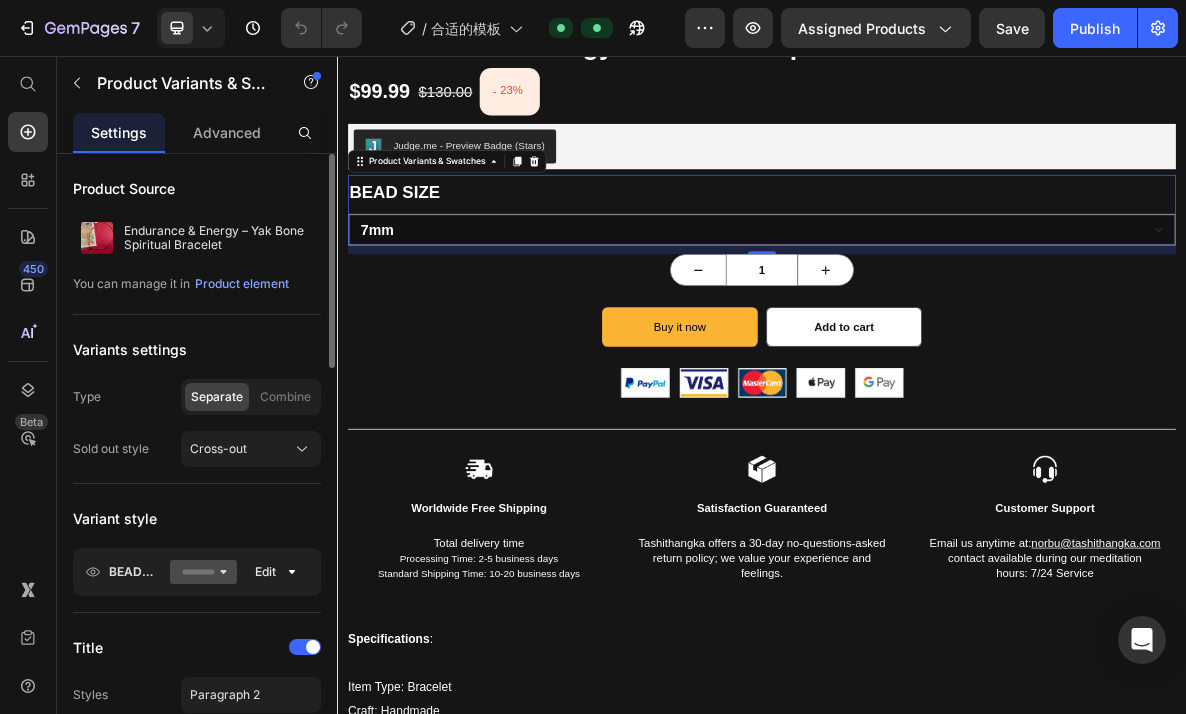 scroll, scrollTop: 136, scrollLeft: 0, axis: vertical 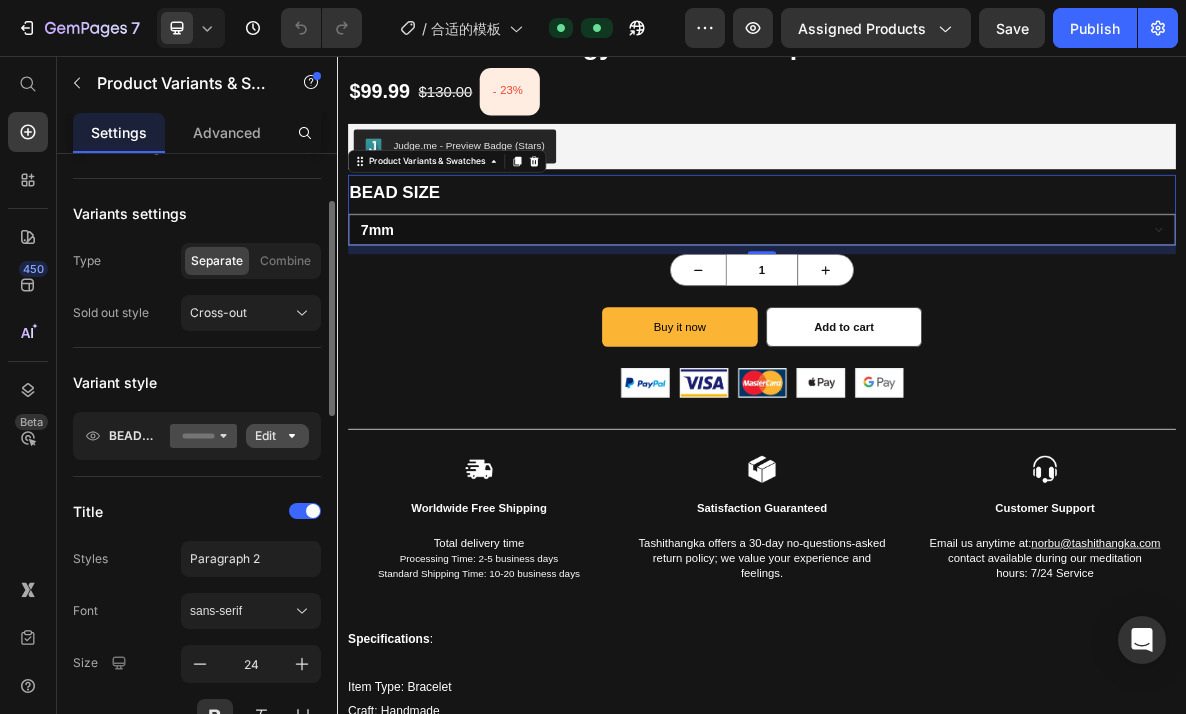 click 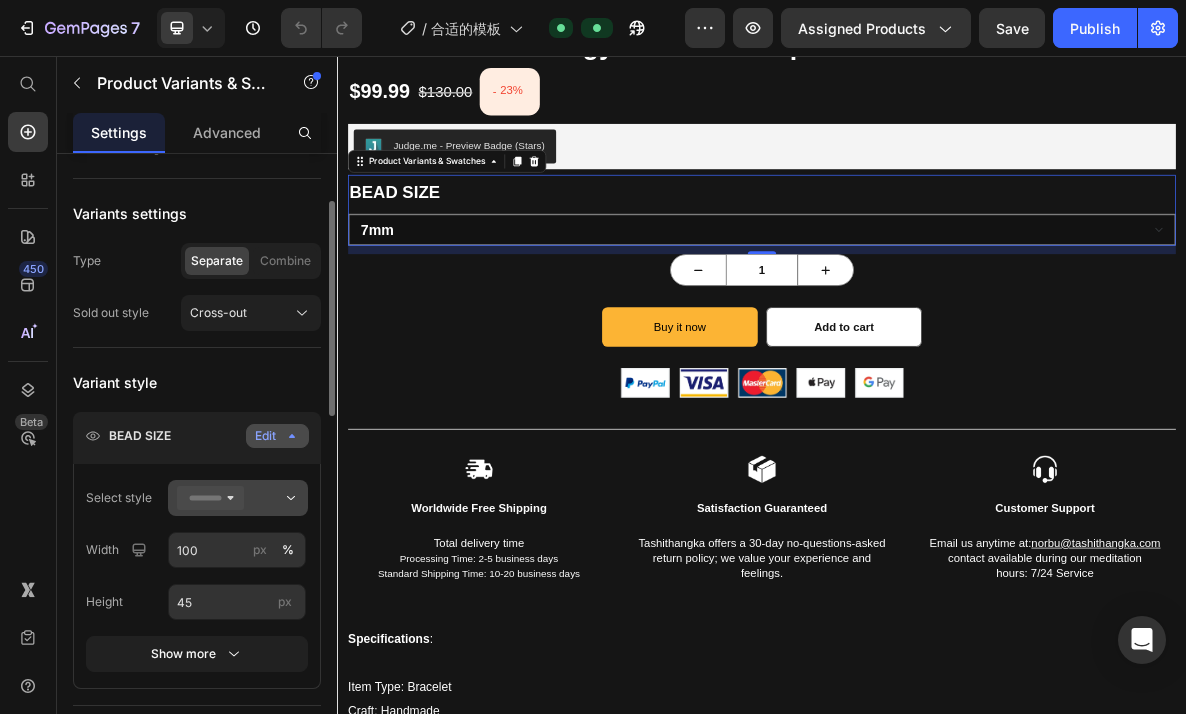 scroll, scrollTop: 171, scrollLeft: 0, axis: vertical 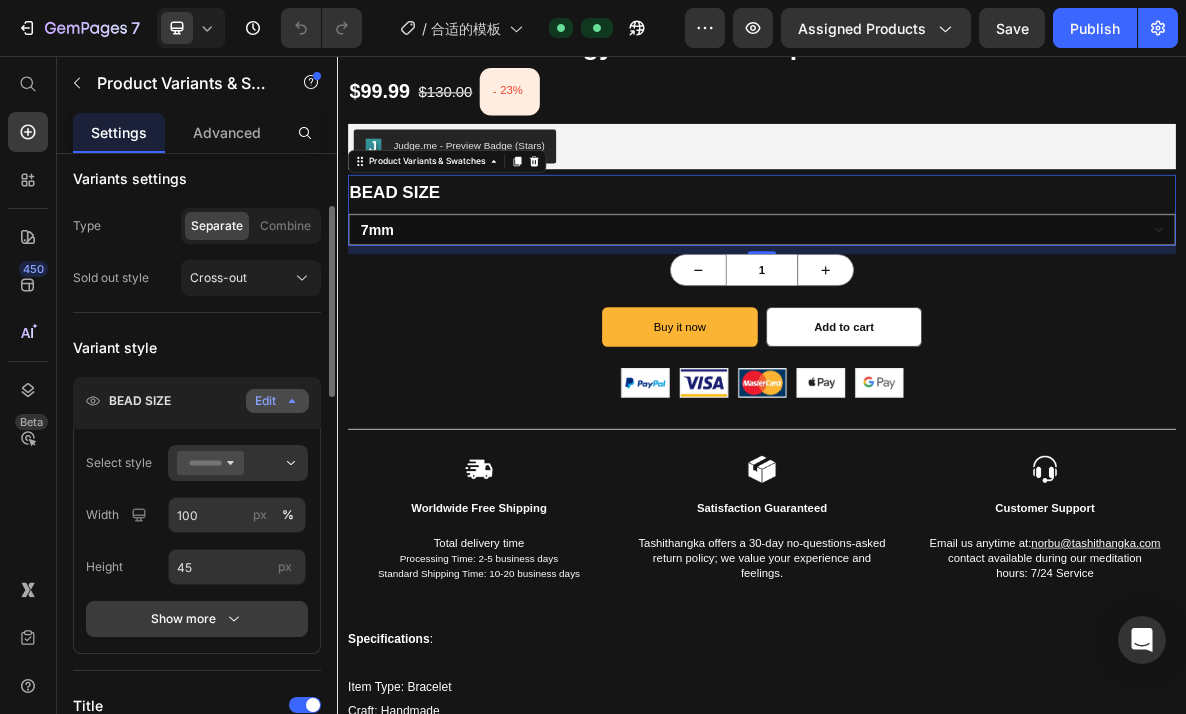 click on "Show more" at bounding box center (197, 619) 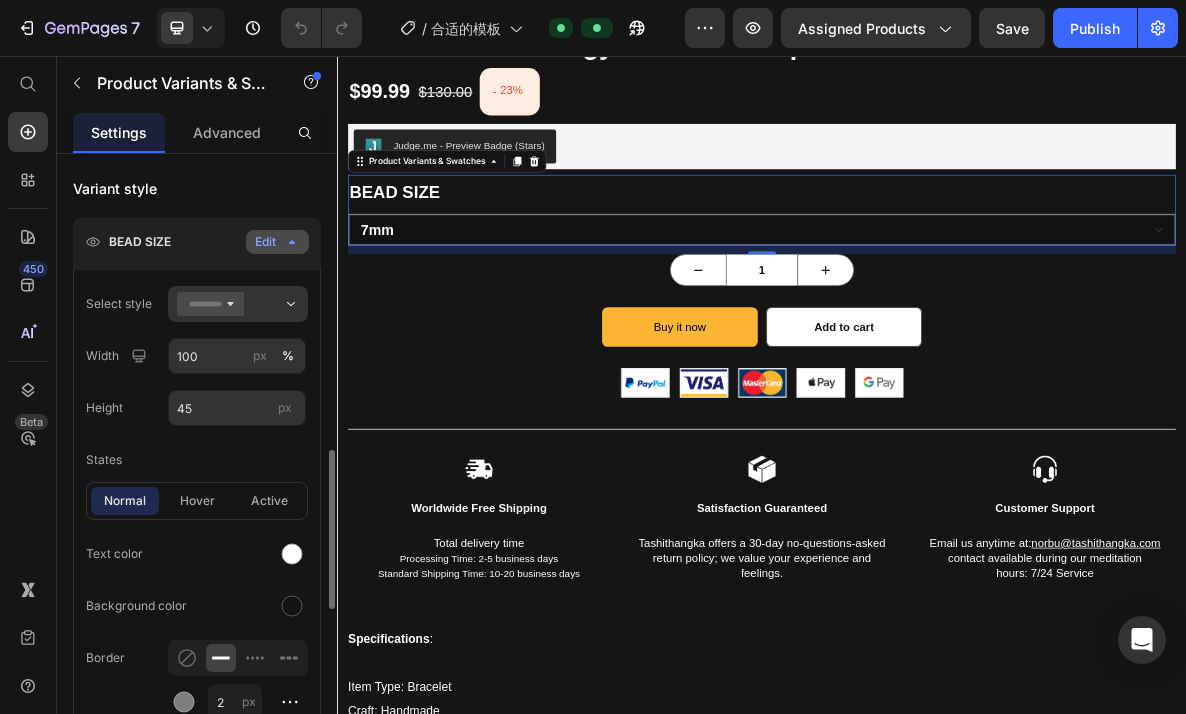 scroll, scrollTop: 498, scrollLeft: 0, axis: vertical 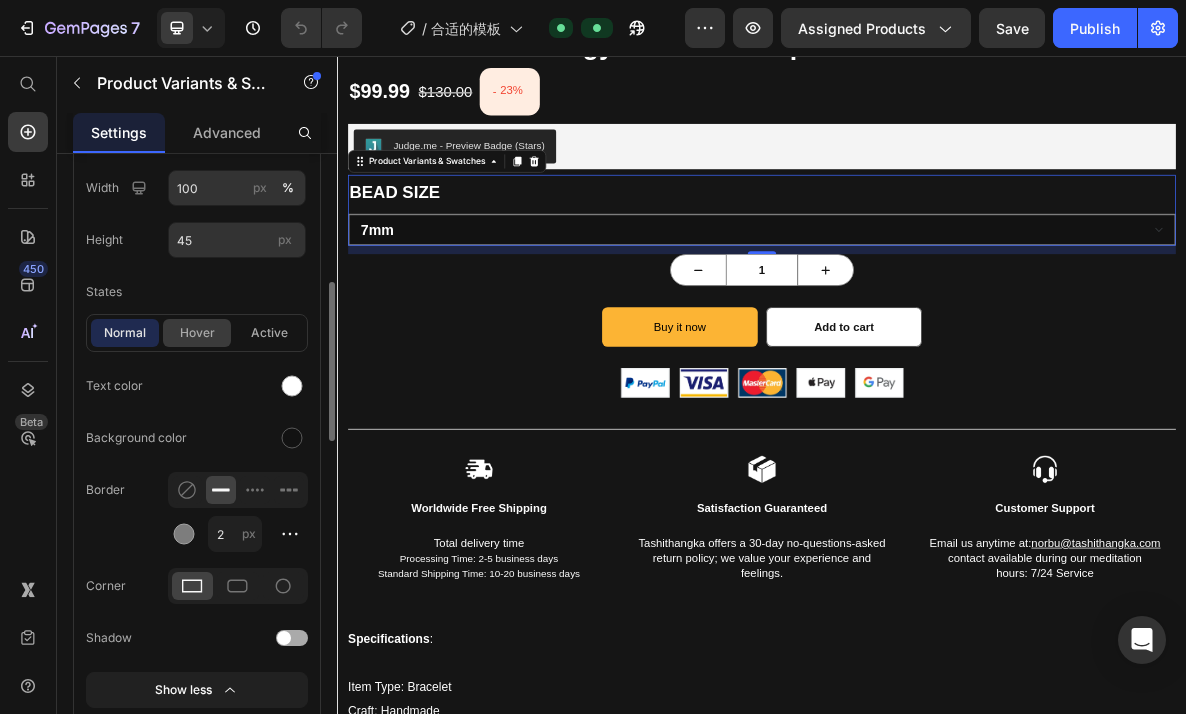 click on "hover" at bounding box center (197, 333) 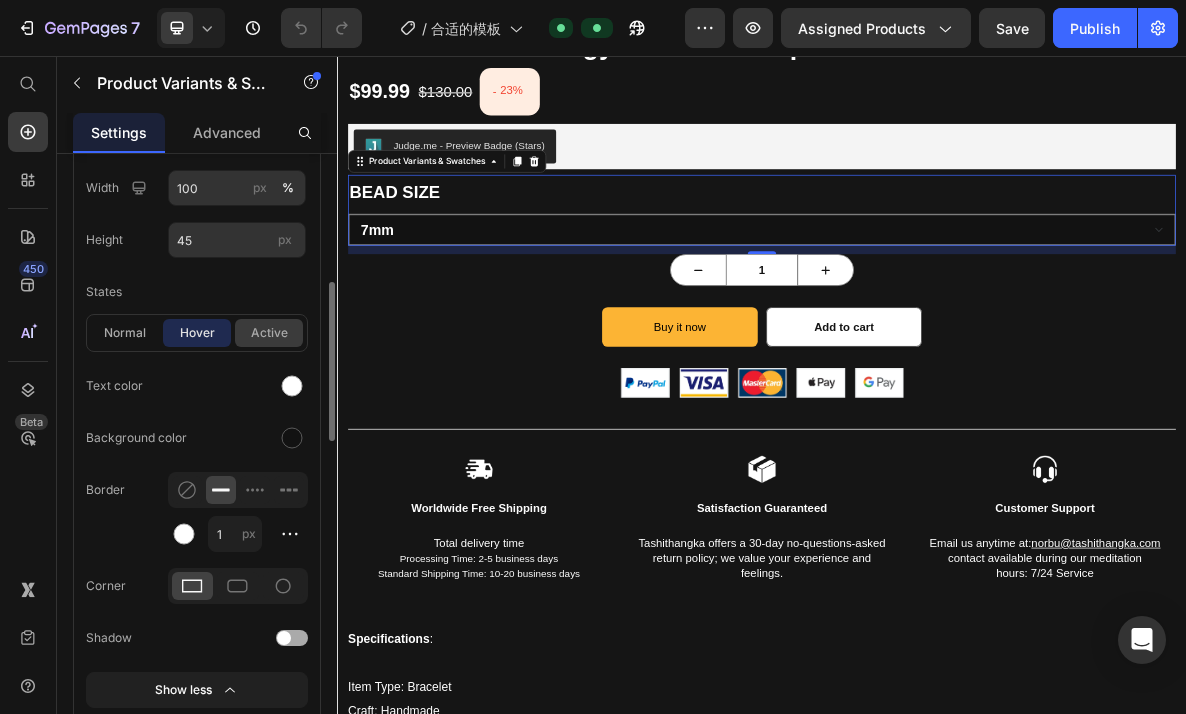 click on "active" at bounding box center (269, 333) 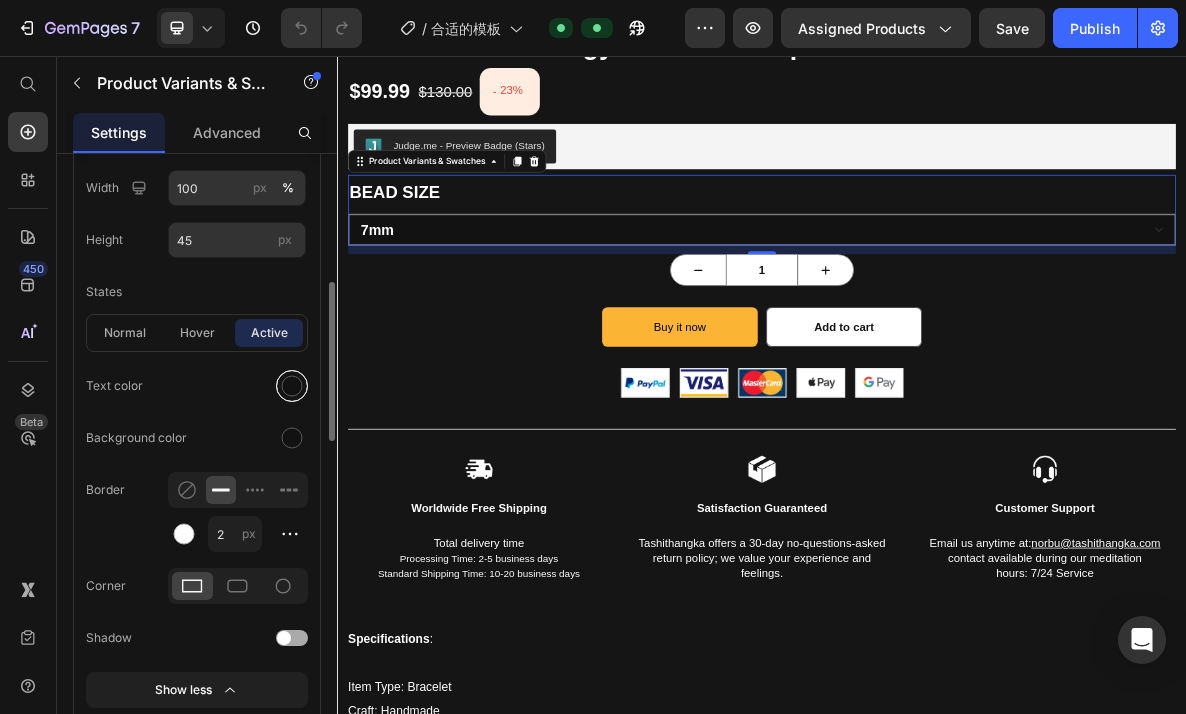click at bounding box center [292, 386] 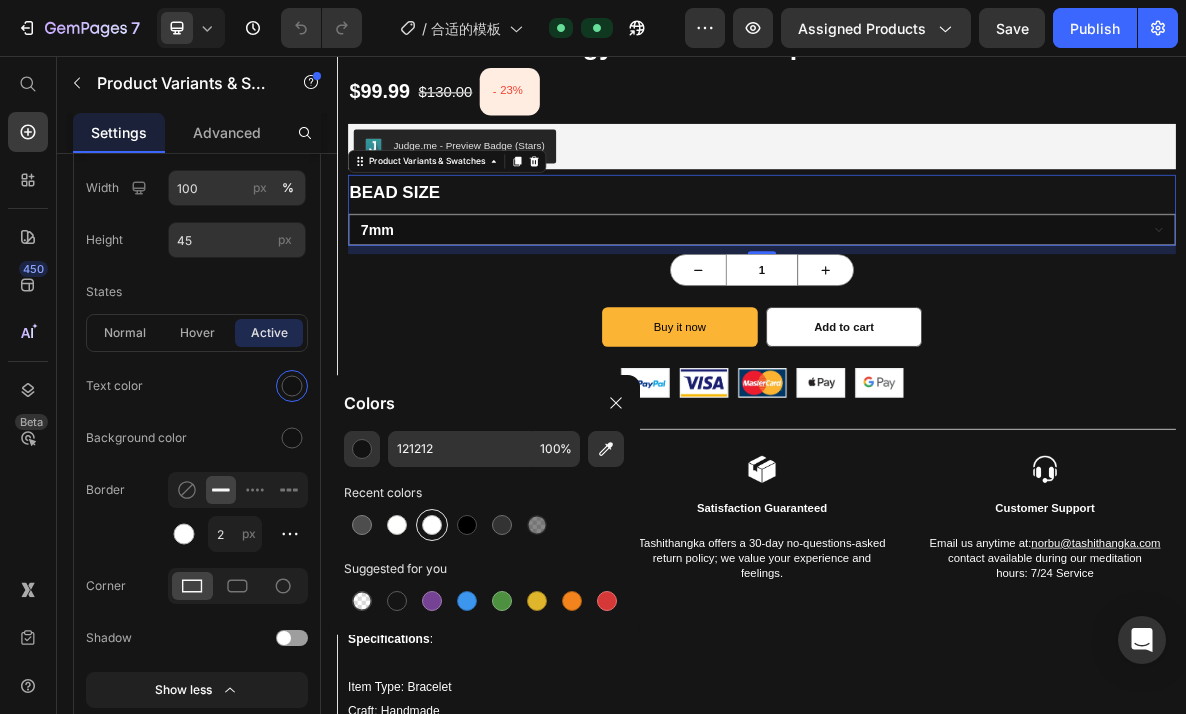 click at bounding box center (432, 525) 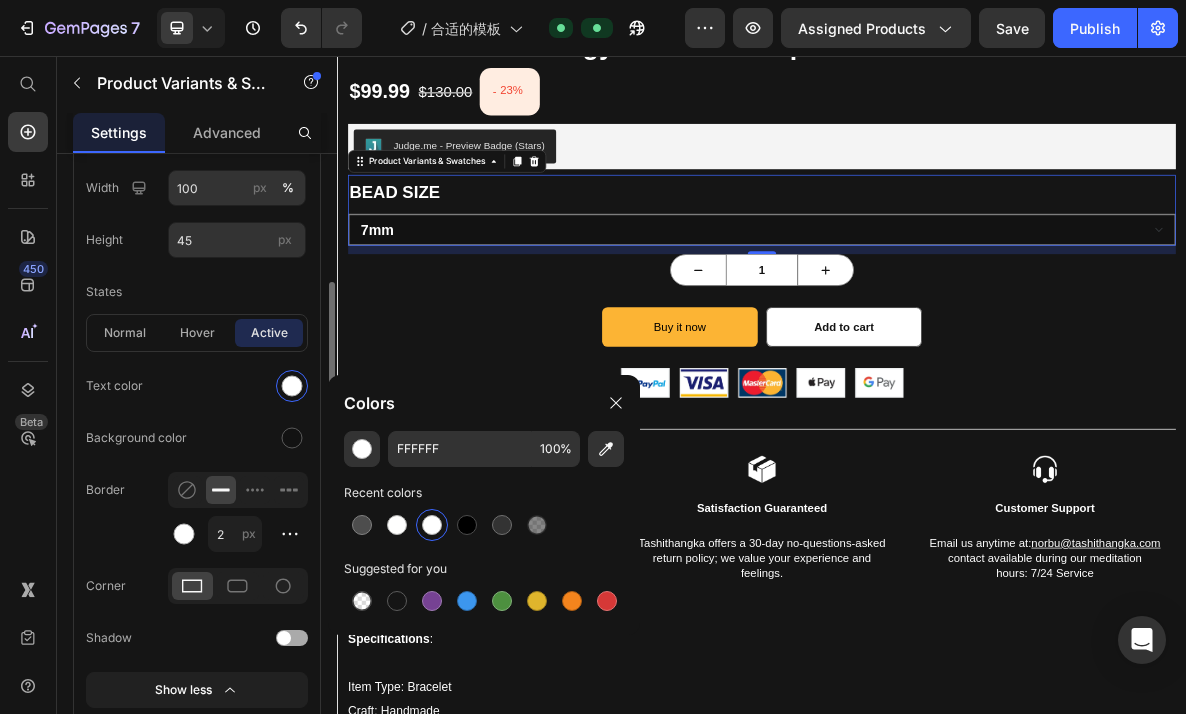 drag, startPoint x: 223, startPoint y: 388, endPoint x: 236, endPoint y: 380, distance: 15.264338 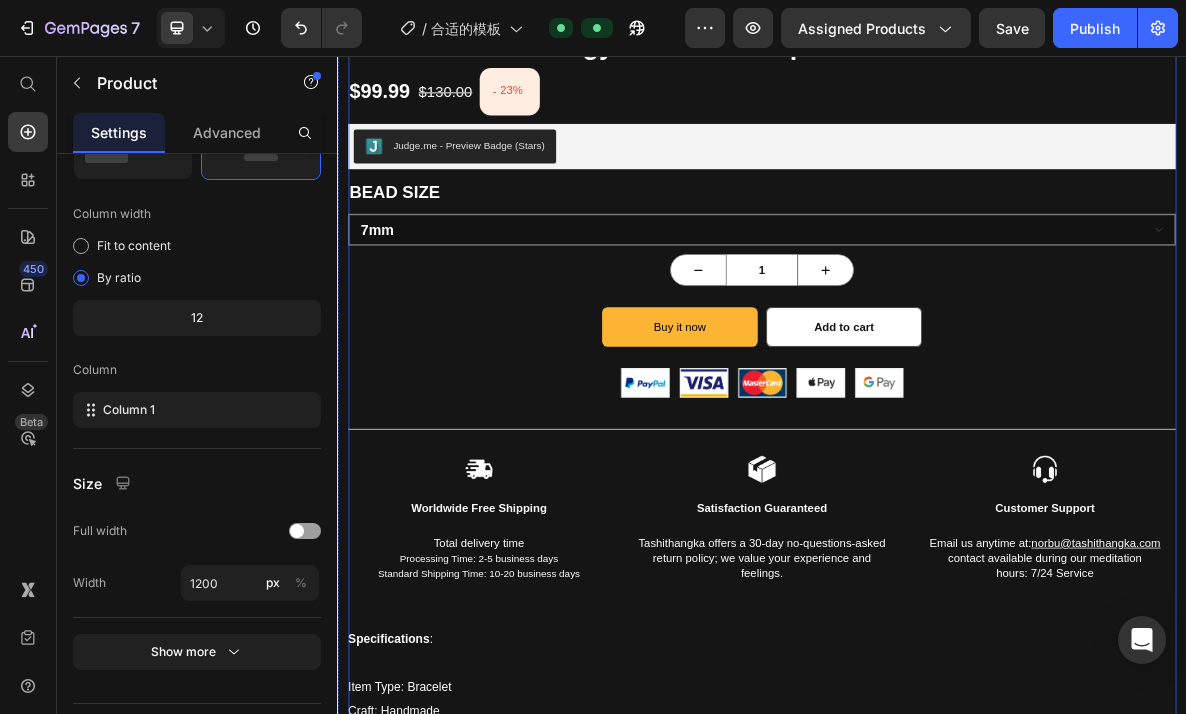 click on "Product Images Endurance & Energy – Yak Bone Spiritual Bracelet (P) Title $99.99 (P) Price $130.00 (P) Price - 23% (P) Tag Row Judge.me - Preview Badge (Stars) Judge.me BEAD SIZE 7mm Product Variants & Swatches 1 Product Quantity Buy it now Dynamic Checkout Add to cart (P) Cart Button Row Image Worldwide Free Shipping Text Block Total delivery time Processing Time: 2-5 business days Standard Shipping Time: 10-20 business days Text Block Image Satisfaction Guaranteed Text Block Tashithangka offers a 30-day no-questions-asked return policy; we value your experience and feelings. Text Block Image Customer Support Text Block Email us anytime at: norbu@tashithangka.com contact available during our meditation hours: 7/24 Service Text Block Row Specifications : Item Type: Bracelet Craft: Handmade Material: Consume Cow Bones , Brass Place of Origin: Tibet Product Description This bracelet isn’t just worn — it’s carried, like quiet armor." at bounding box center (937, 1022) 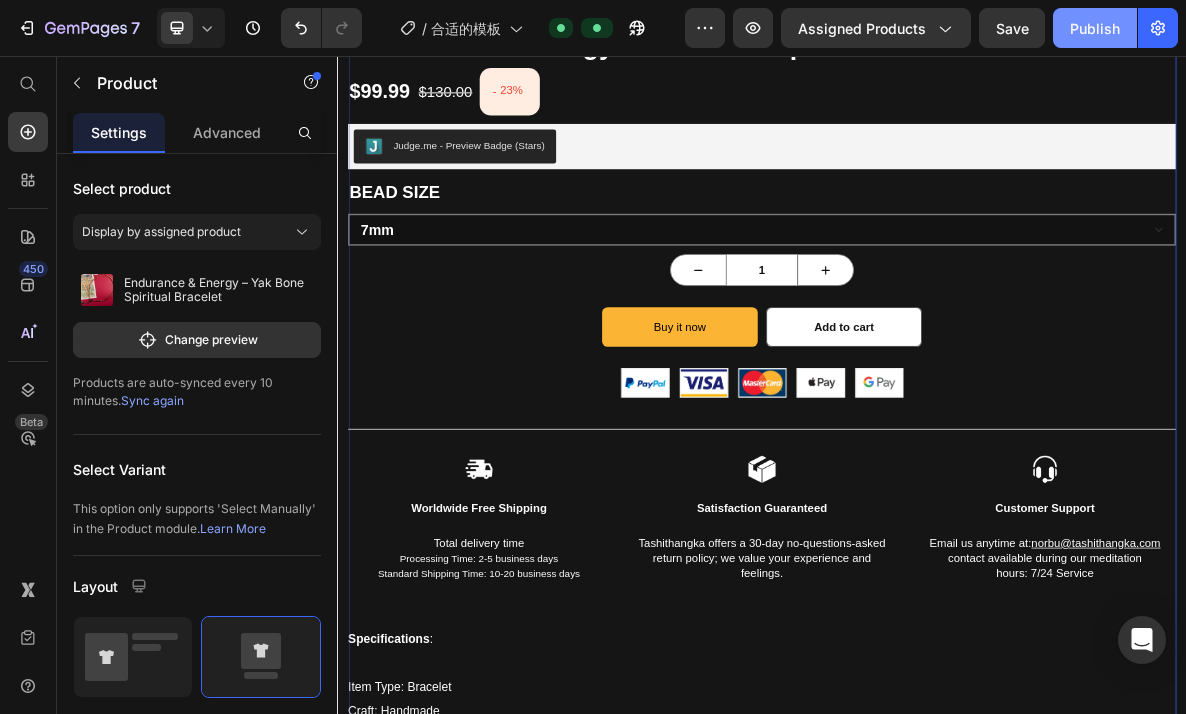click on "Publish" at bounding box center (1095, 28) 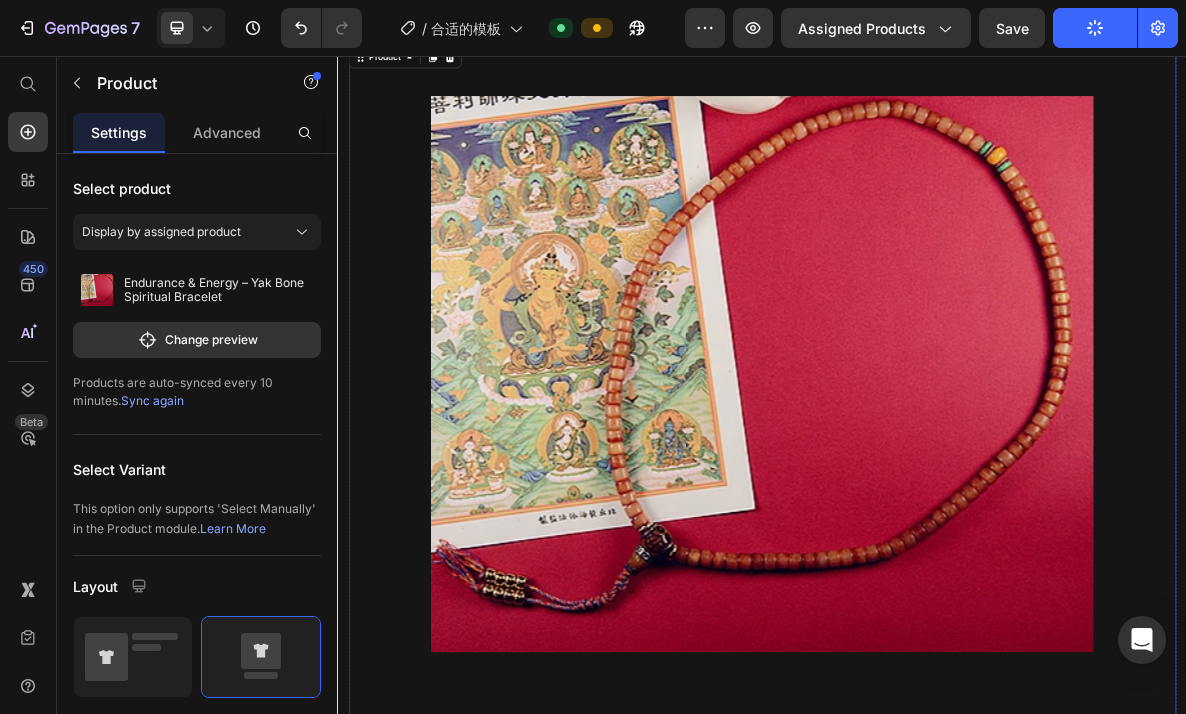 scroll, scrollTop: 0, scrollLeft: 0, axis: both 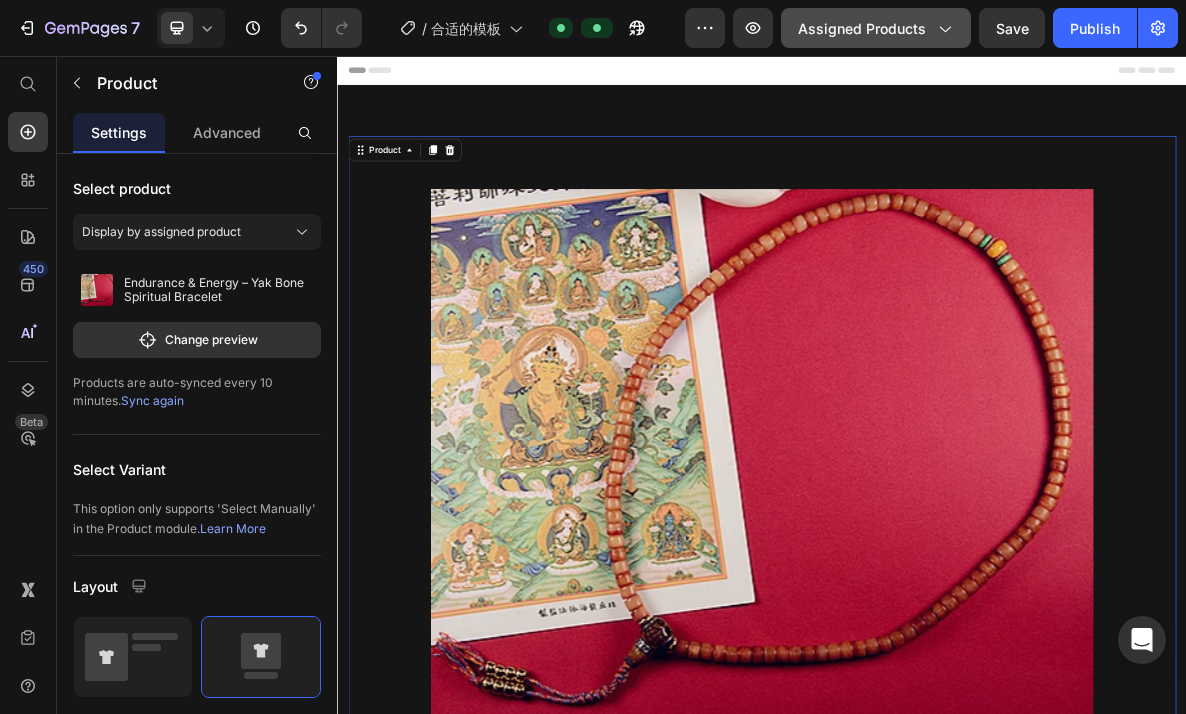 click on "Assigned Products" 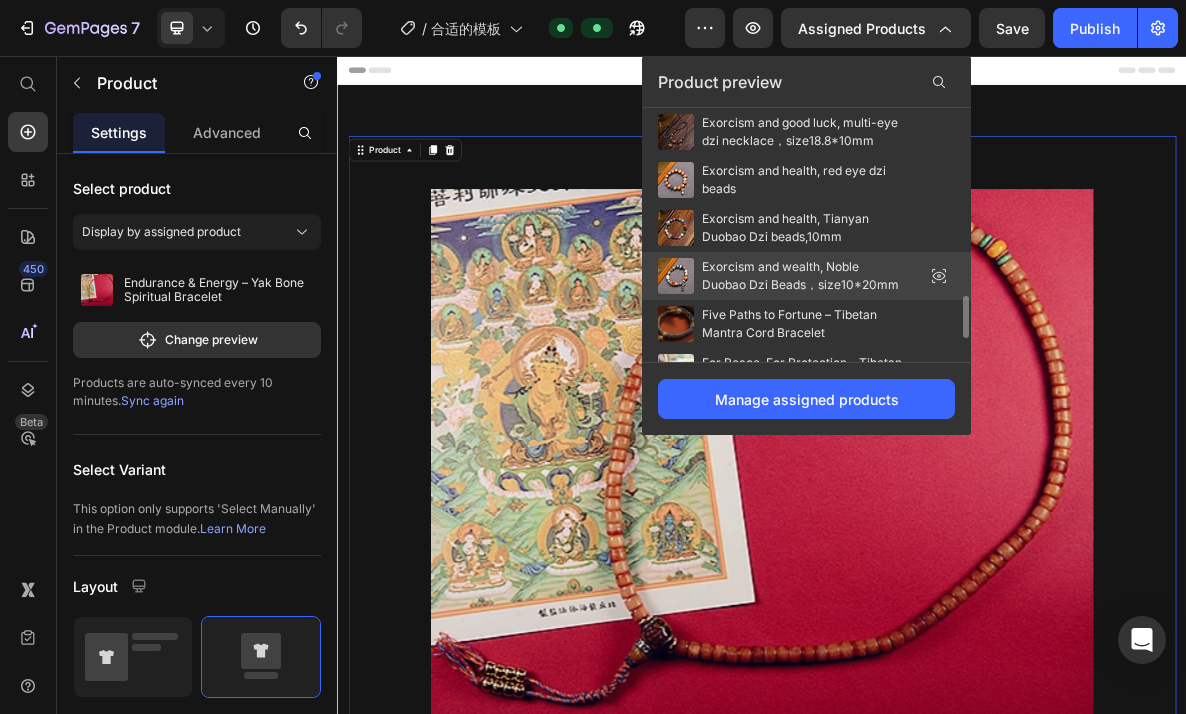 scroll, scrollTop: 1148, scrollLeft: 0, axis: vertical 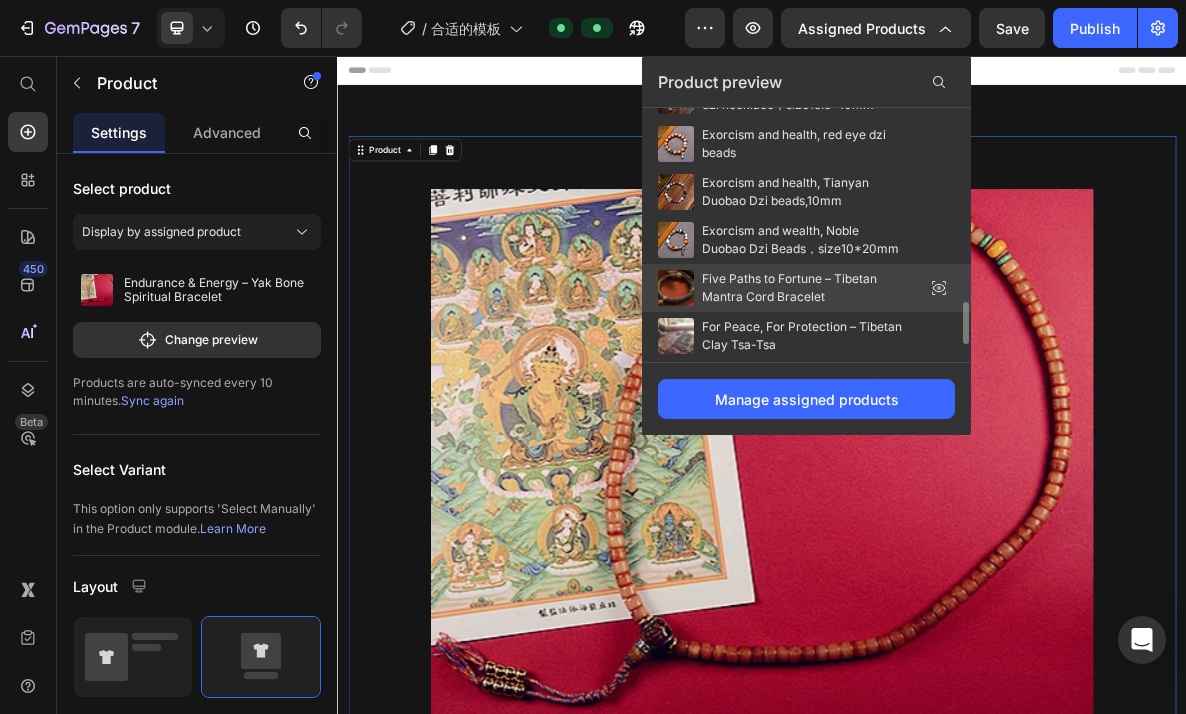 click on "Five Paths to Fortune – Tibetan Mantra Cord Bracelet" at bounding box center [802, 288] 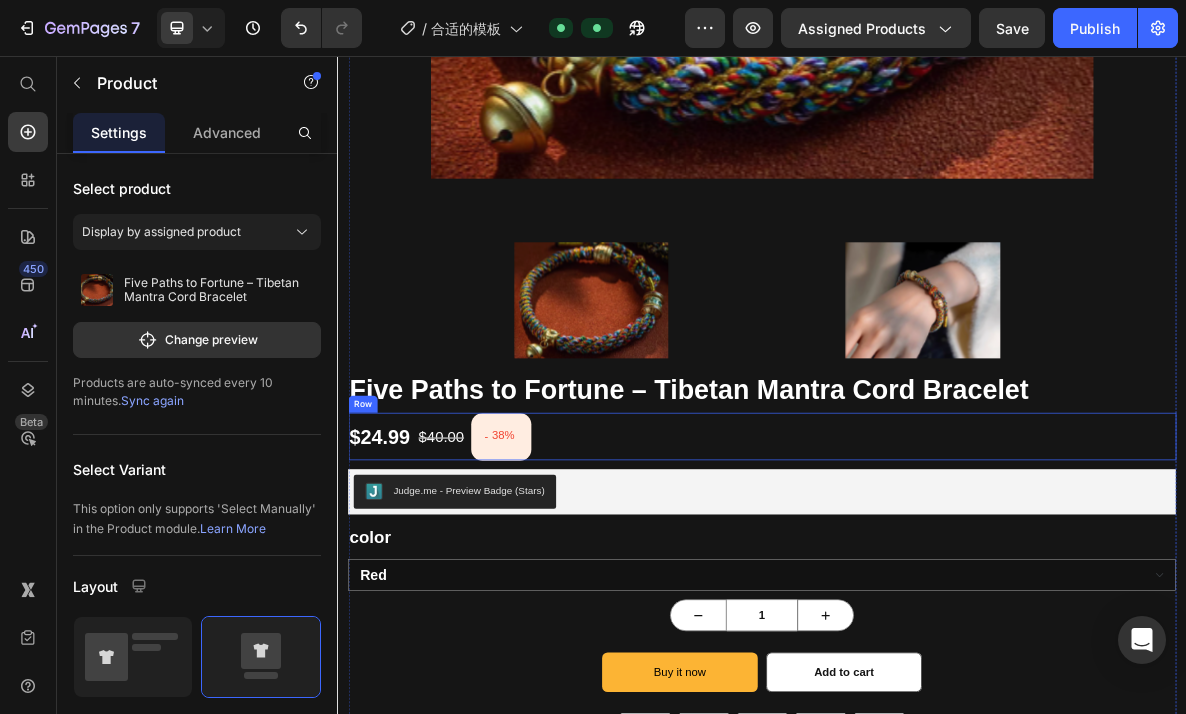 scroll, scrollTop: 997, scrollLeft: 0, axis: vertical 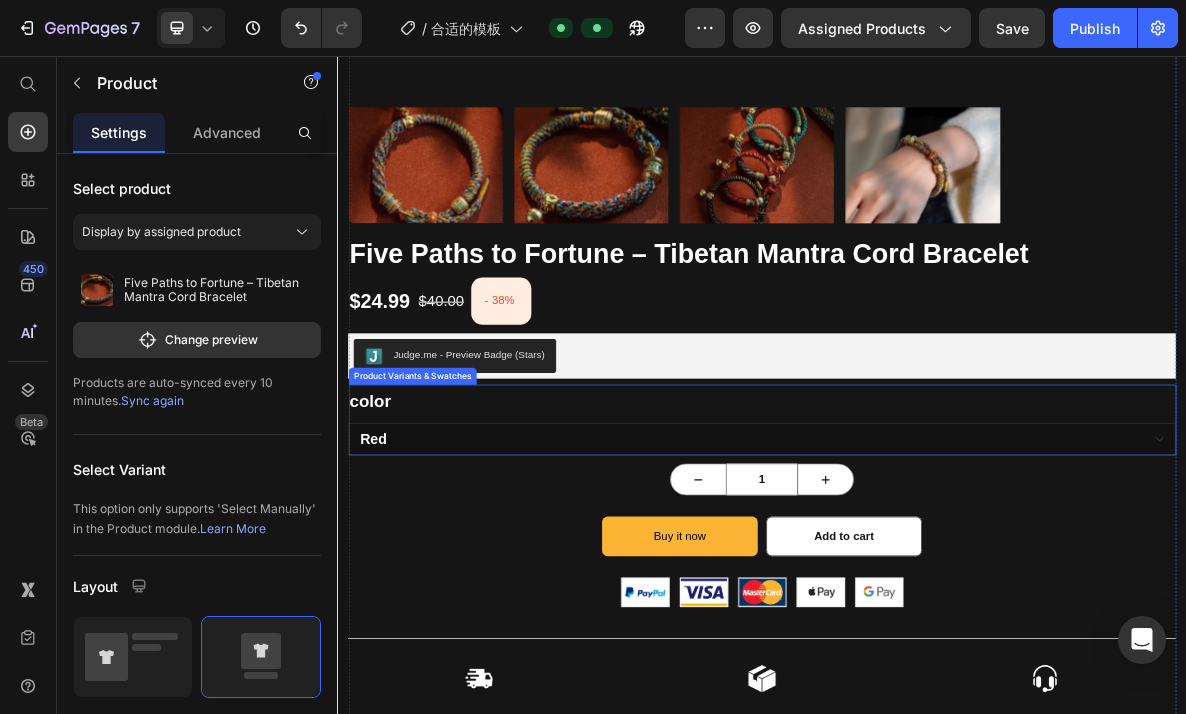 click on "red black green colorful" at bounding box center [937, 597] 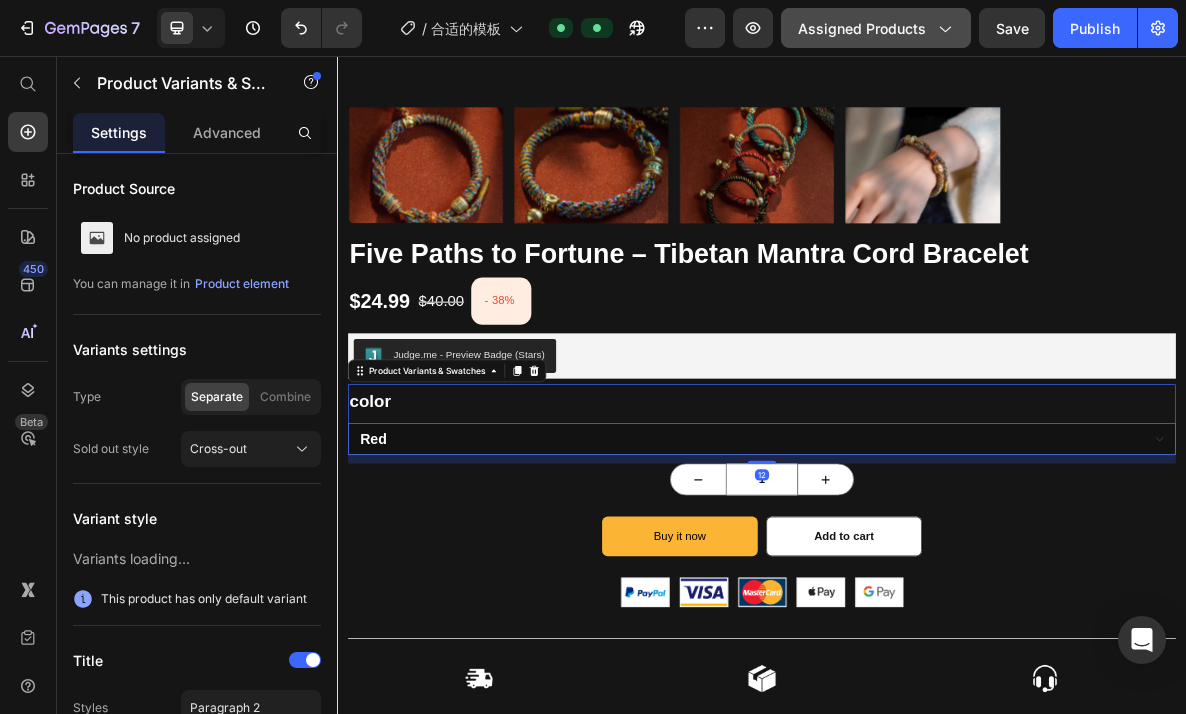 click on "Assigned Products" 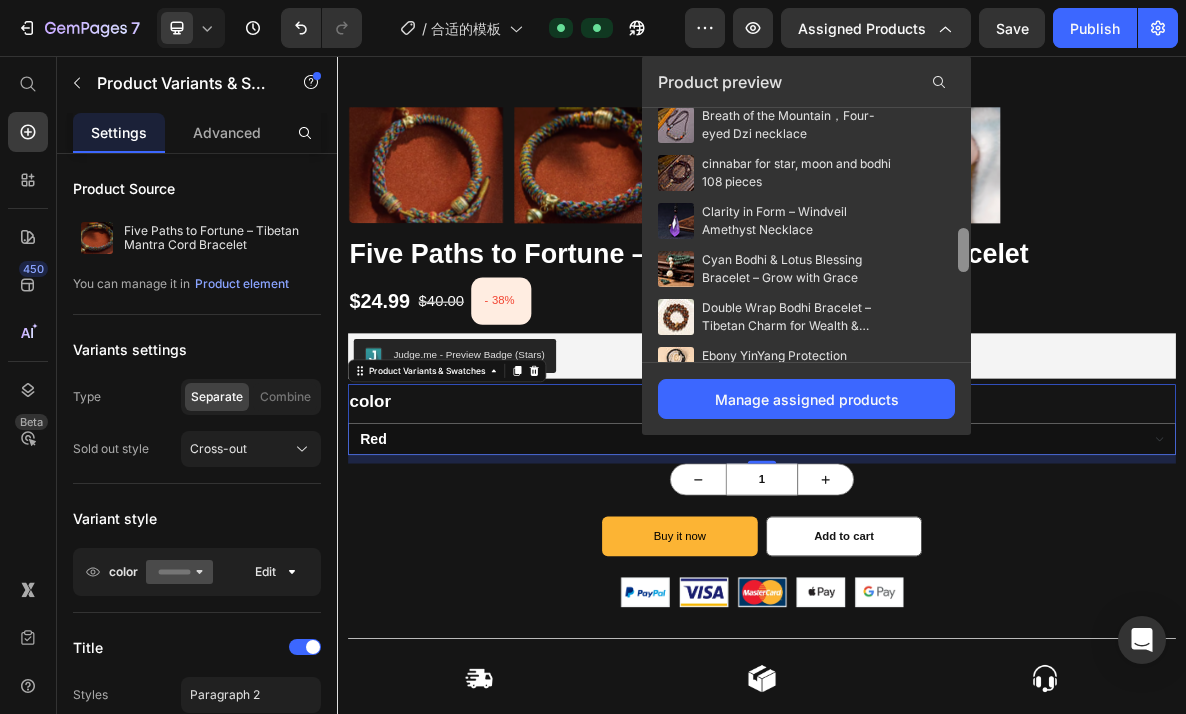 scroll, scrollTop: 1112, scrollLeft: 0, axis: vertical 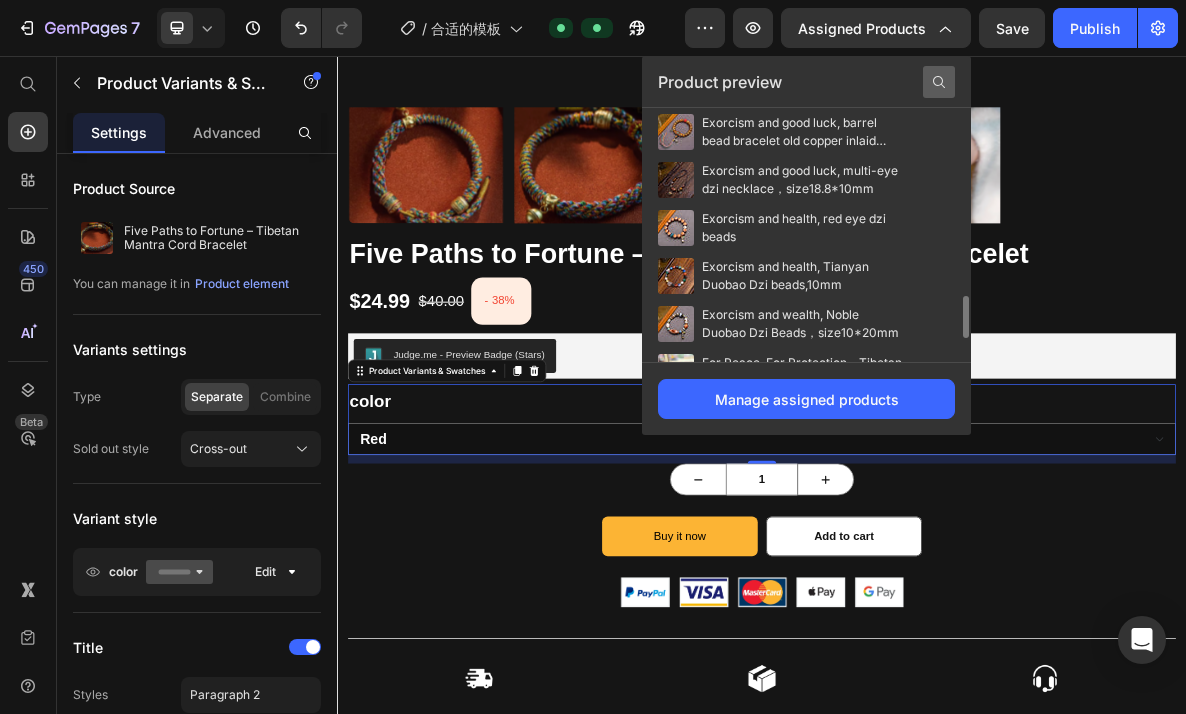 click 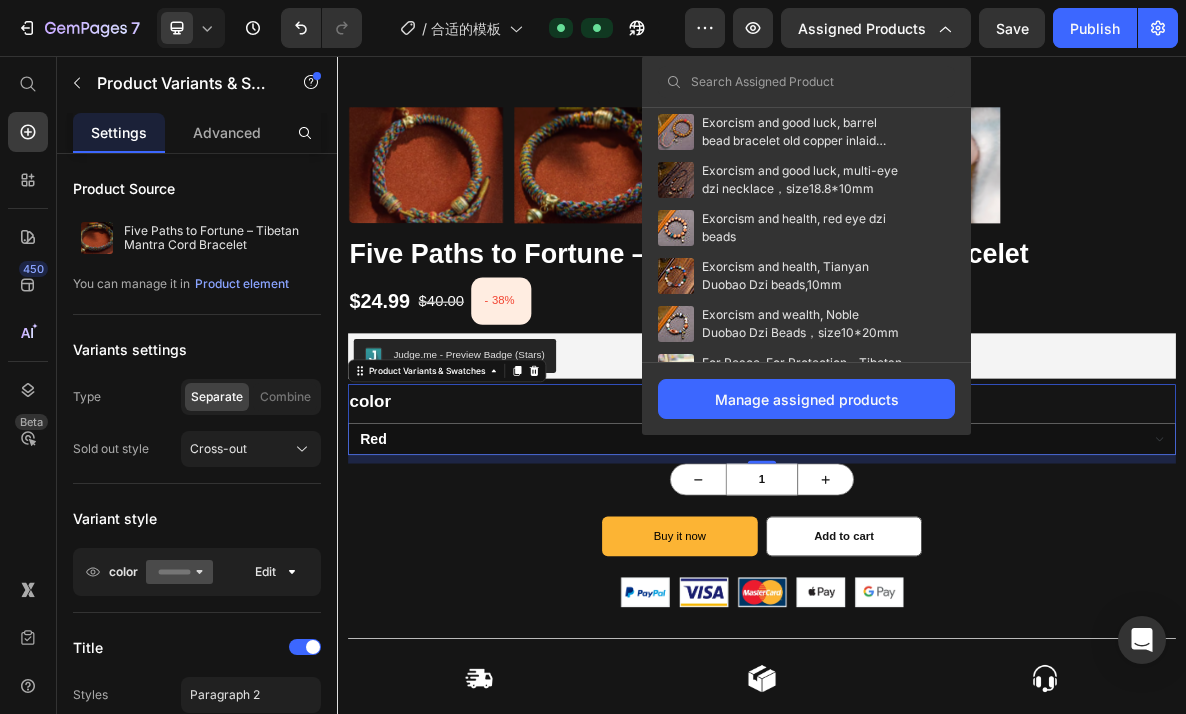 click at bounding box center (806, 82) 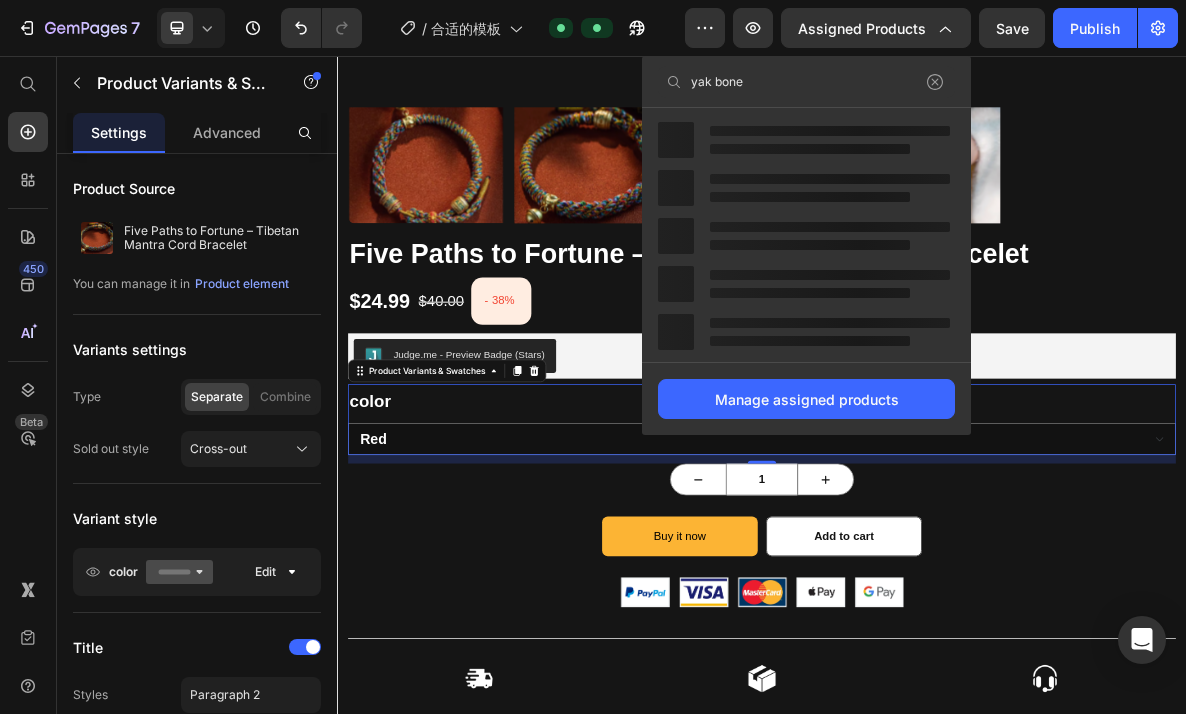type on "yak bone" 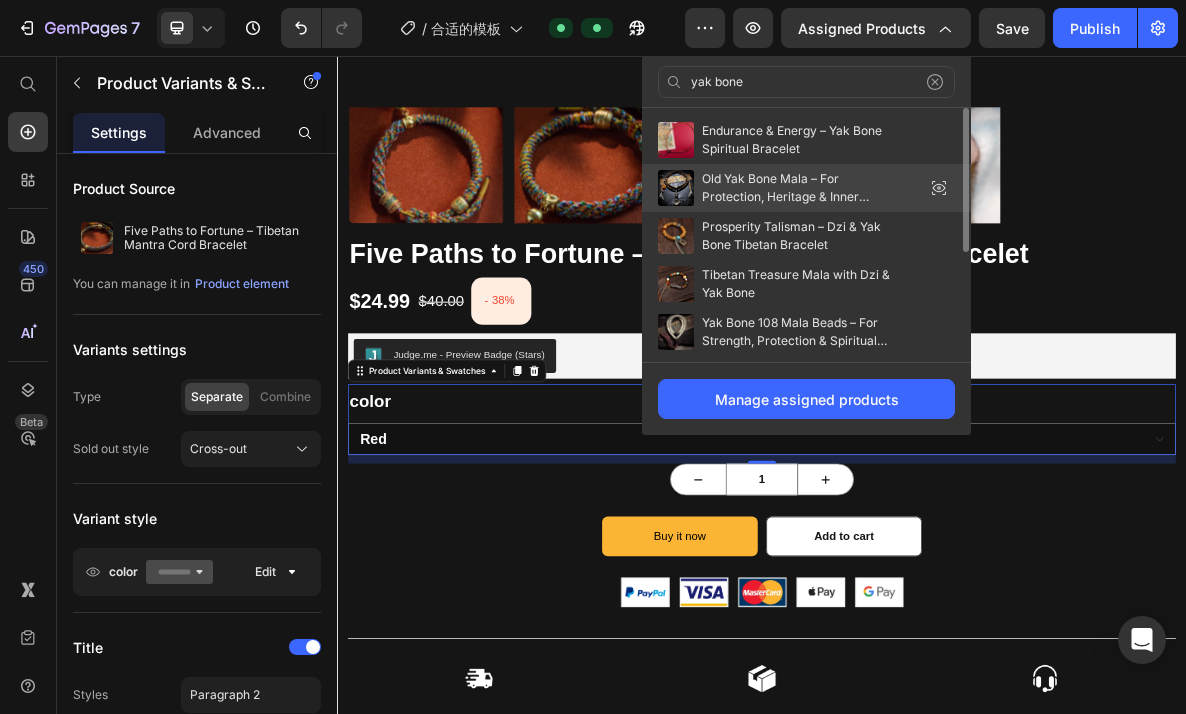 click on "Old Yak Bone Mala – For Protection, Heritage & Inner Strength" at bounding box center [802, 188] 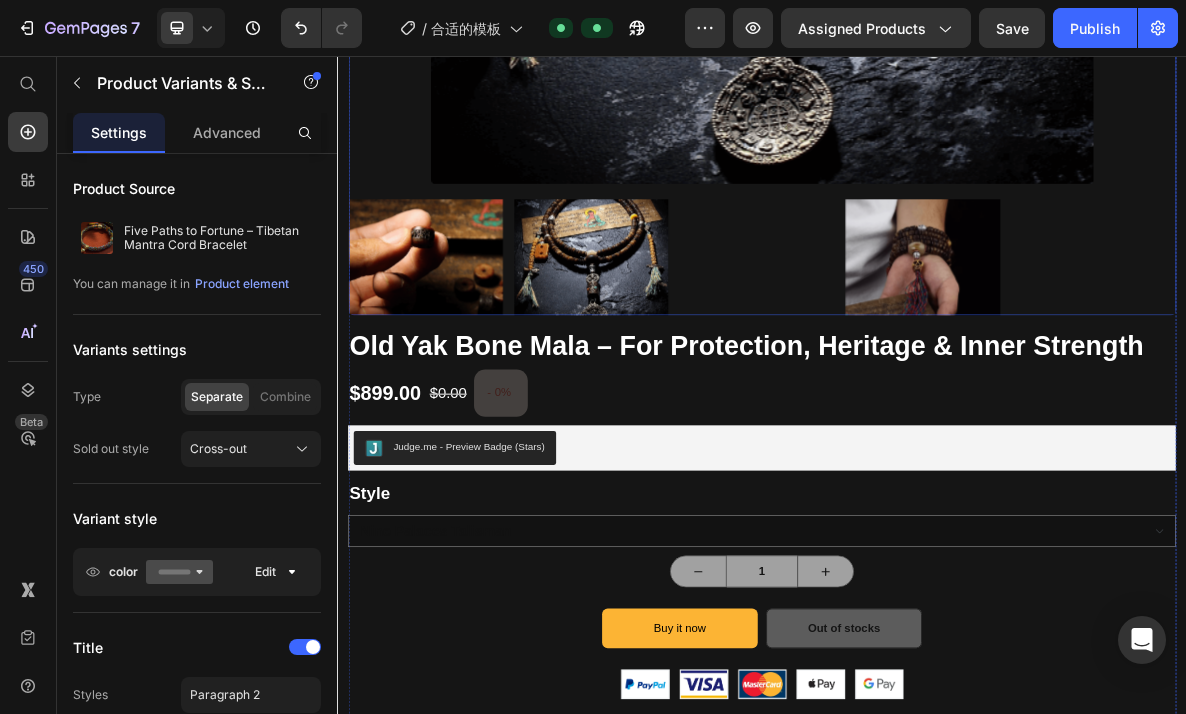 scroll, scrollTop: 912, scrollLeft: 0, axis: vertical 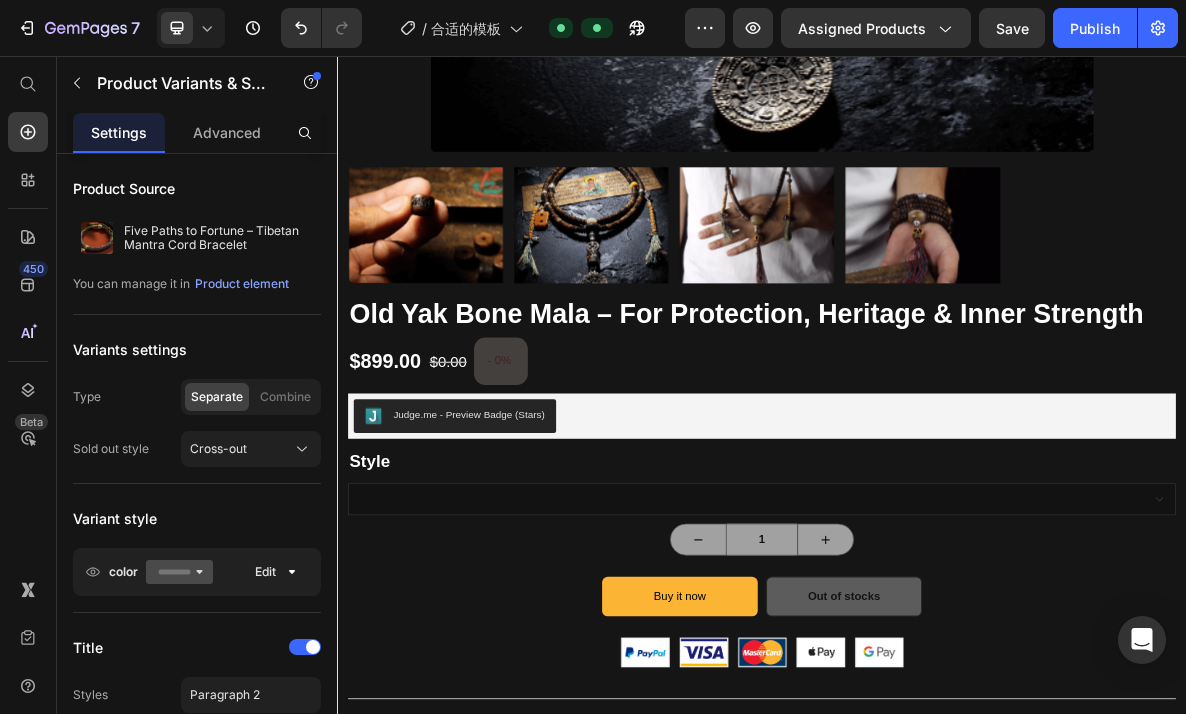 click on "Nine Palaces Talisman Citipati" at bounding box center [937, 682] 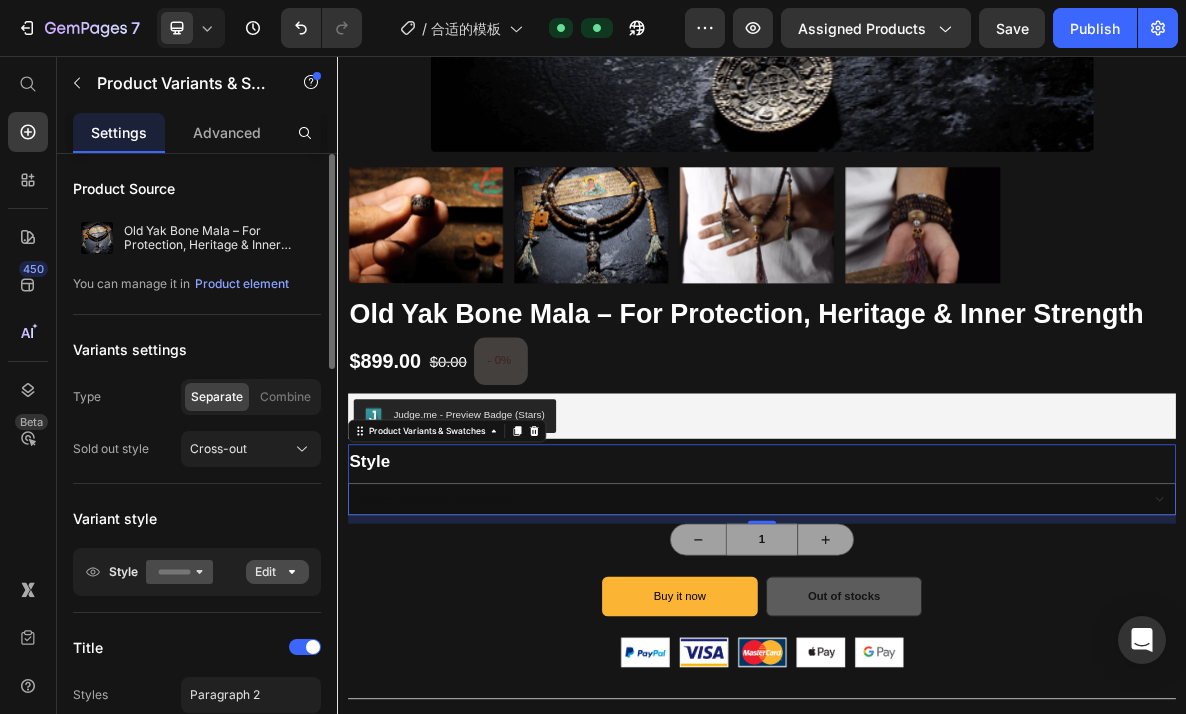 click on "Edit" 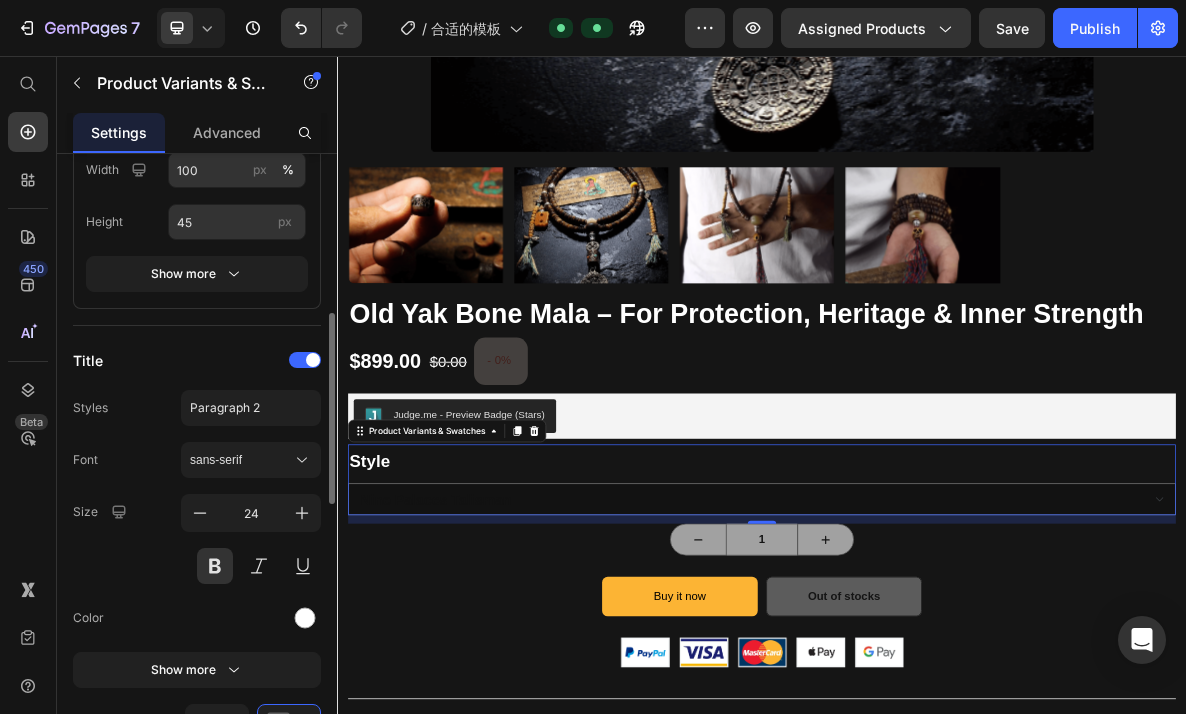 scroll, scrollTop: 390, scrollLeft: 0, axis: vertical 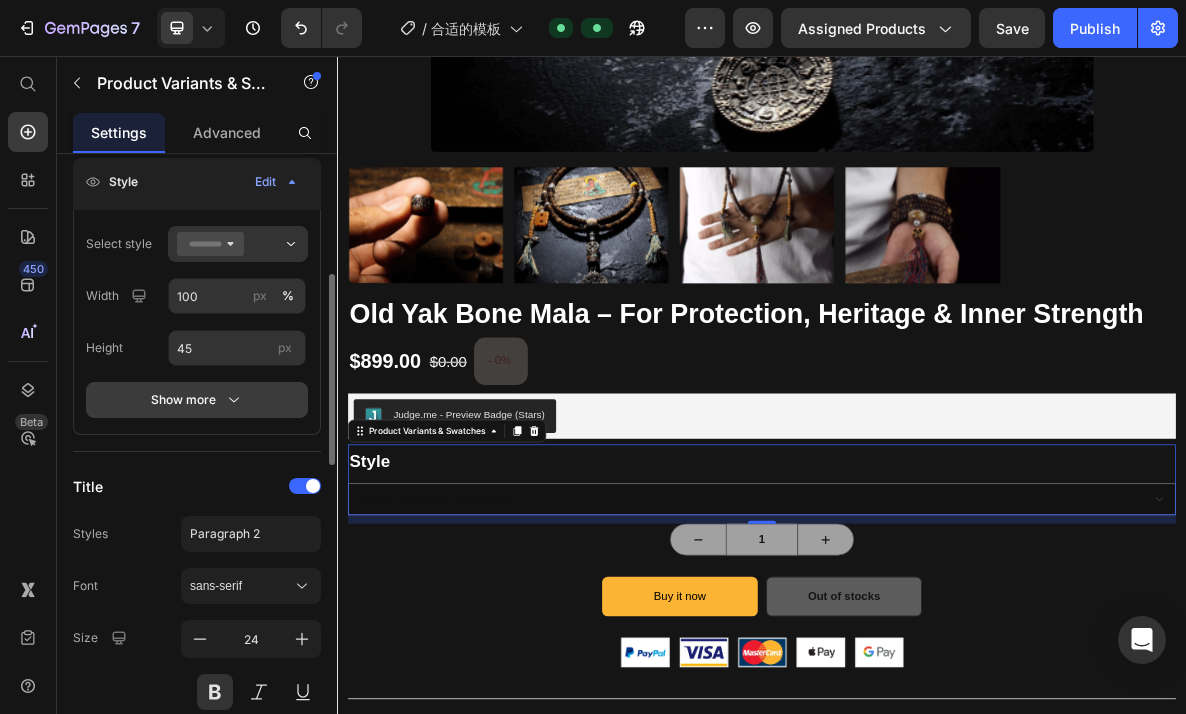 click on "Show more" at bounding box center [197, 400] 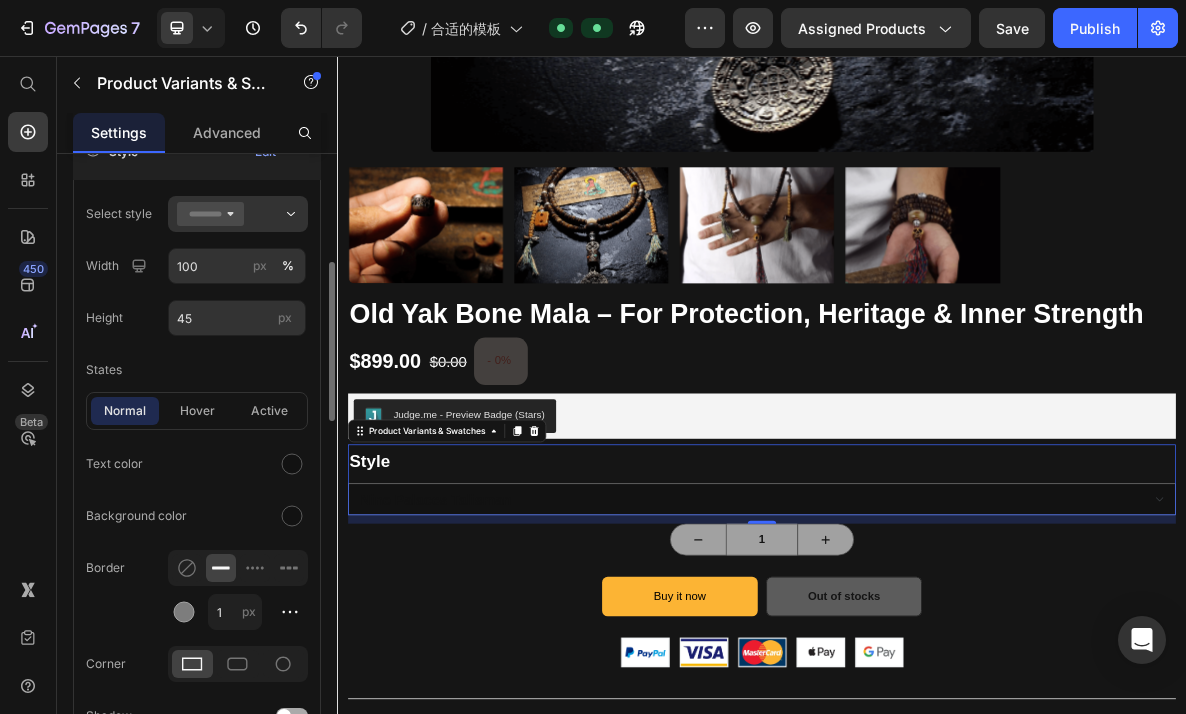 scroll, scrollTop: 451, scrollLeft: 0, axis: vertical 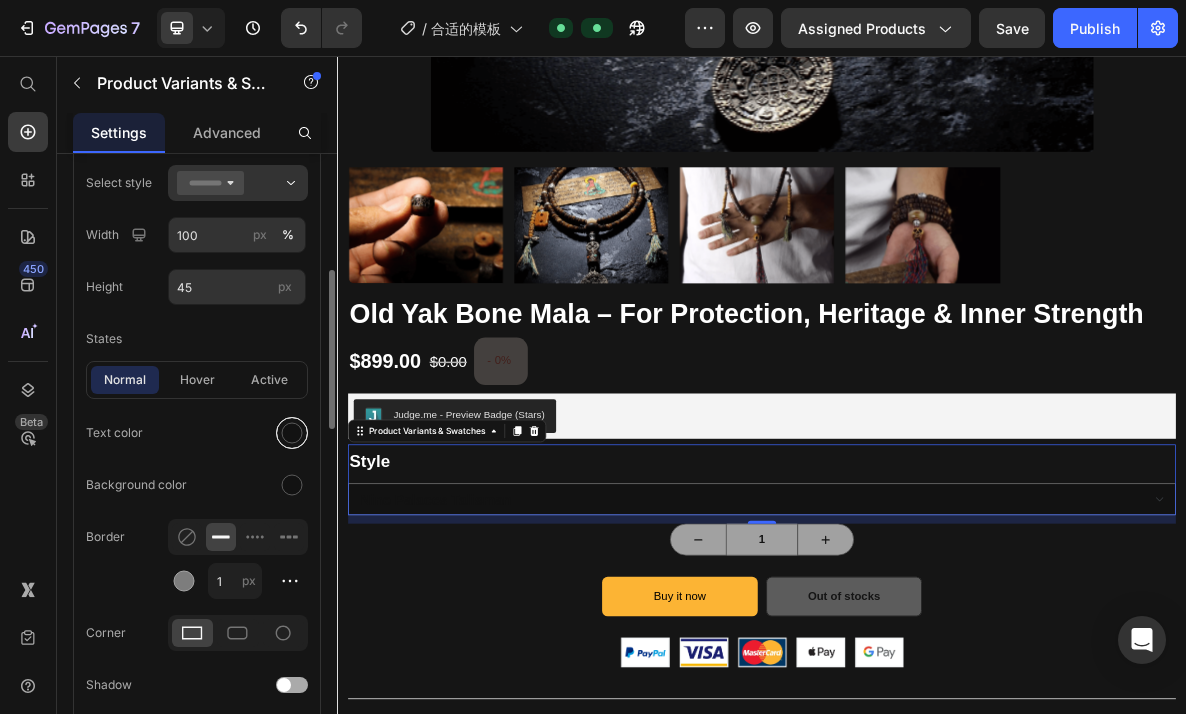 click at bounding box center [292, 433] 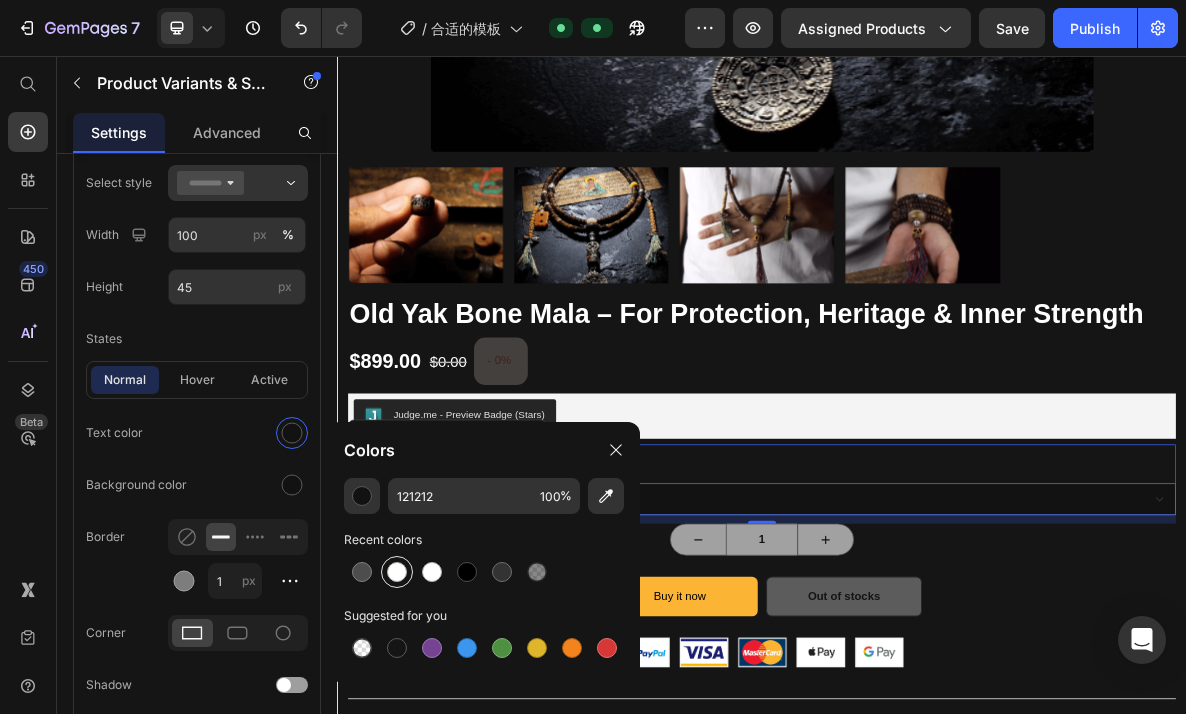click at bounding box center (397, 572) 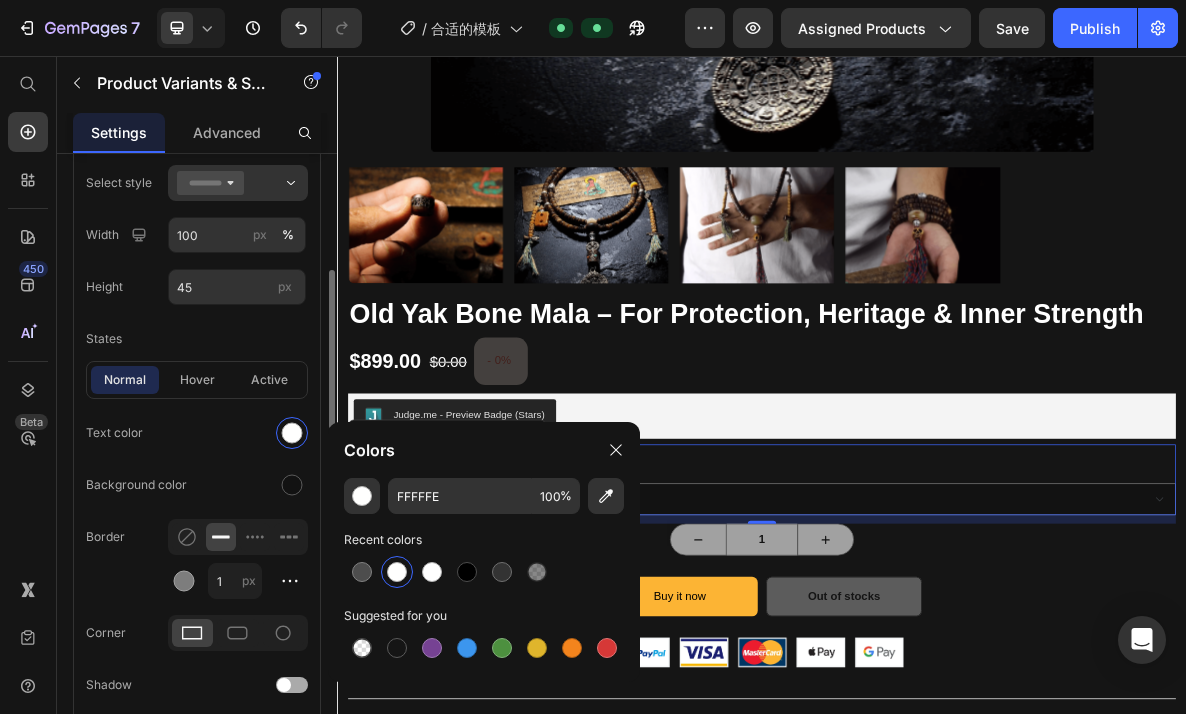 click on "Background color" at bounding box center (136, 485) 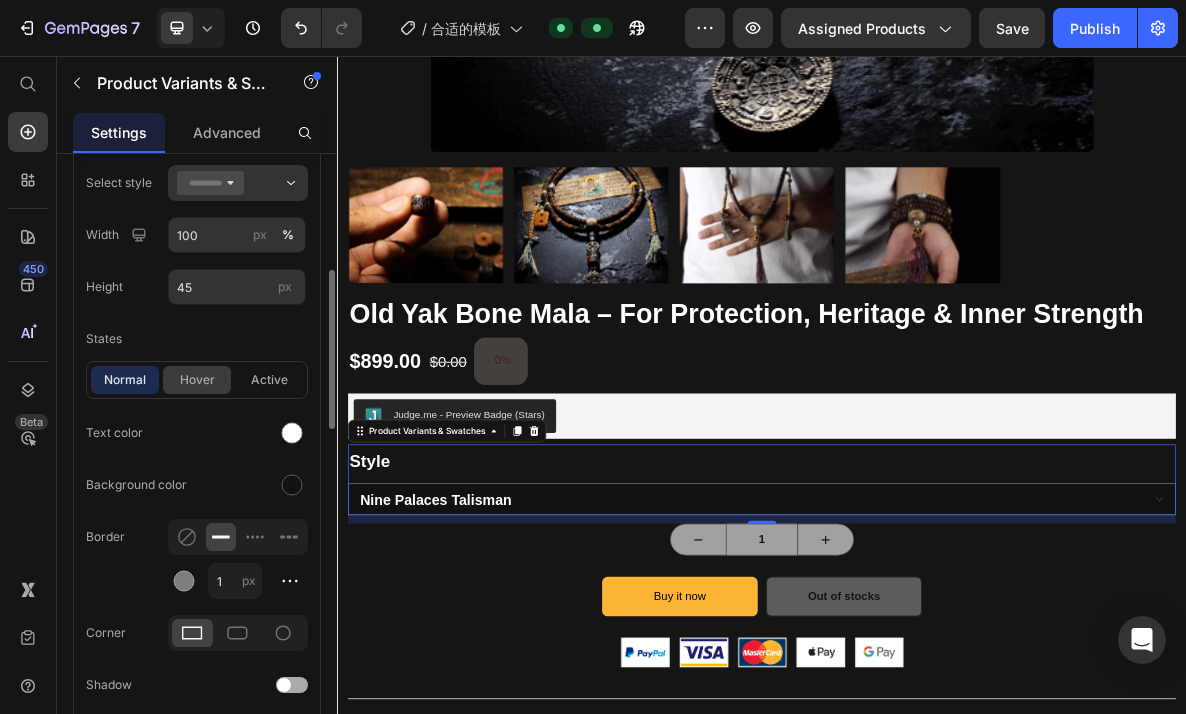 click on "hover" at bounding box center (197, 380) 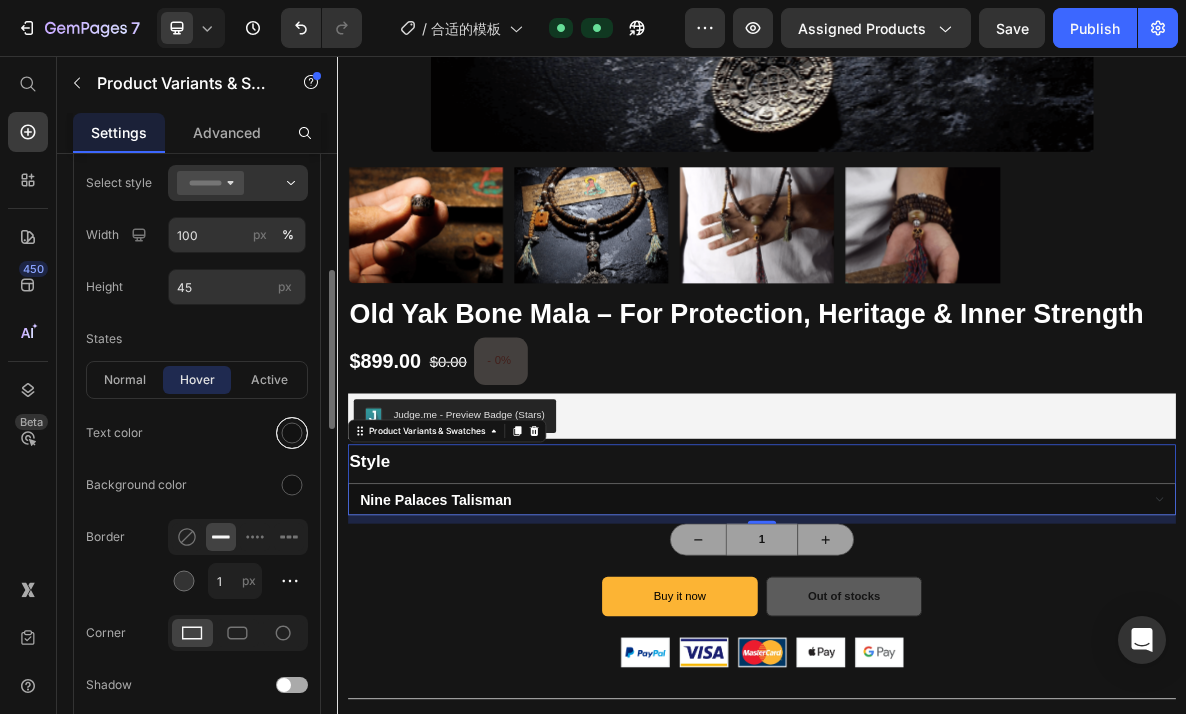 click at bounding box center (292, 433) 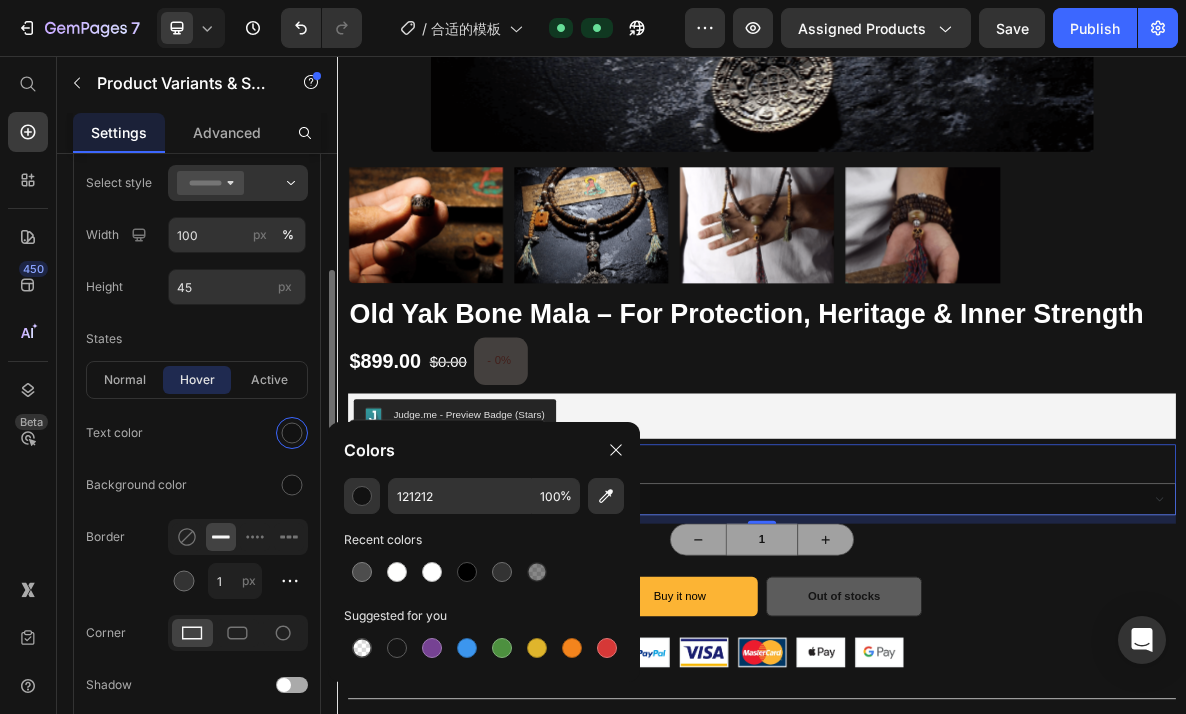 click on "Background color" at bounding box center (197, 485) 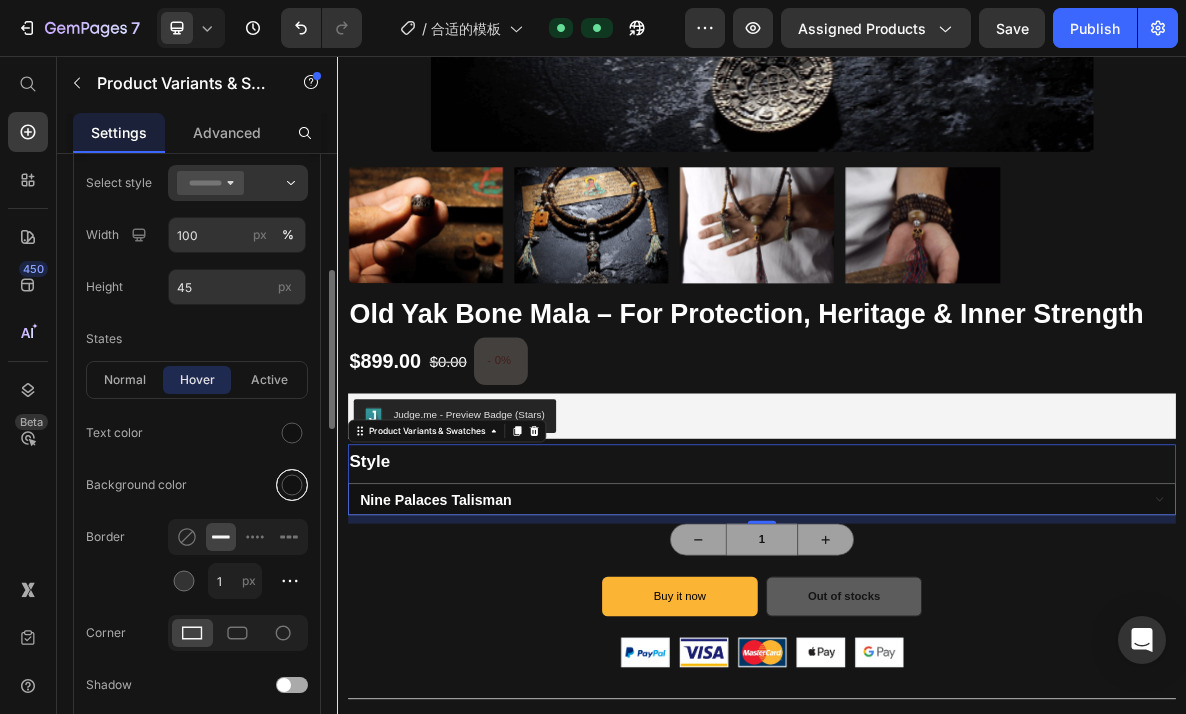click at bounding box center (292, 485) 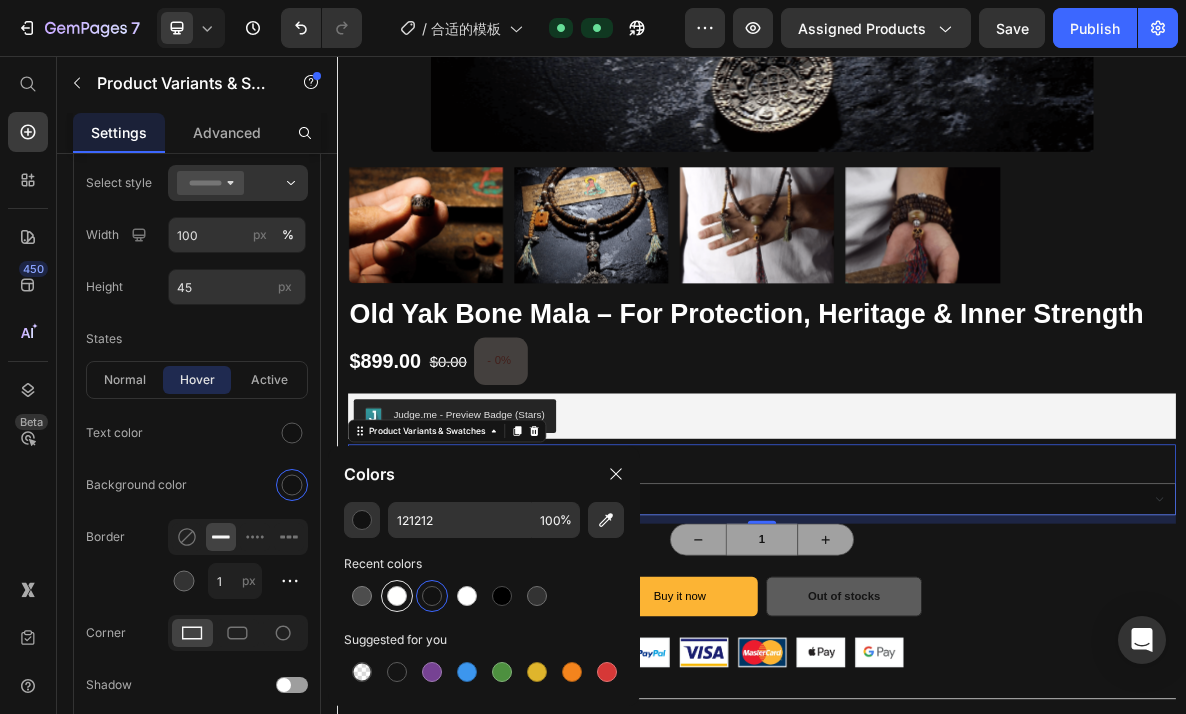 click at bounding box center (397, 596) 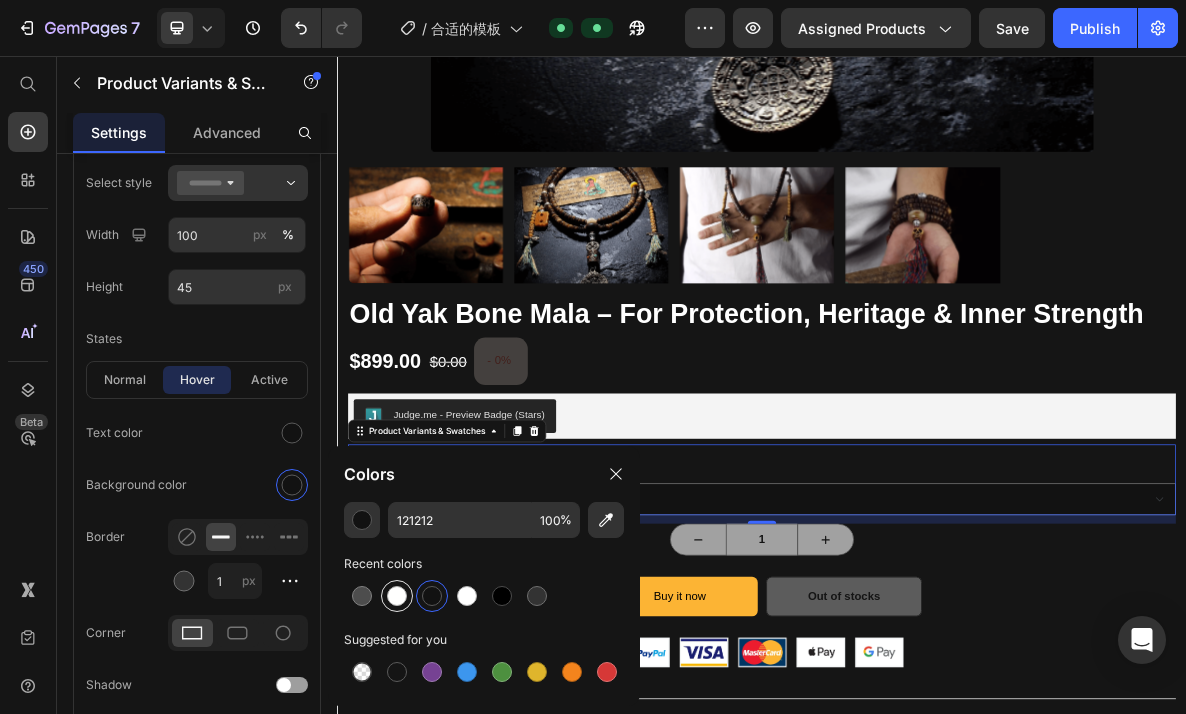 type on "FFFFFE" 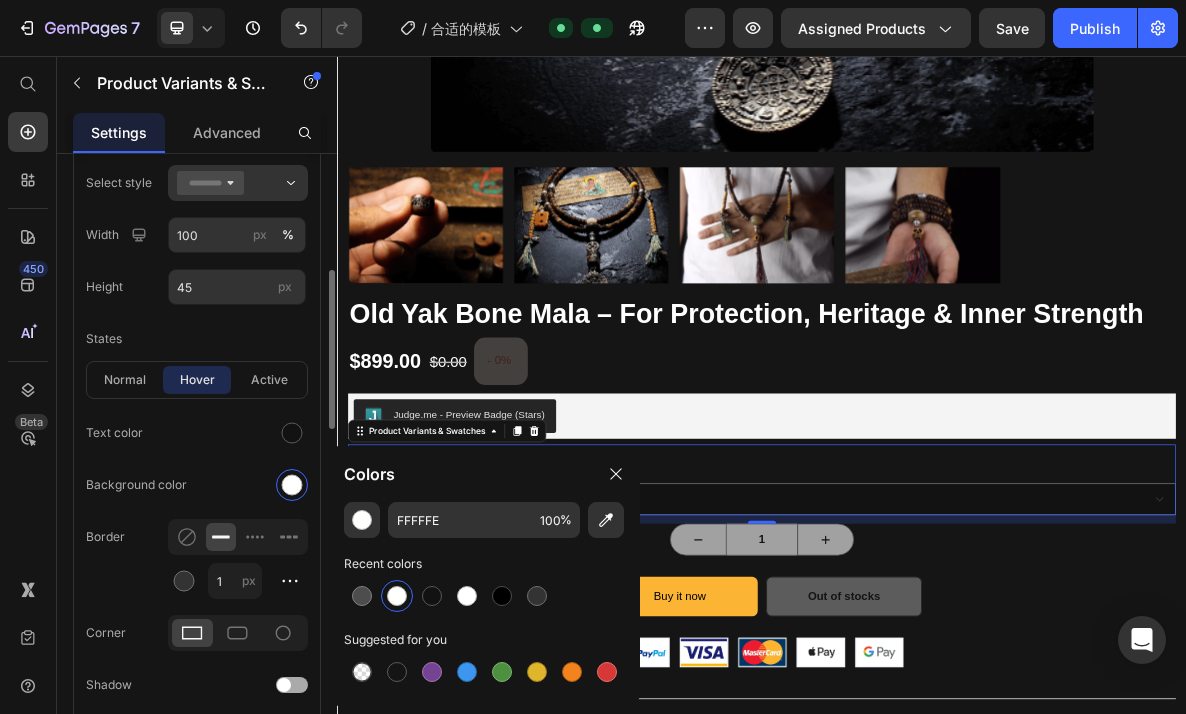 click on "Background color" at bounding box center (197, 485) 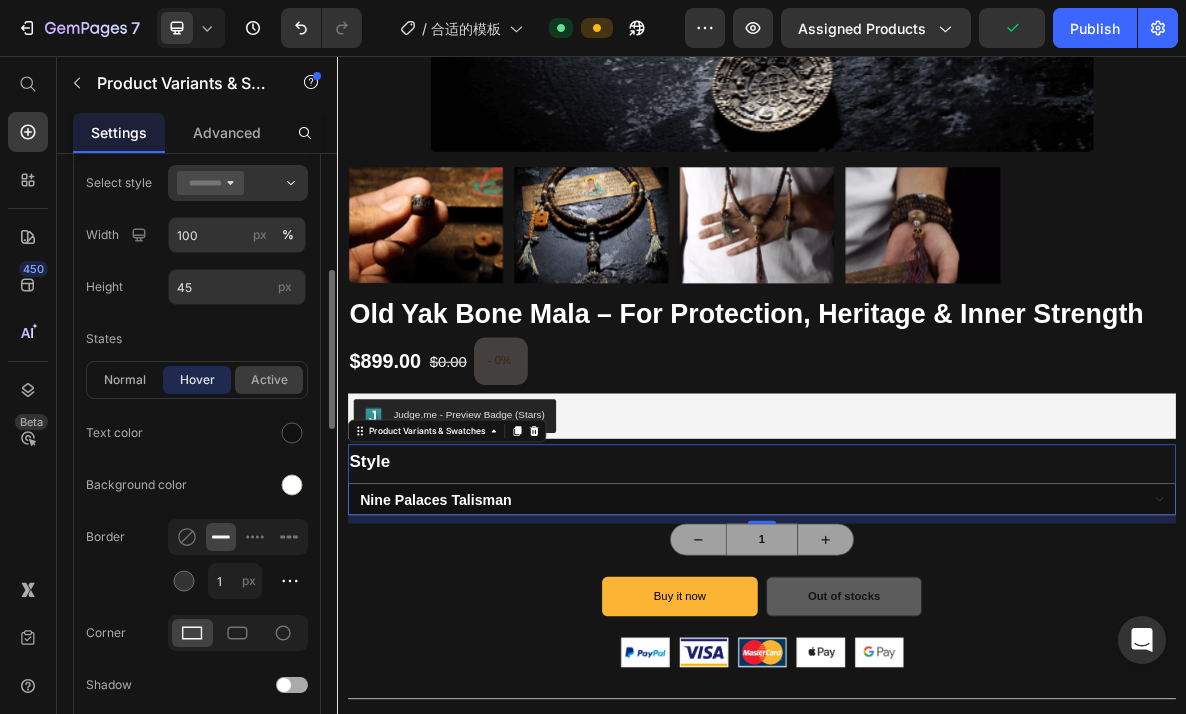 click on "active" at bounding box center [269, 380] 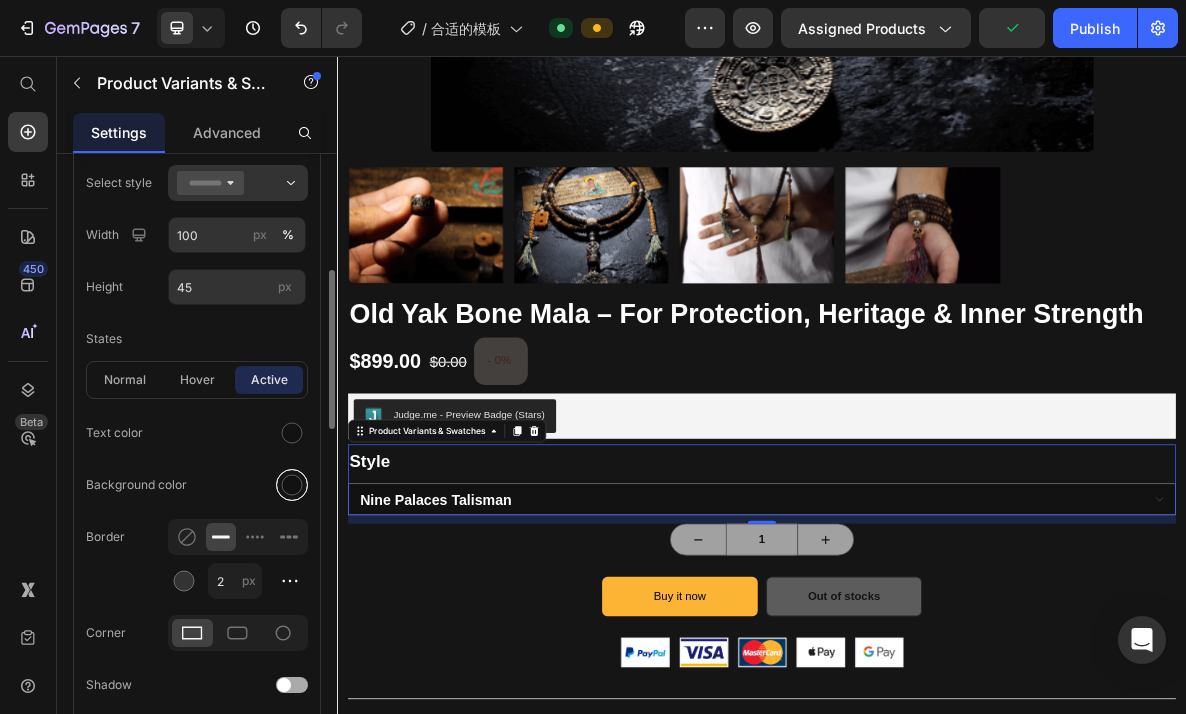 click at bounding box center (292, 485) 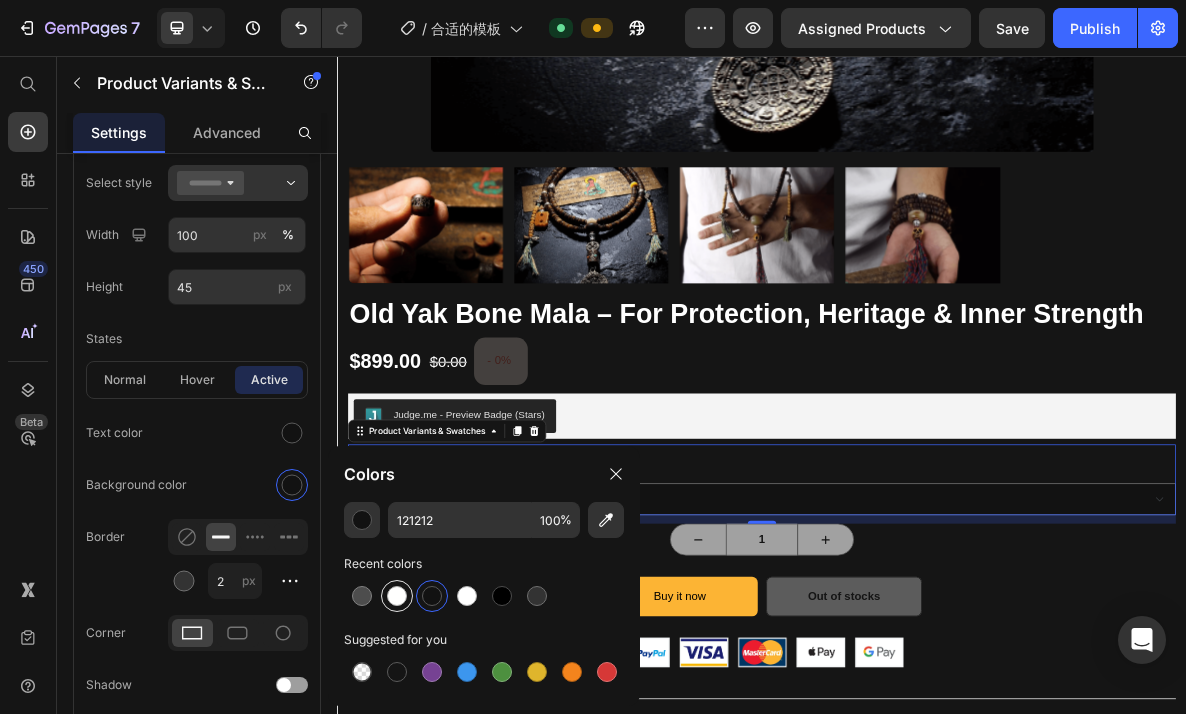 click at bounding box center [397, 596] 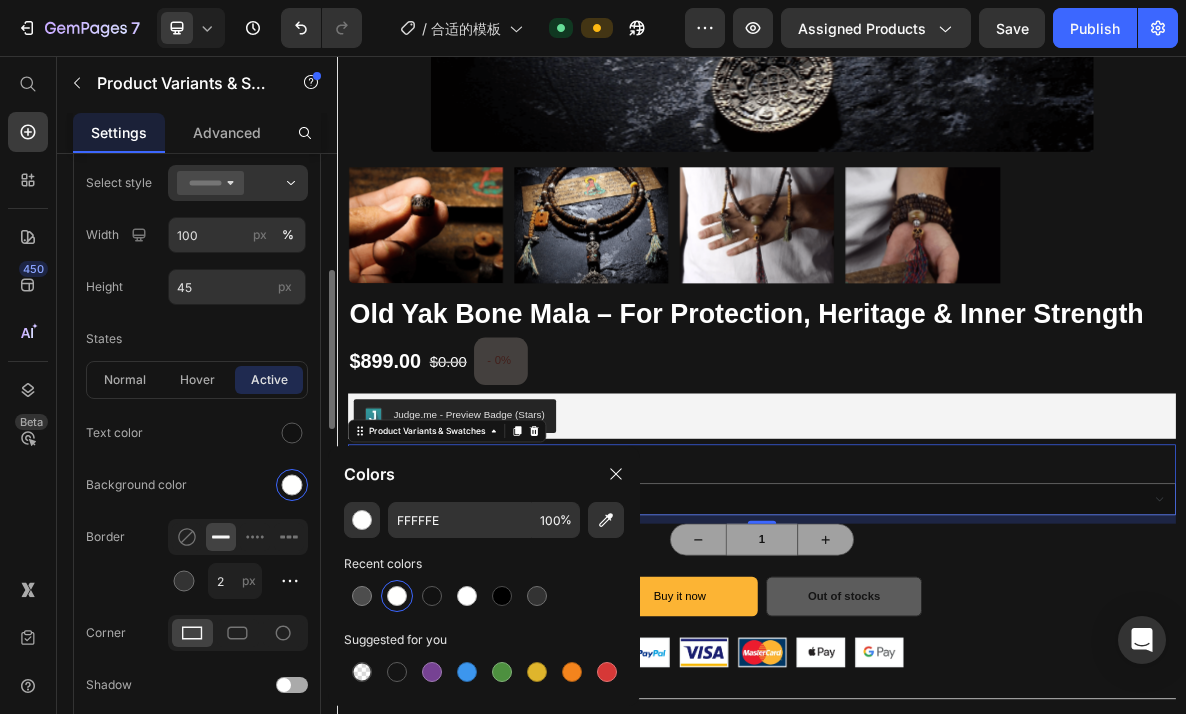 click on "Background color" at bounding box center (197, 485) 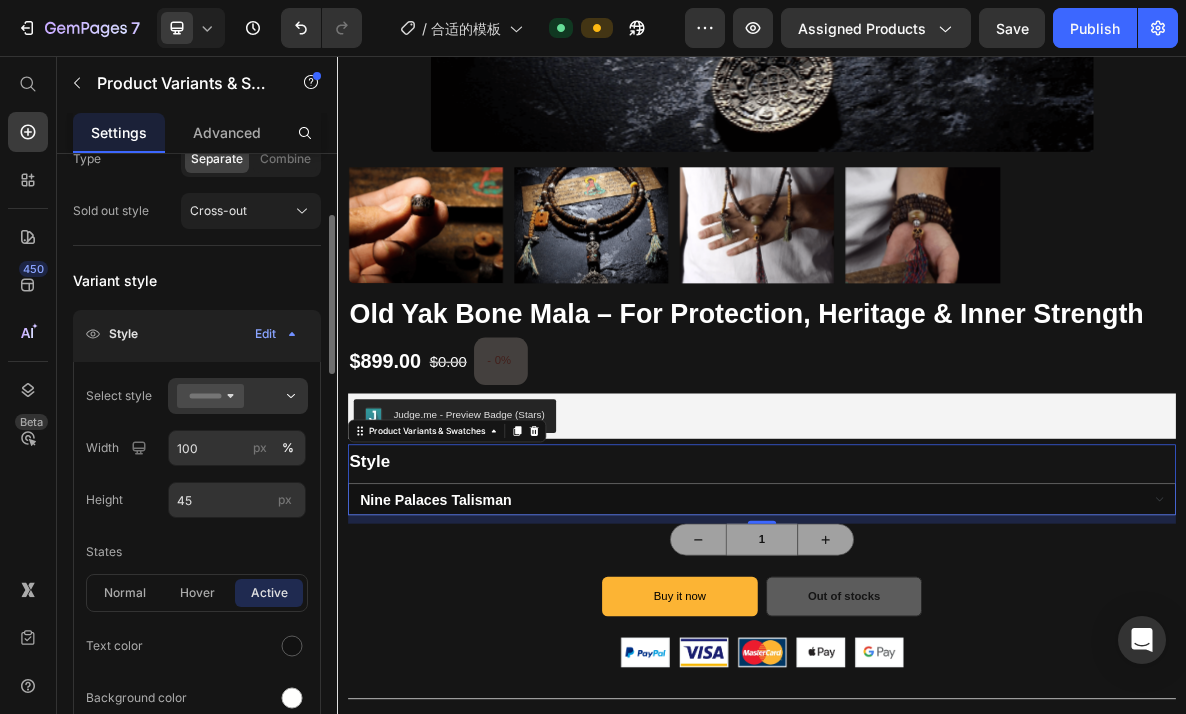 scroll, scrollTop: 623, scrollLeft: 0, axis: vertical 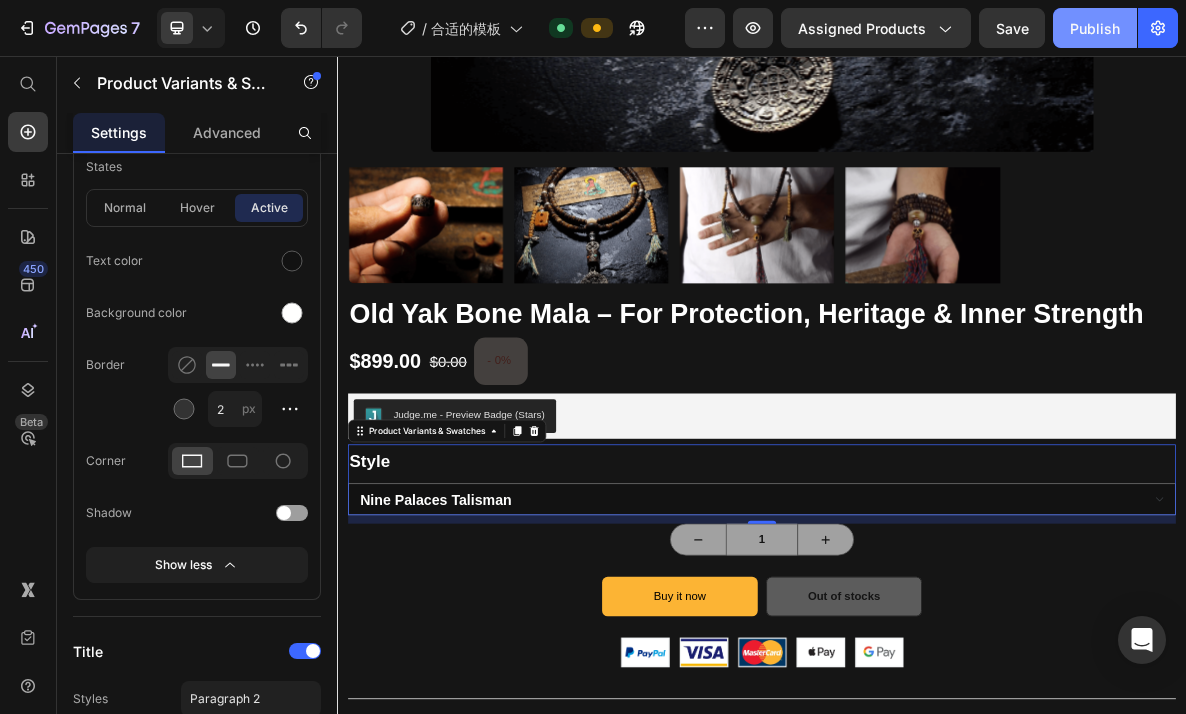 click on "Publish" at bounding box center (1095, 28) 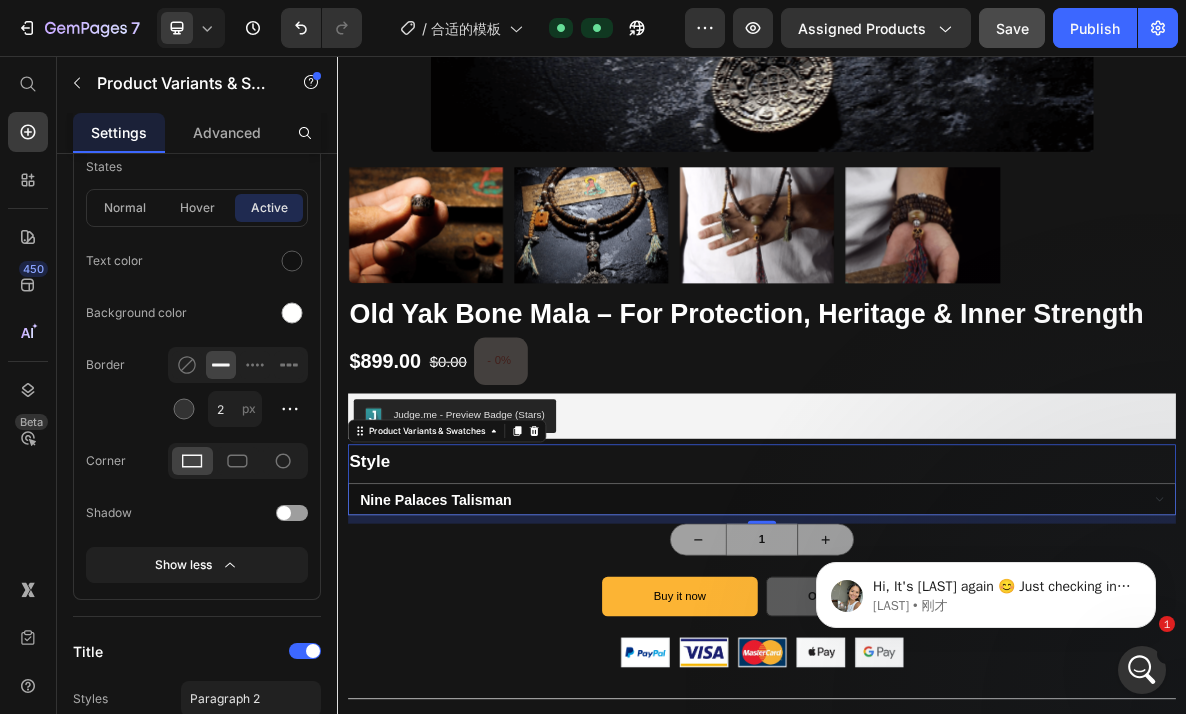 scroll, scrollTop: 0, scrollLeft: 0, axis: both 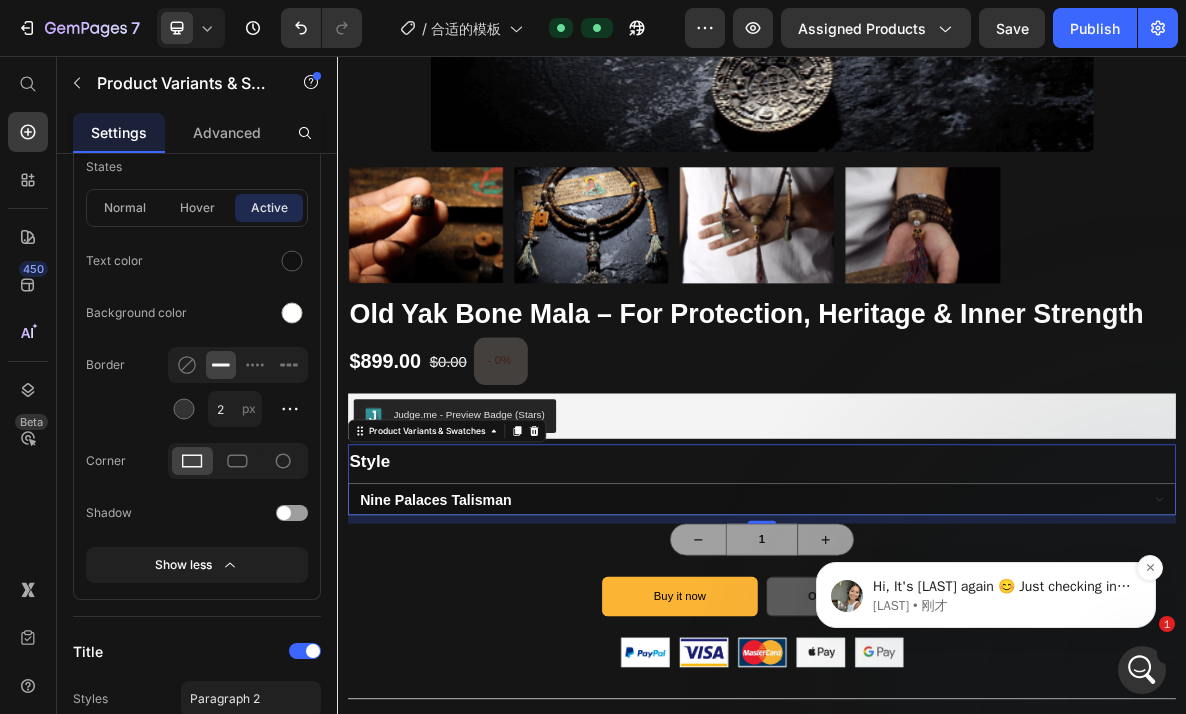 click on "Hi, It's [LAST] again 😊   Just checking in to see if the solution I shared earlier worked for you. We are looking forward to hearing your feedback soon. ﻿​ If I don't hear back, this conversation will be closed in the next 24 hours, but you can always reopen it anytime." at bounding box center [1002, 587] 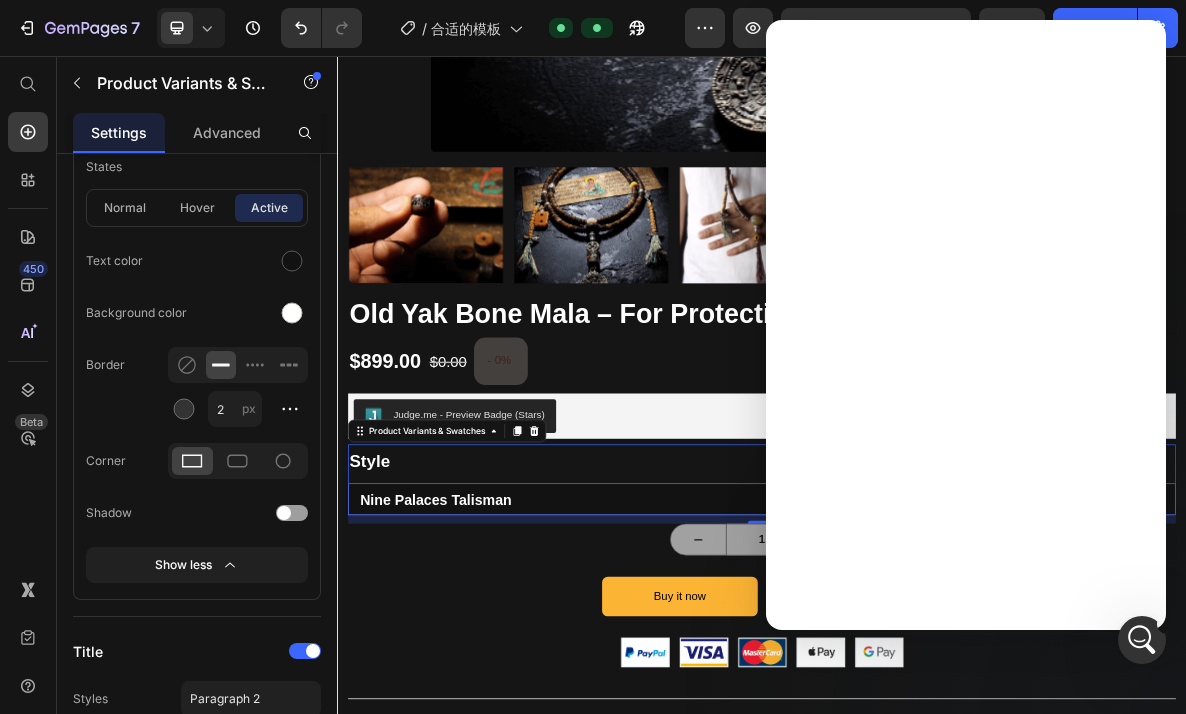scroll, scrollTop: 0, scrollLeft: 0, axis: both 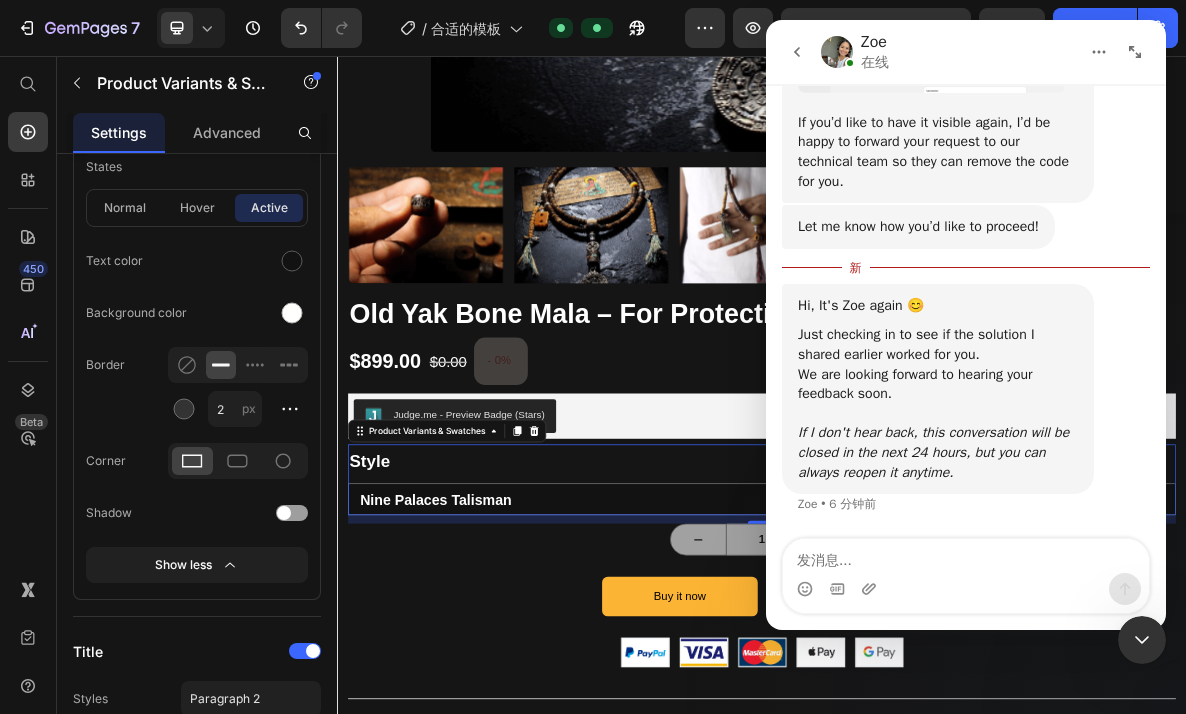 click 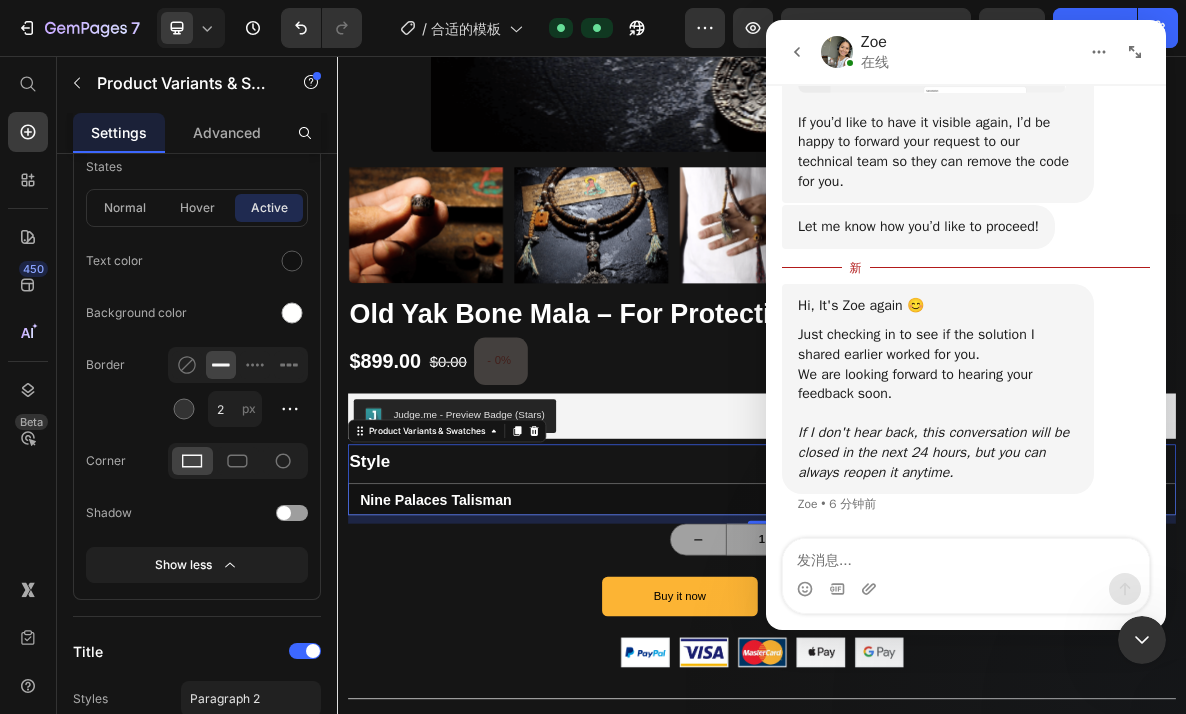 scroll, scrollTop: 0, scrollLeft: 0, axis: both 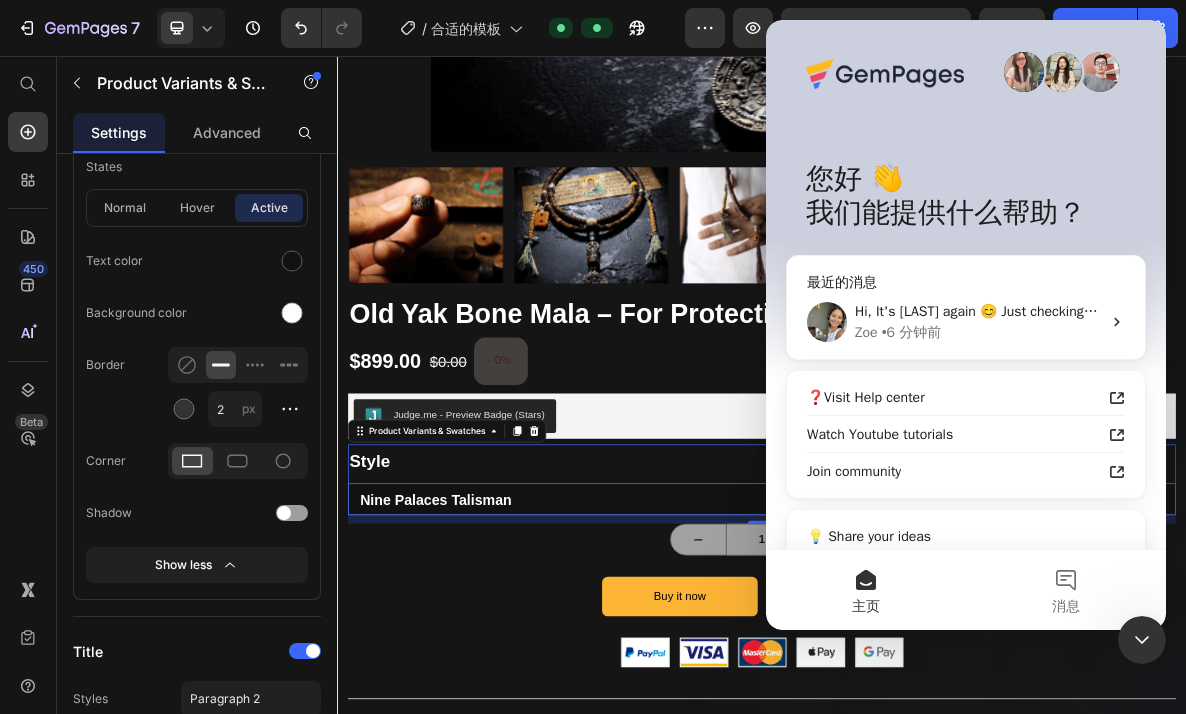 click at bounding box center (1142, 640) 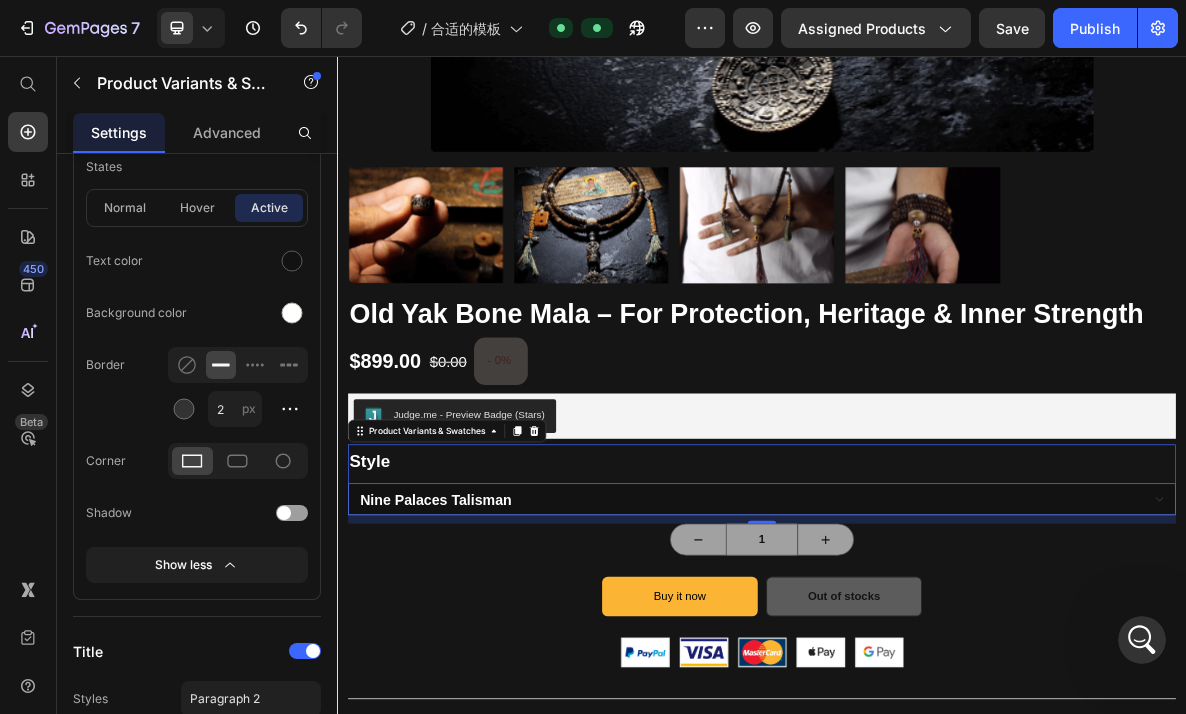 scroll, scrollTop: 0, scrollLeft: 0, axis: both 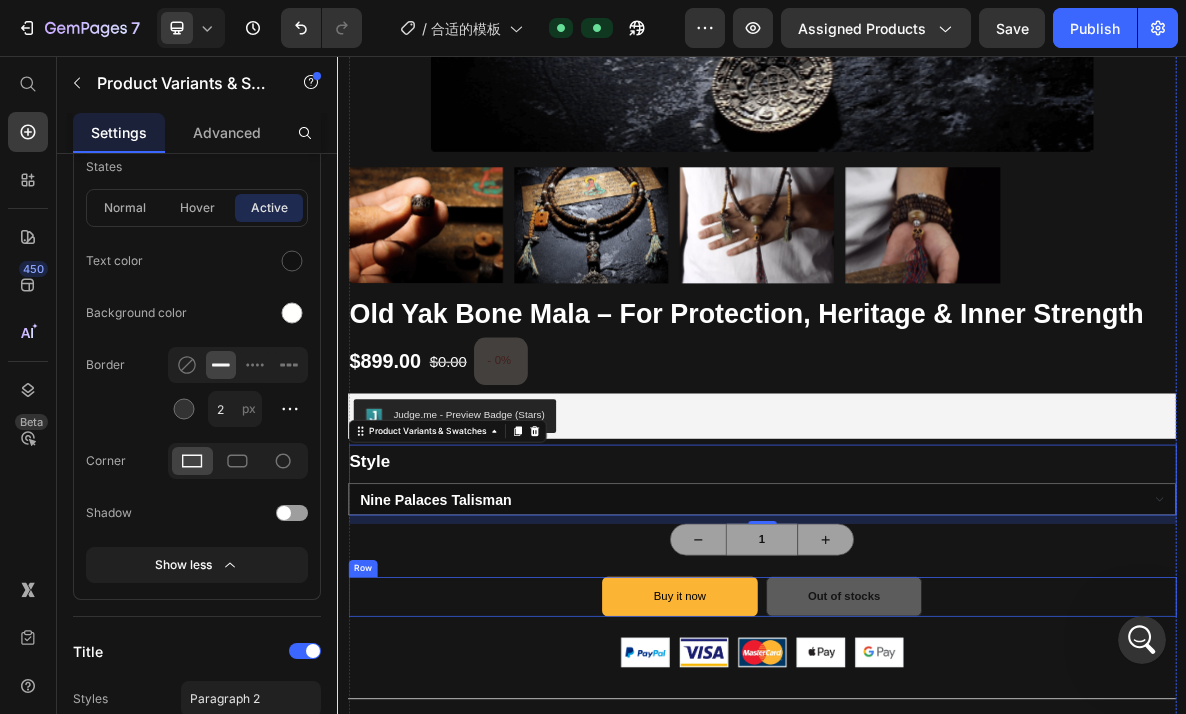 click on "Buy it now Dynamic Checkout Out of stocks (P) Cart Button Row" at bounding box center (937, 820) 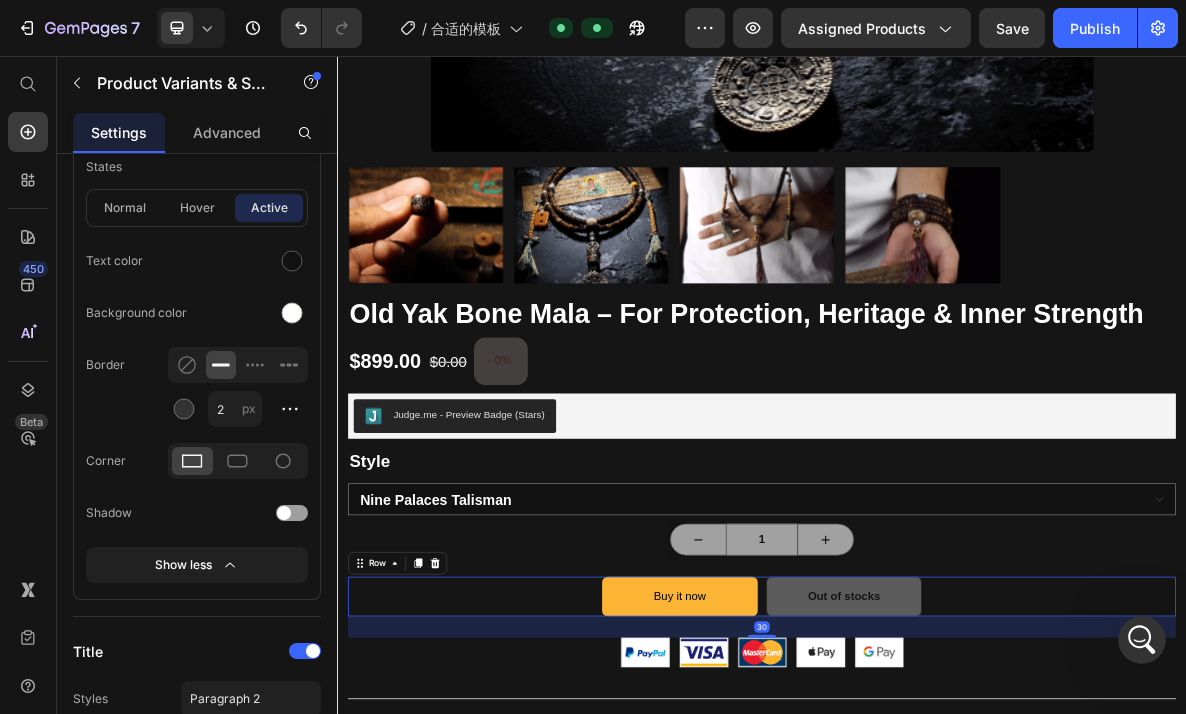 scroll, scrollTop: 0, scrollLeft: 0, axis: both 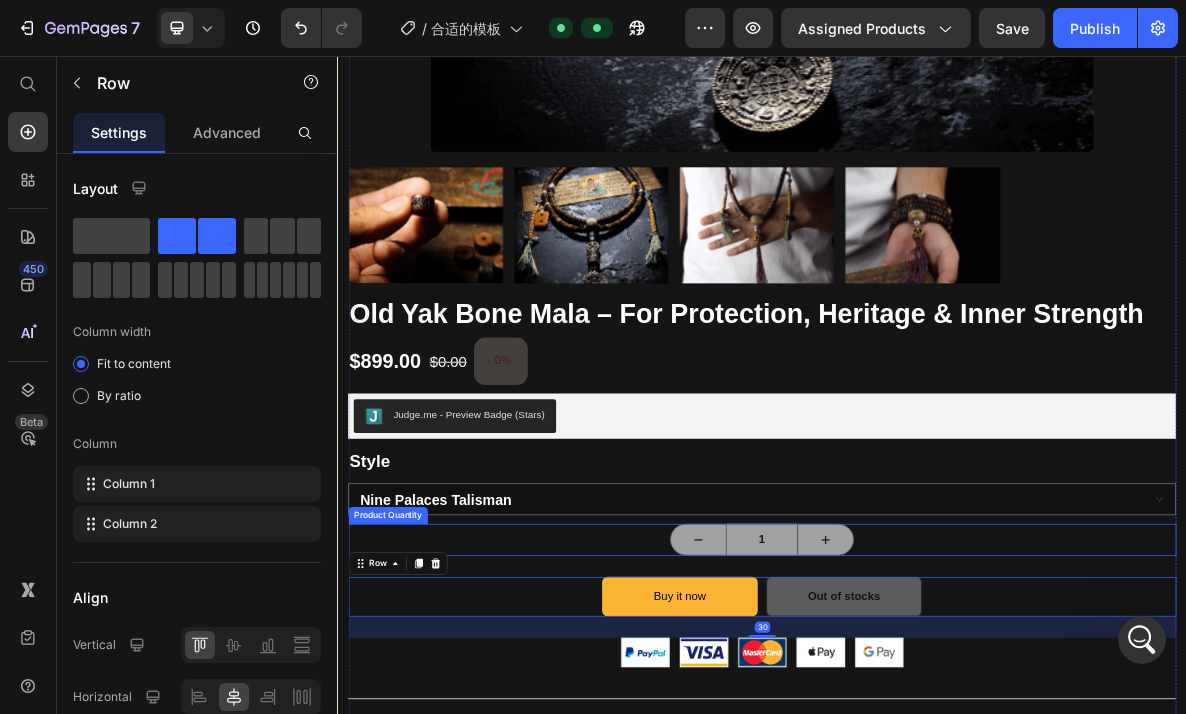 click on "1" at bounding box center (937, 739) 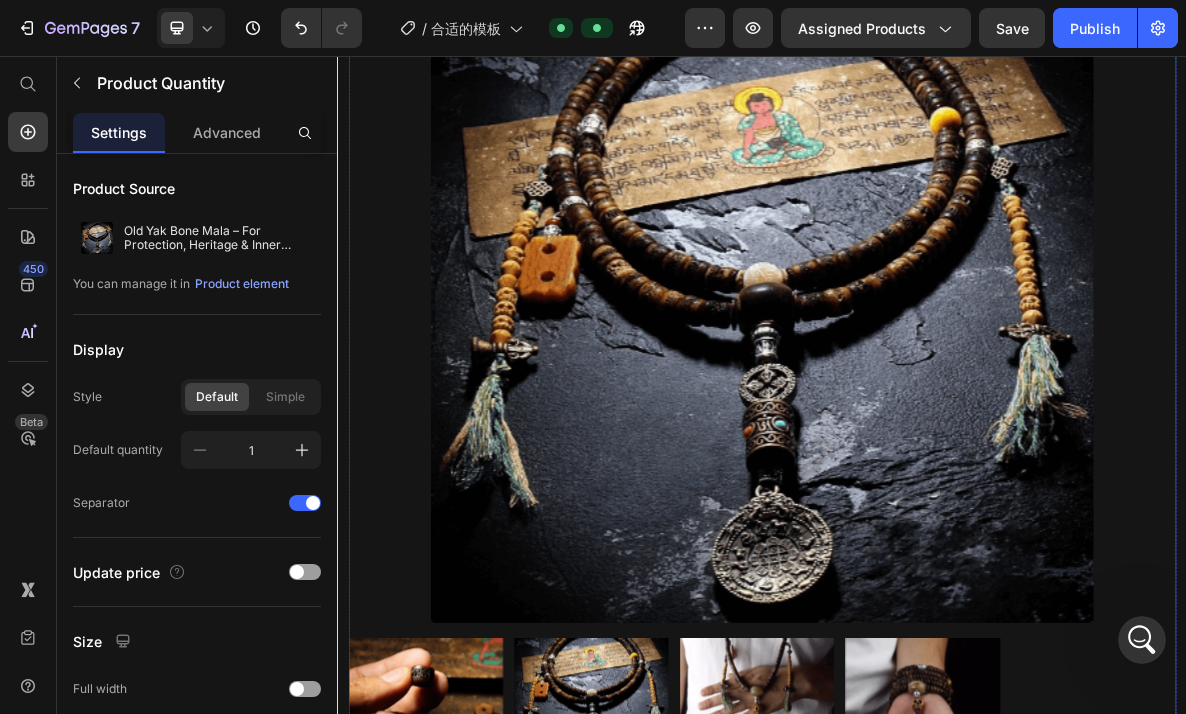 scroll, scrollTop: 0, scrollLeft: 0, axis: both 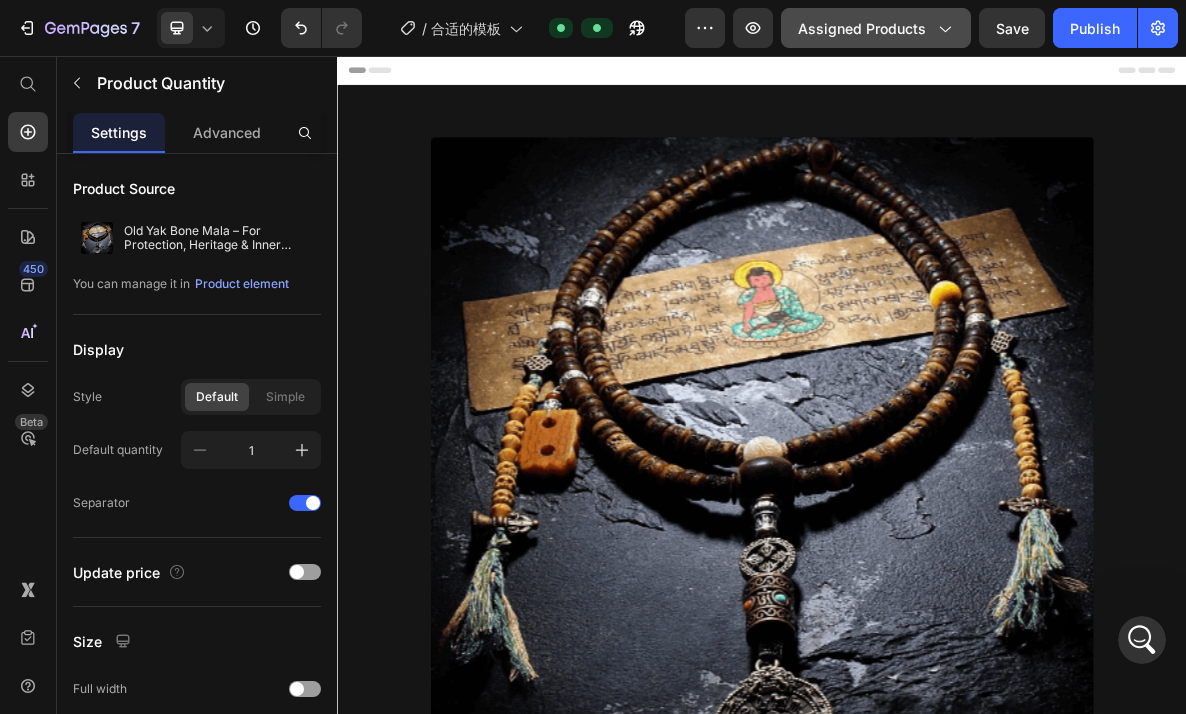 click on "Assigned Products" at bounding box center (876, 28) 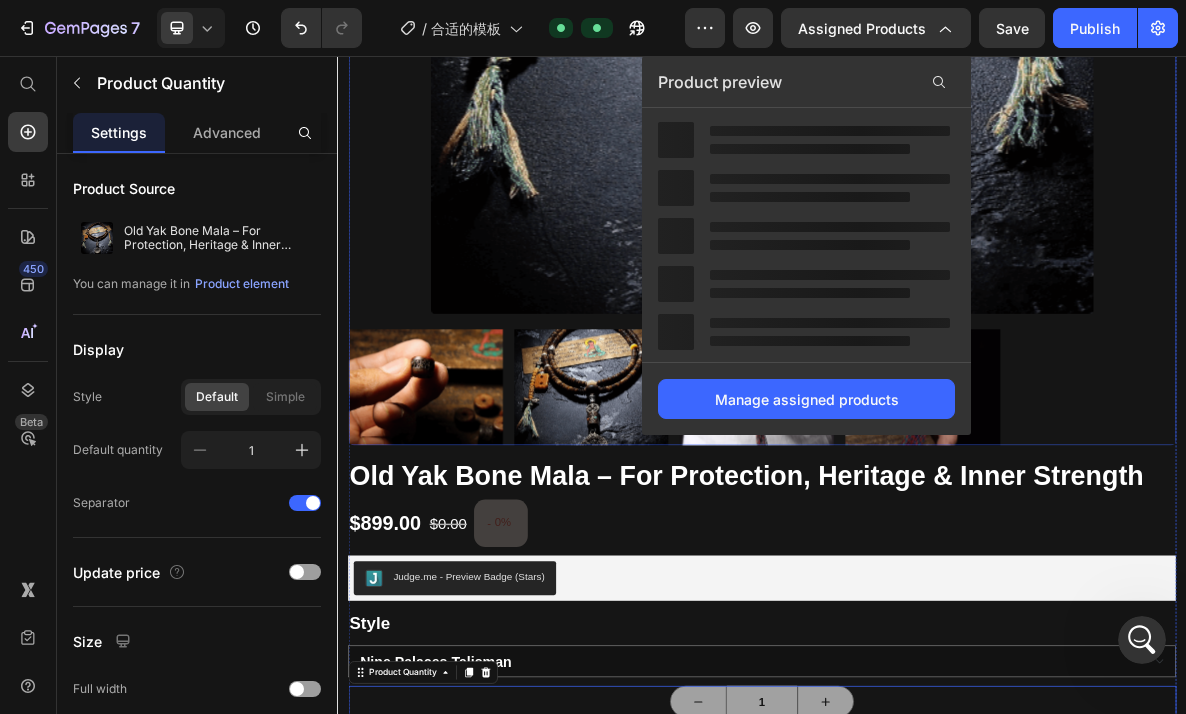 scroll, scrollTop: 1035, scrollLeft: 0, axis: vertical 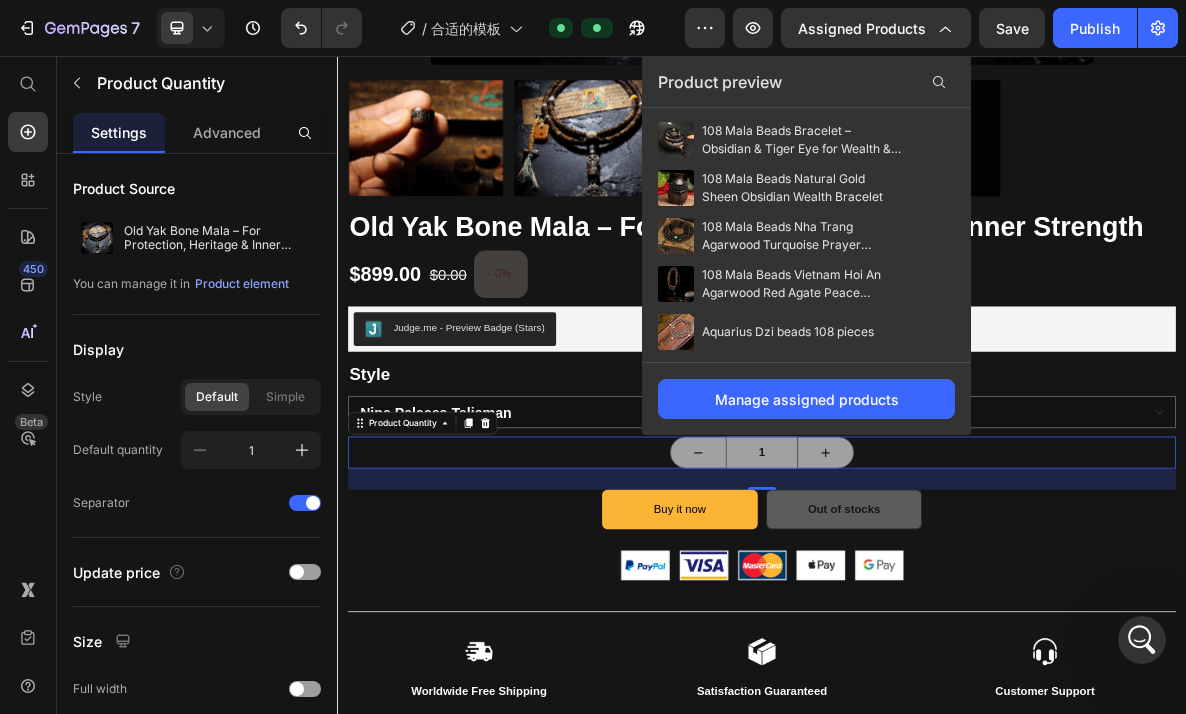 click on "1" at bounding box center (937, 616) 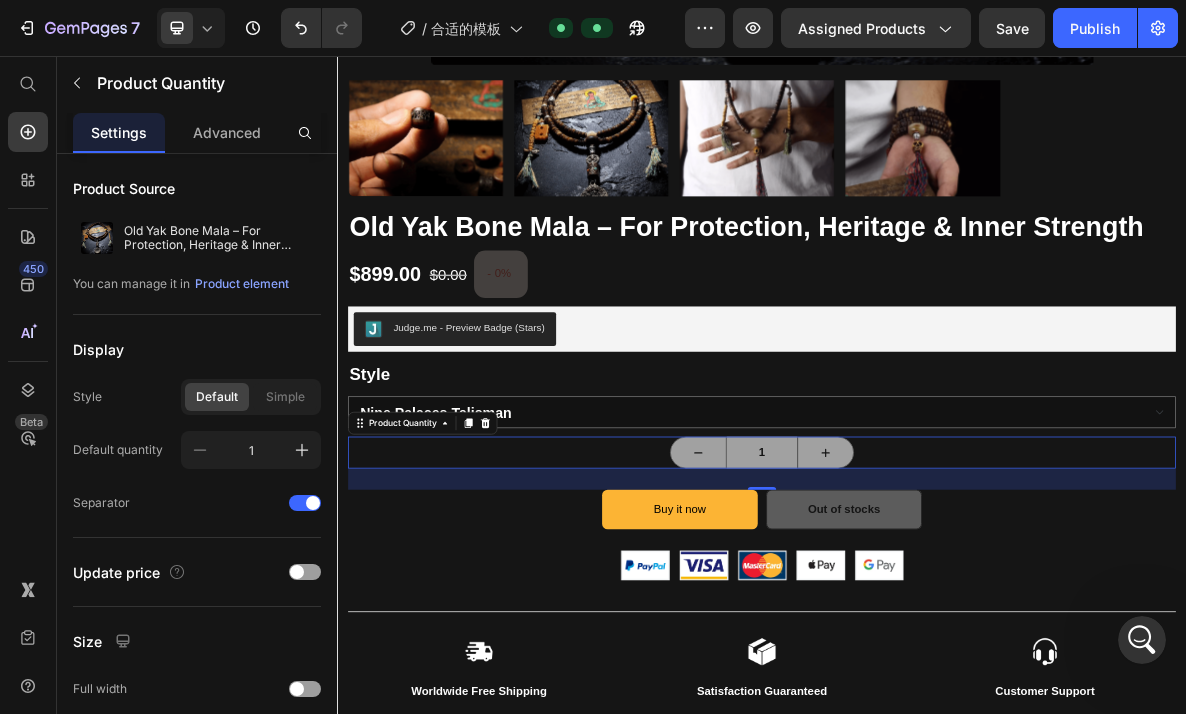 click on "1" at bounding box center (937, 616) 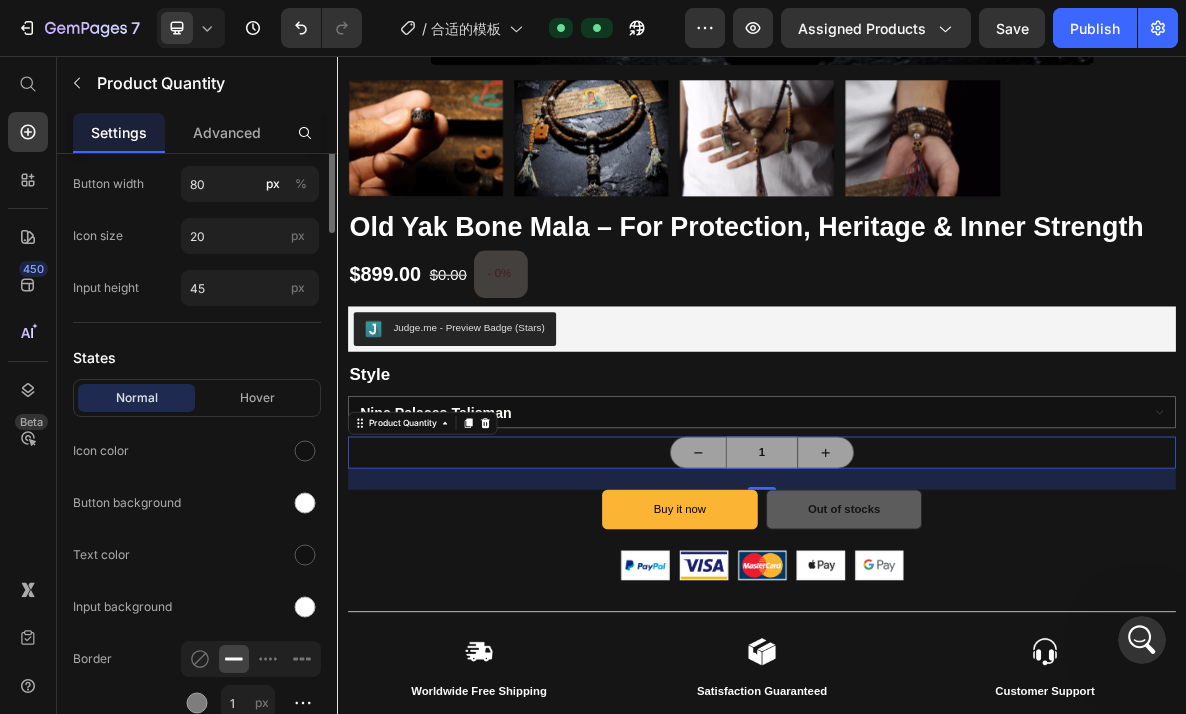 scroll, scrollTop: 366, scrollLeft: 0, axis: vertical 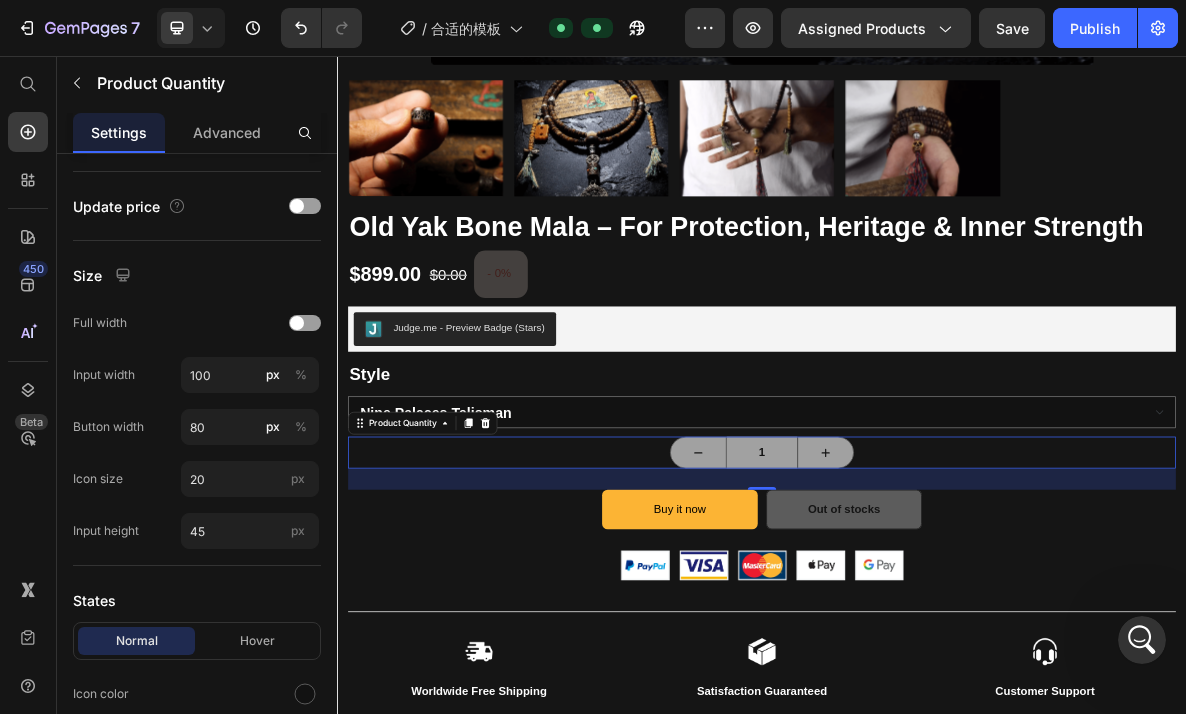 click on "1" at bounding box center (937, 616) 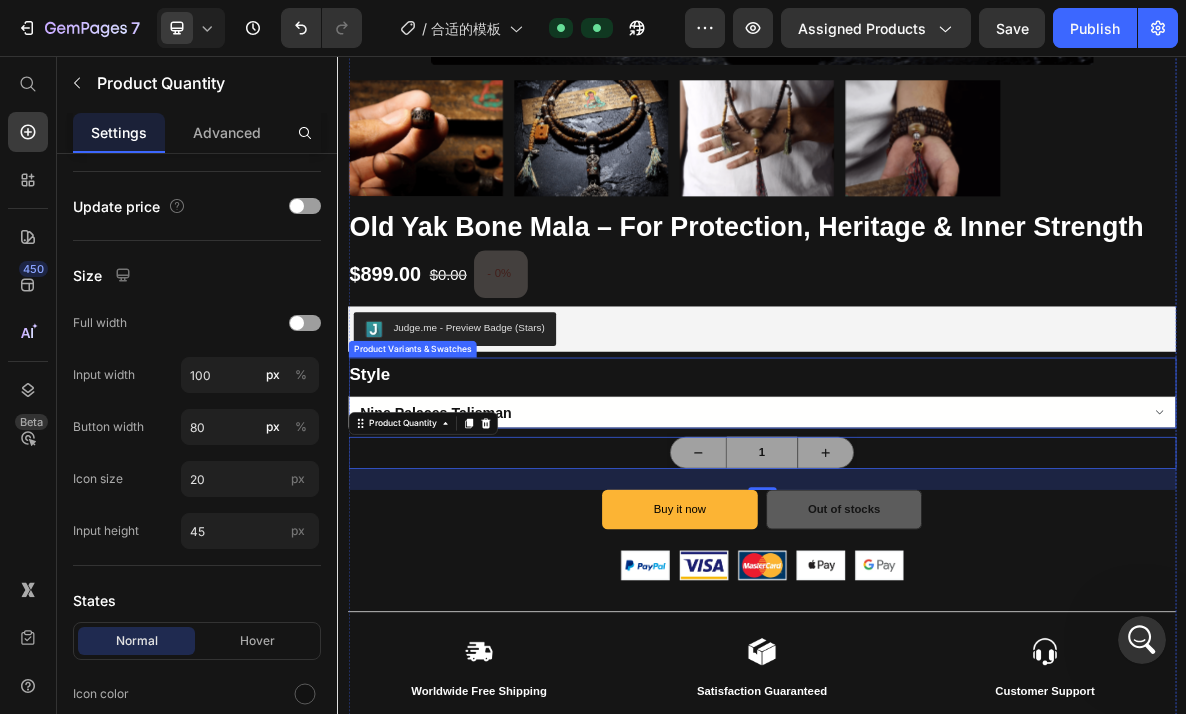click on "Nine Palaces Talisman Citipati" at bounding box center (937, 559) 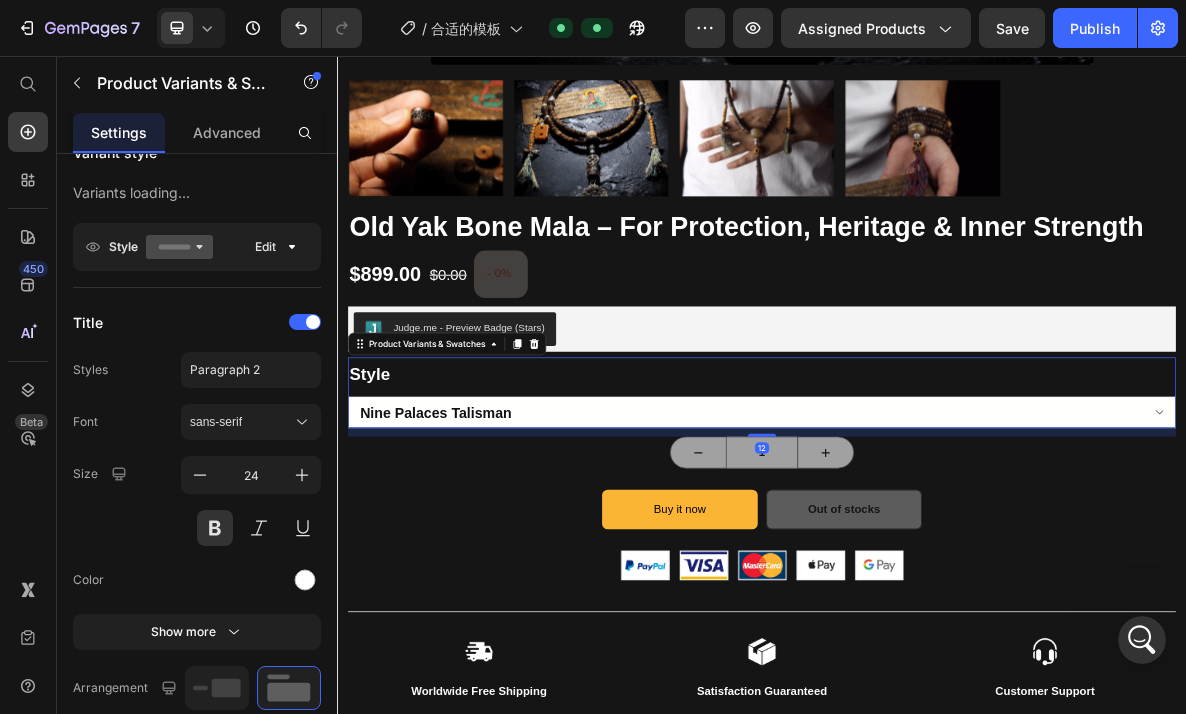 scroll, scrollTop: 0, scrollLeft: 0, axis: both 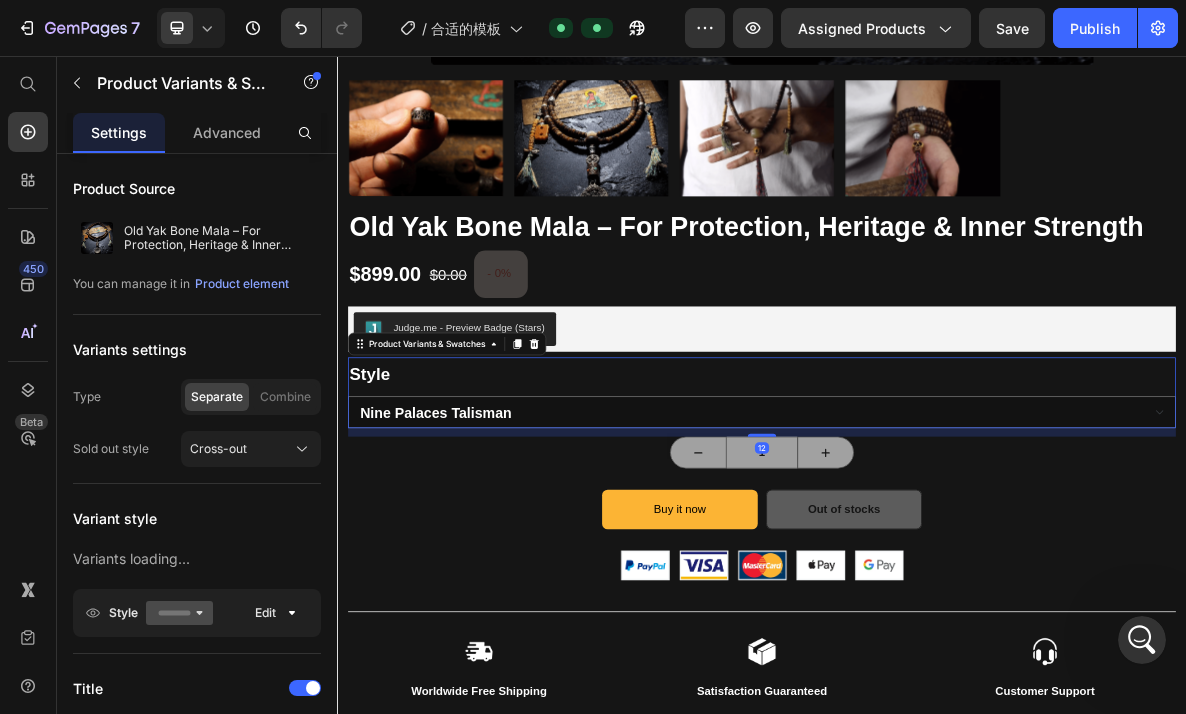 click on "Buy it now Dynamic Checkout Out of stocks (P) Cart Button Row" at bounding box center [937, 697] 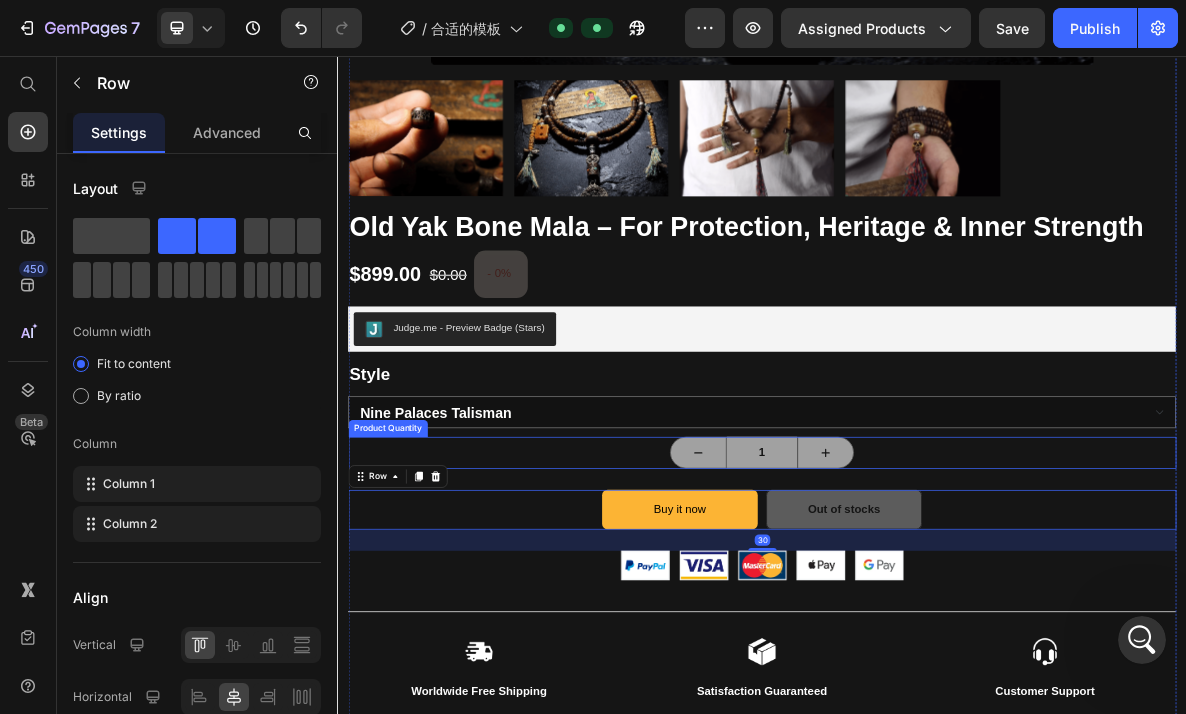 click on "1" at bounding box center (937, 616) 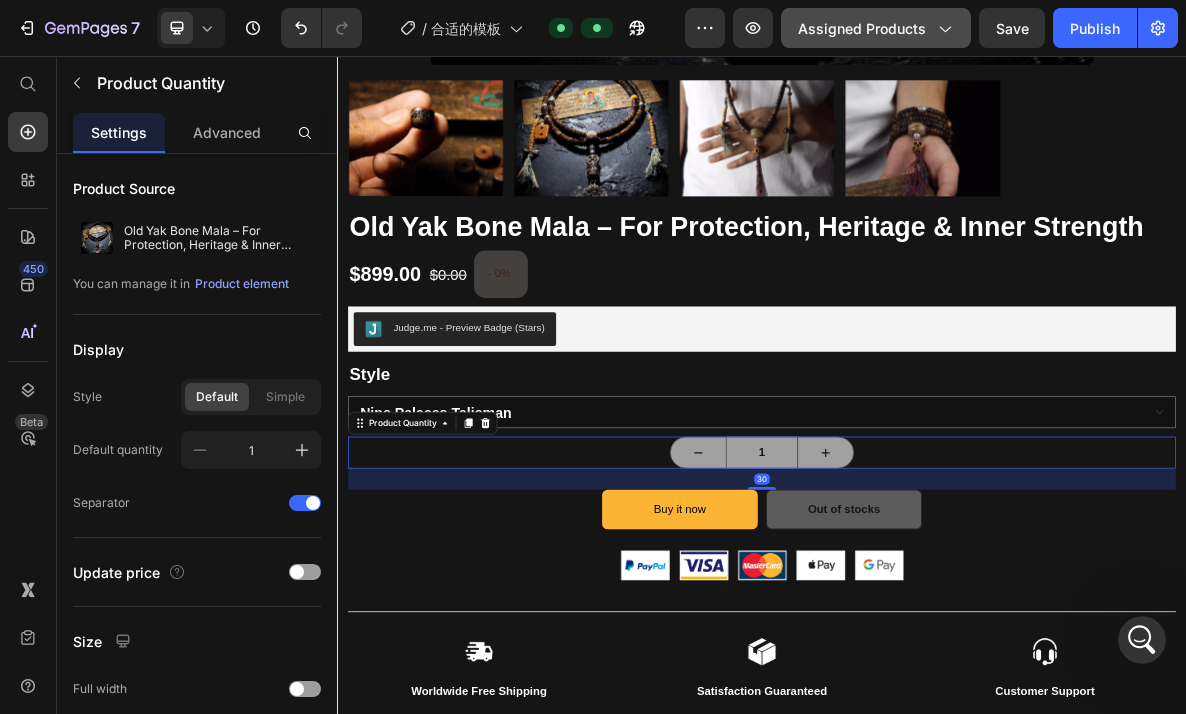 click on "Assigned Products" at bounding box center (876, 28) 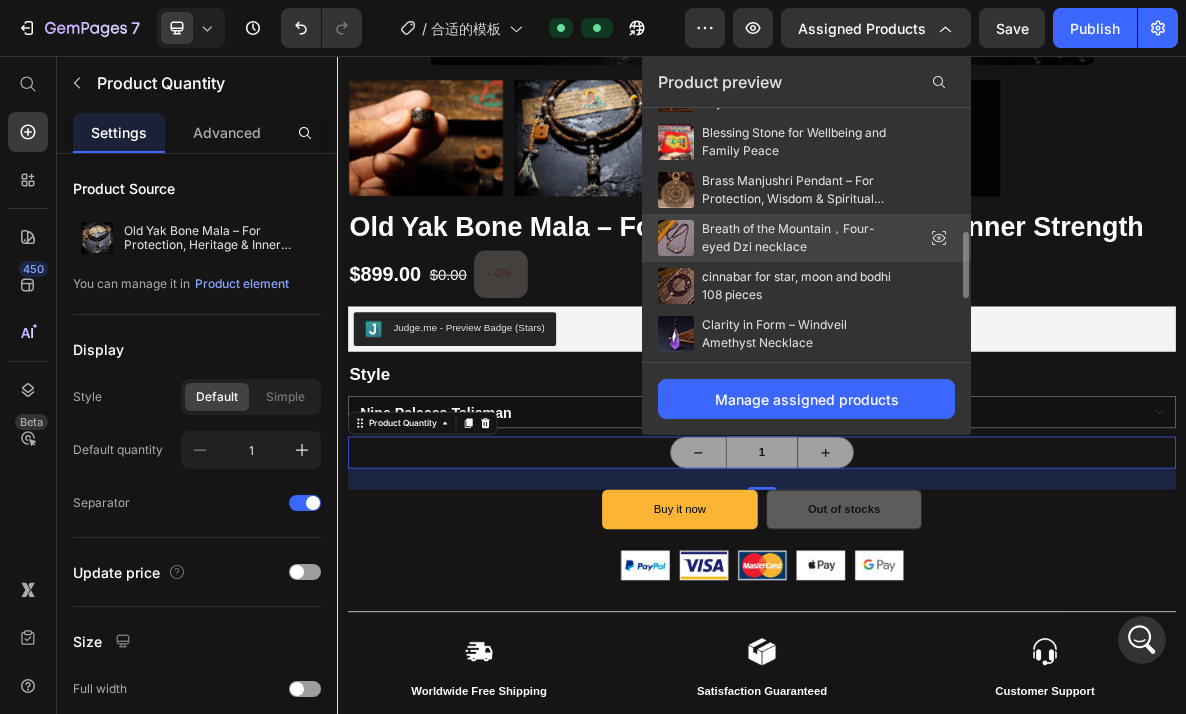 scroll, scrollTop: 482, scrollLeft: 0, axis: vertical 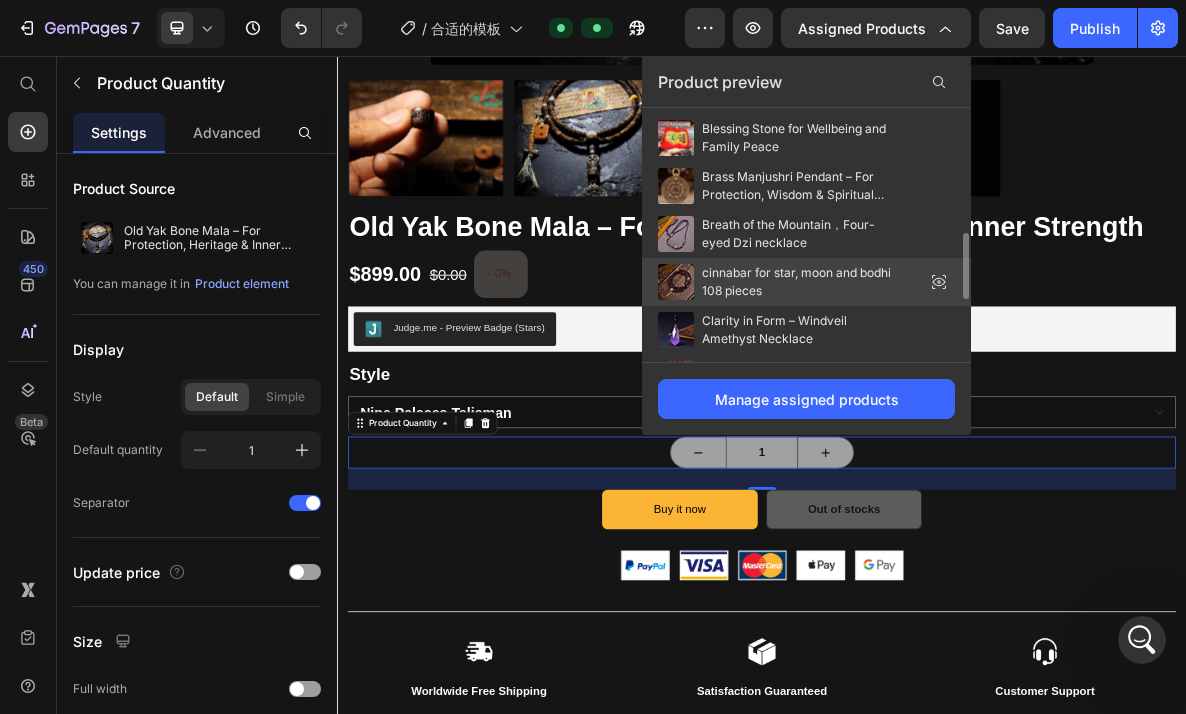 click on "cinnabar for star, moon and bodhi 108 pieces" at bounding box center (802, 282) 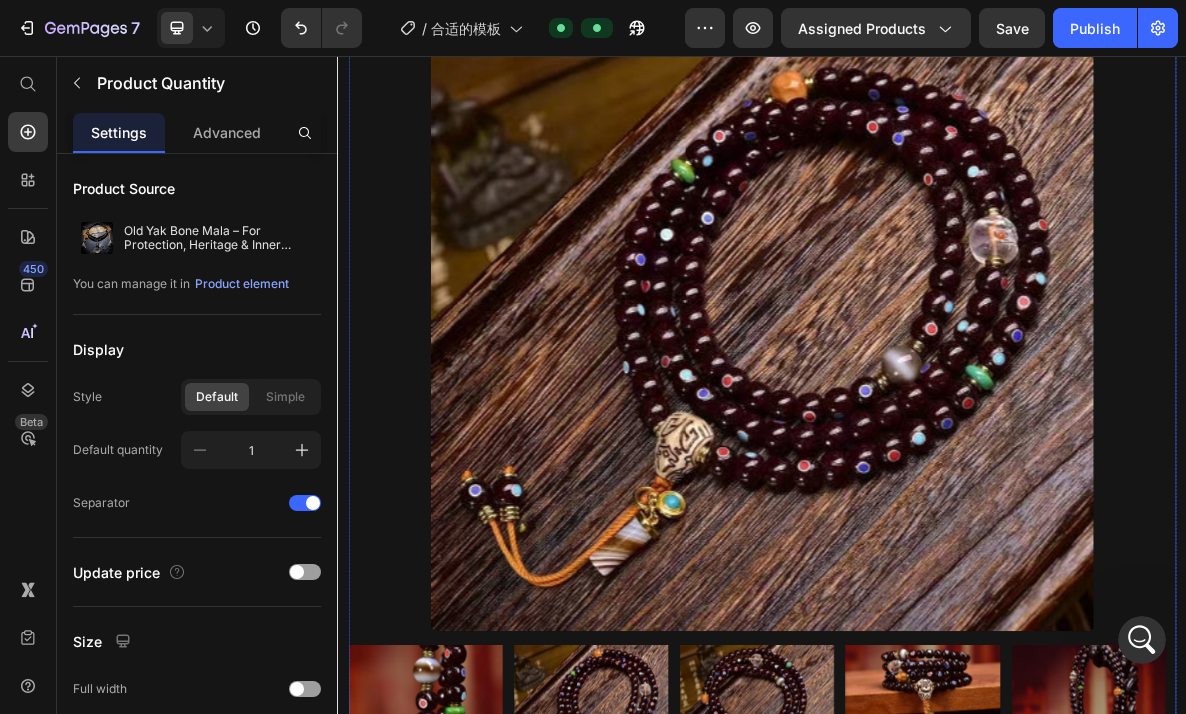 scroll, scrollTop: 119, scrollLeft: 0, axis: vertical 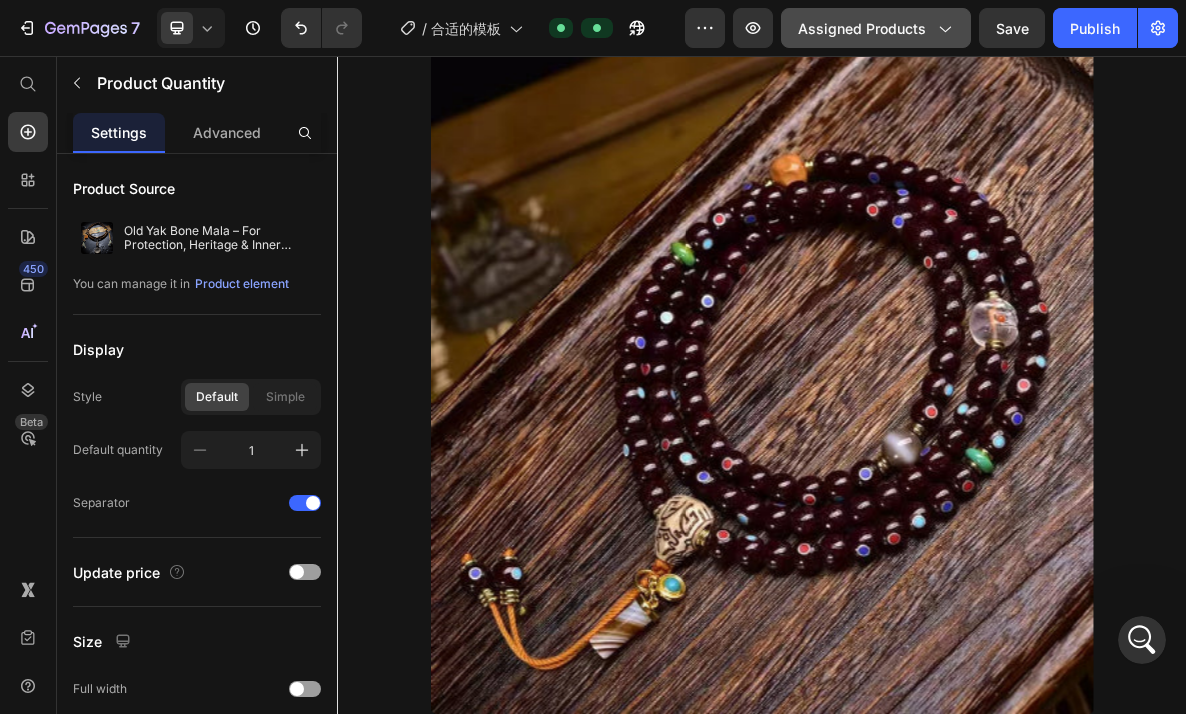 click on "Assigned Products" 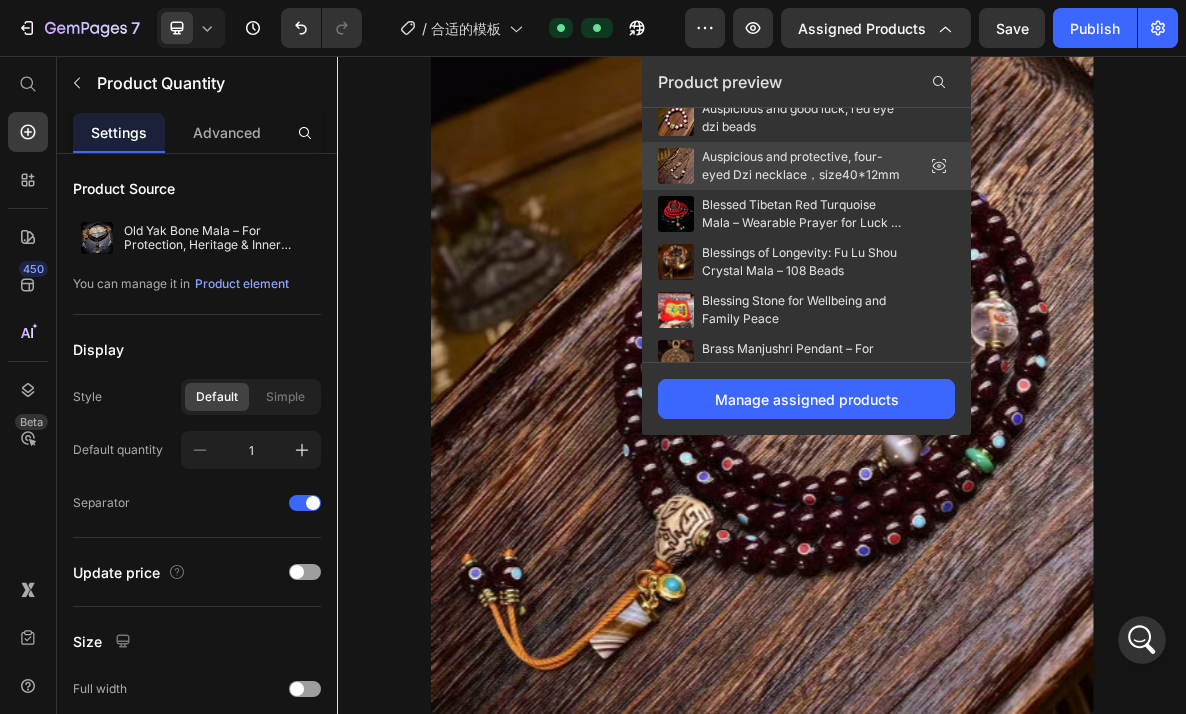 scroll, scrollTop: 0, scrollLeft: 0, axis: both 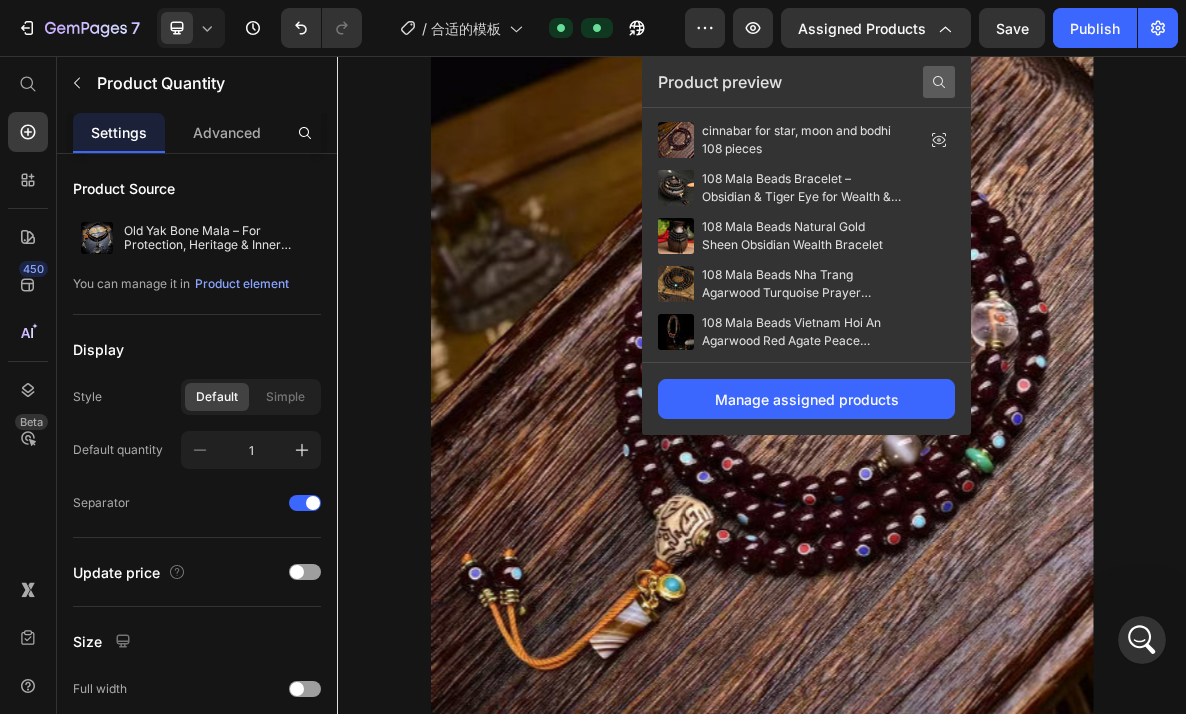 click 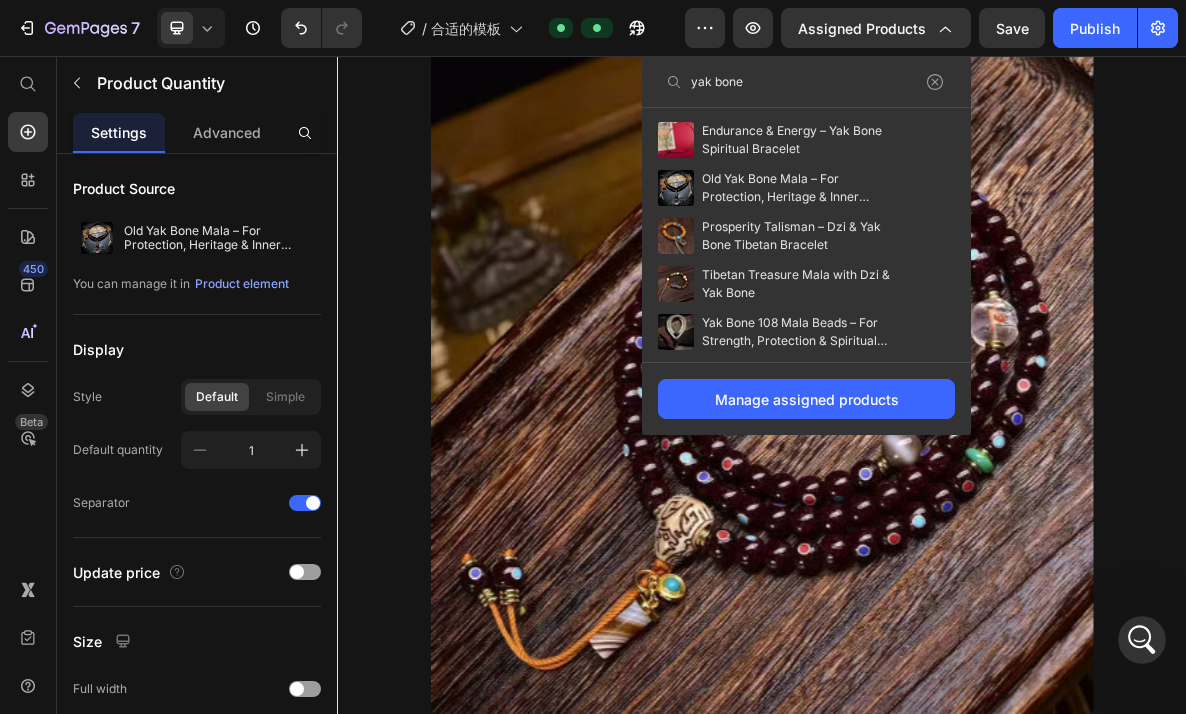 type on "yak bone" 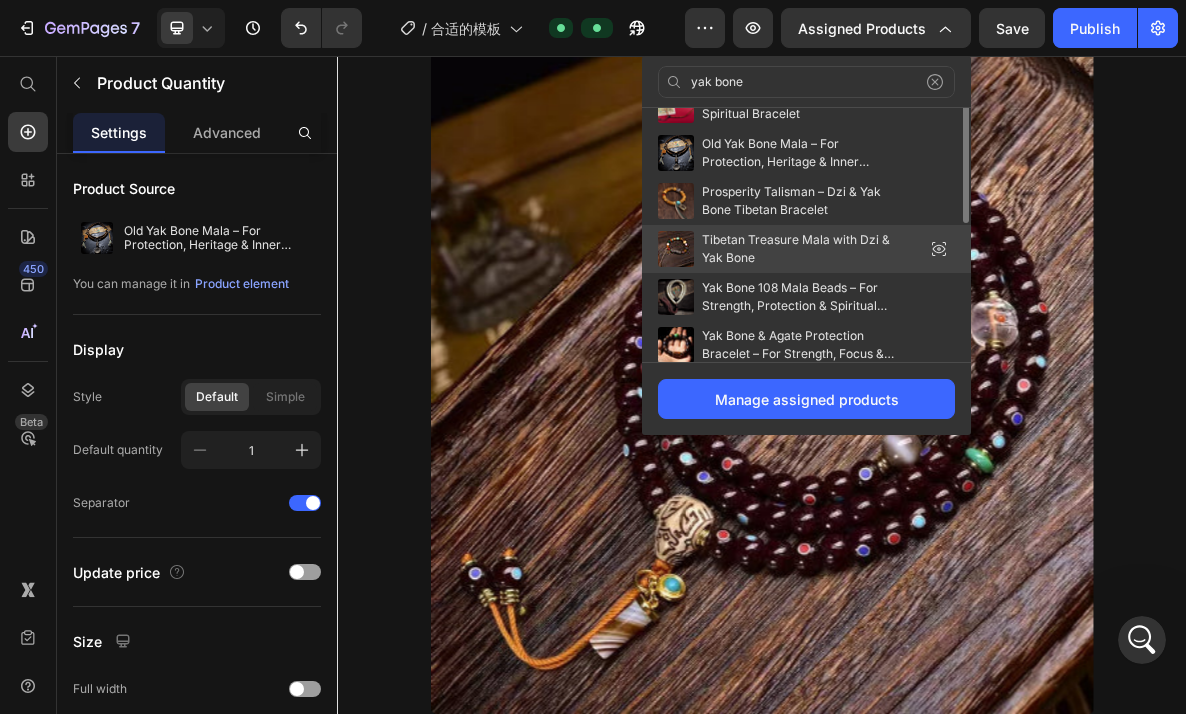 scroll, scrollTop: 118, scrollLeft: 0, axis: vertical 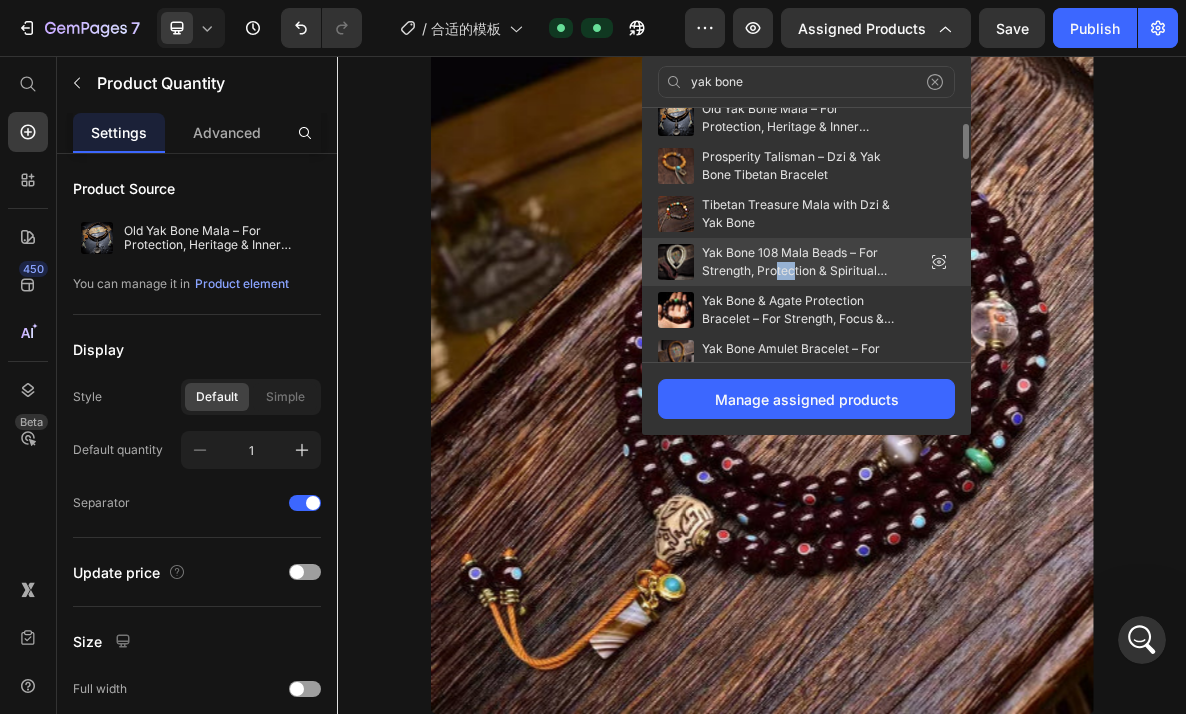 drag, startPoint x: 777, startPoint y: 266, endPoint x: 791, endPoint y: 269, distance: 14.3178215 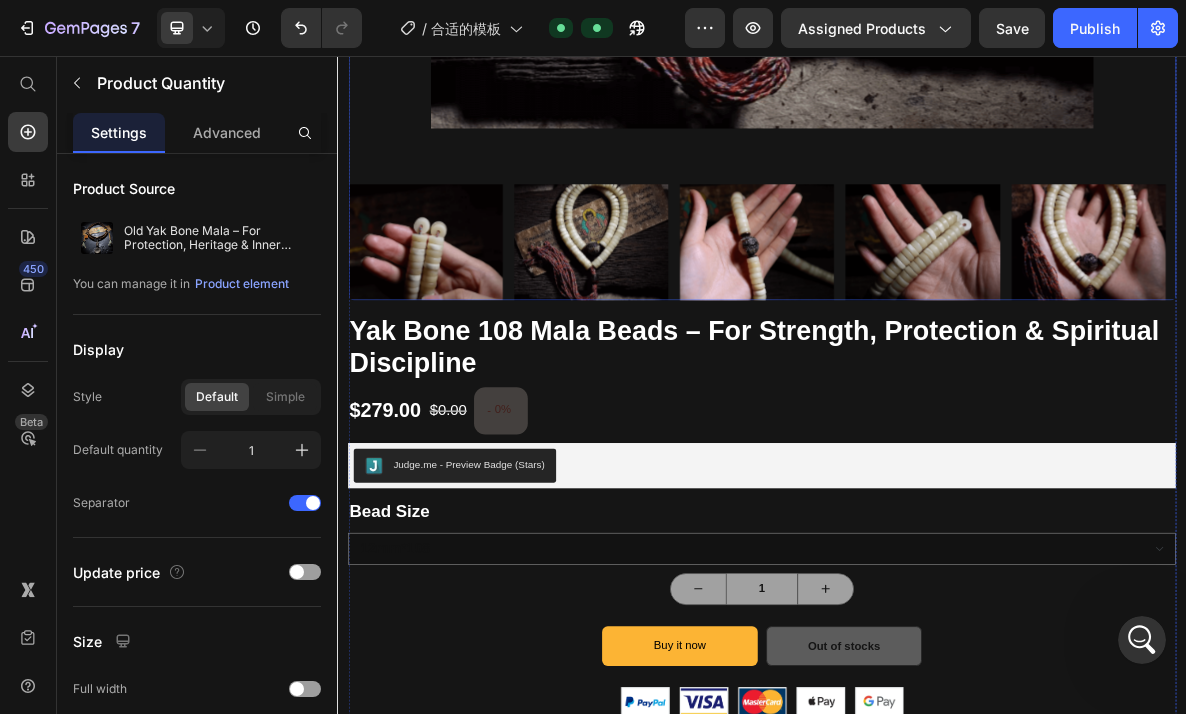 scroll, scrollTop: 1150, scrollLeft: 0, axis: vertical 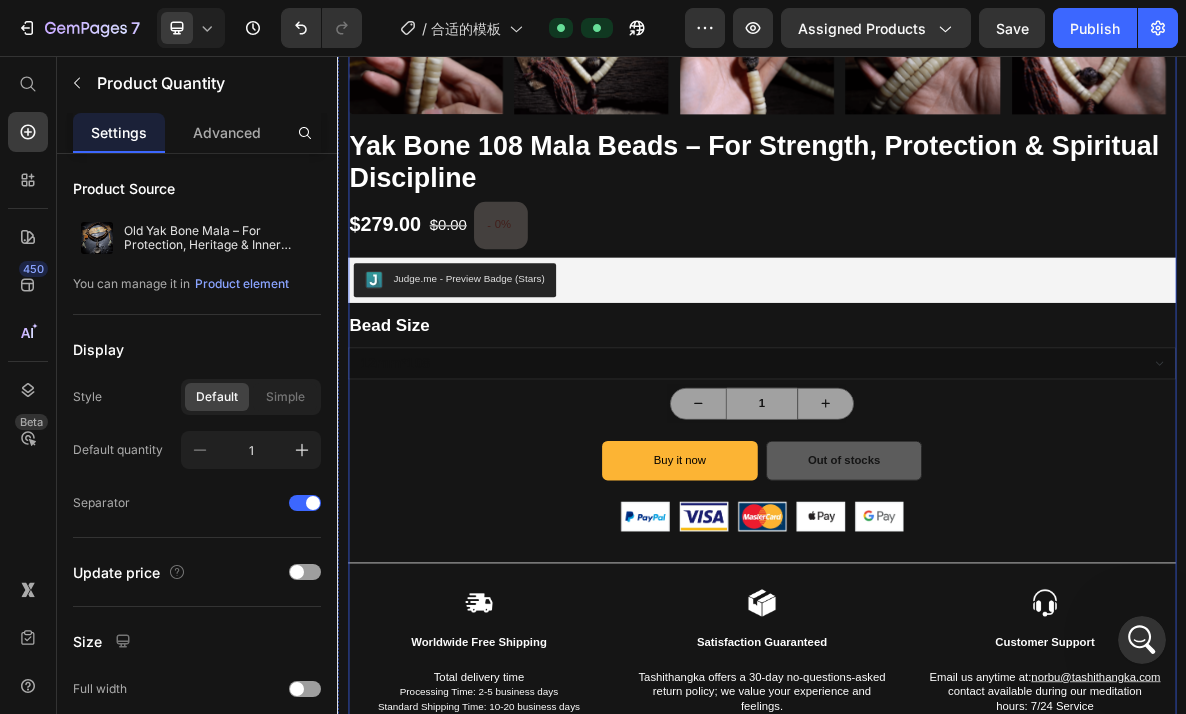click on "12mm*108" at bounding box center [937, 490] 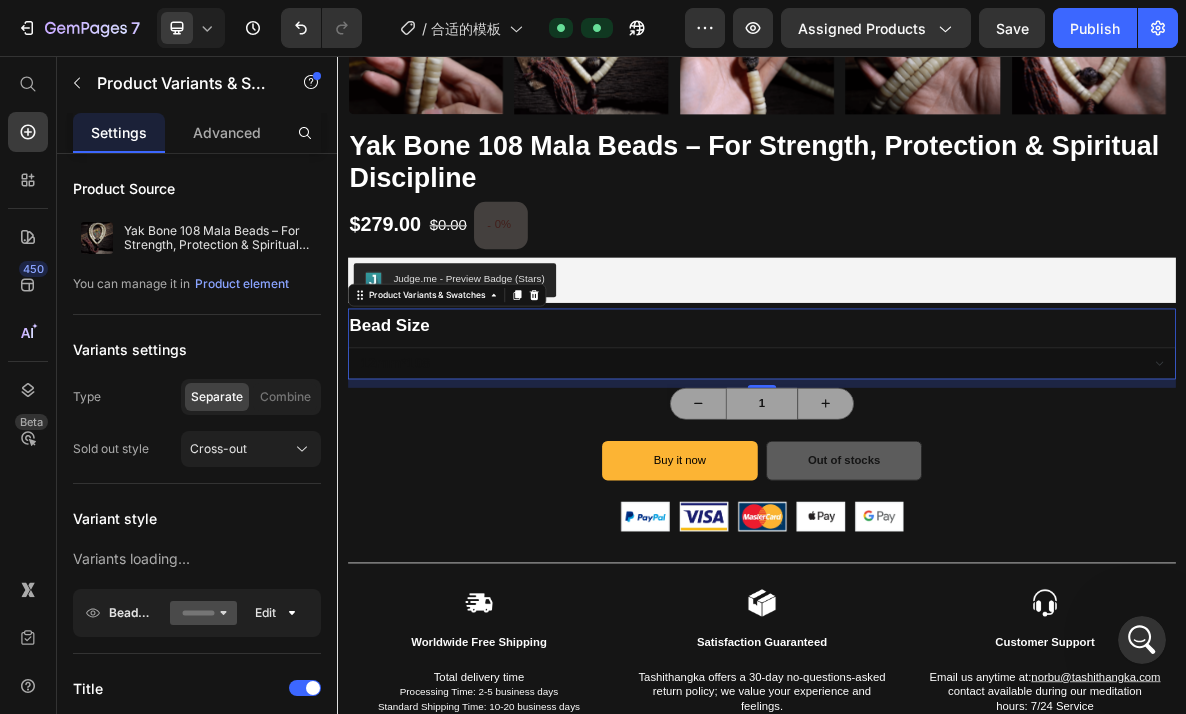 click on "12mm*108" at bounding box center [937, 490] 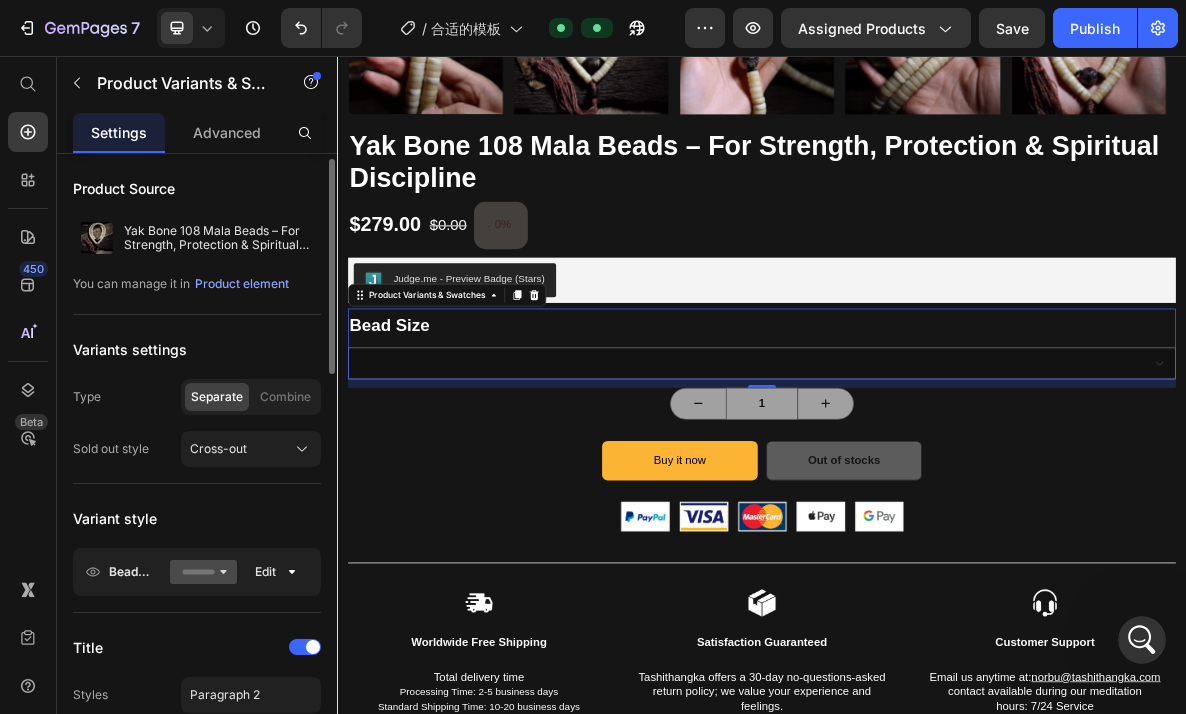 scroll, scrollTop: 154, scrollLeft: 0, axis: vertical 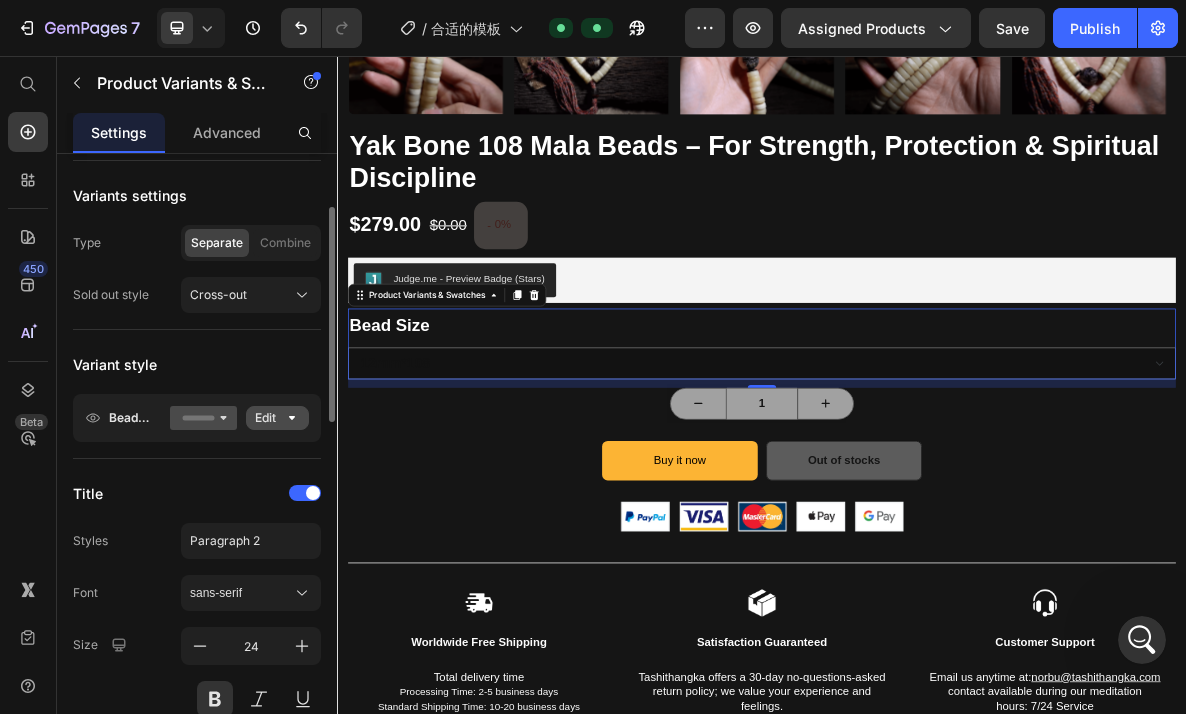 click 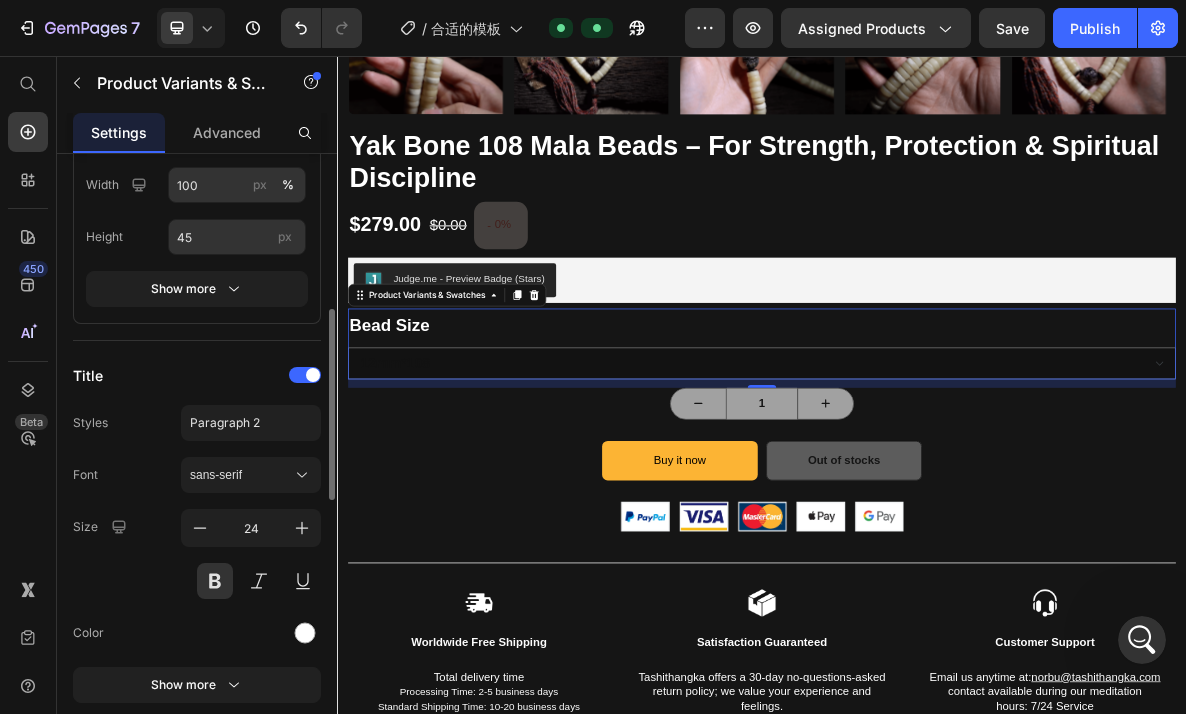 scroll, scrollTop: 468, scrollLeft: 0, axis: vertical 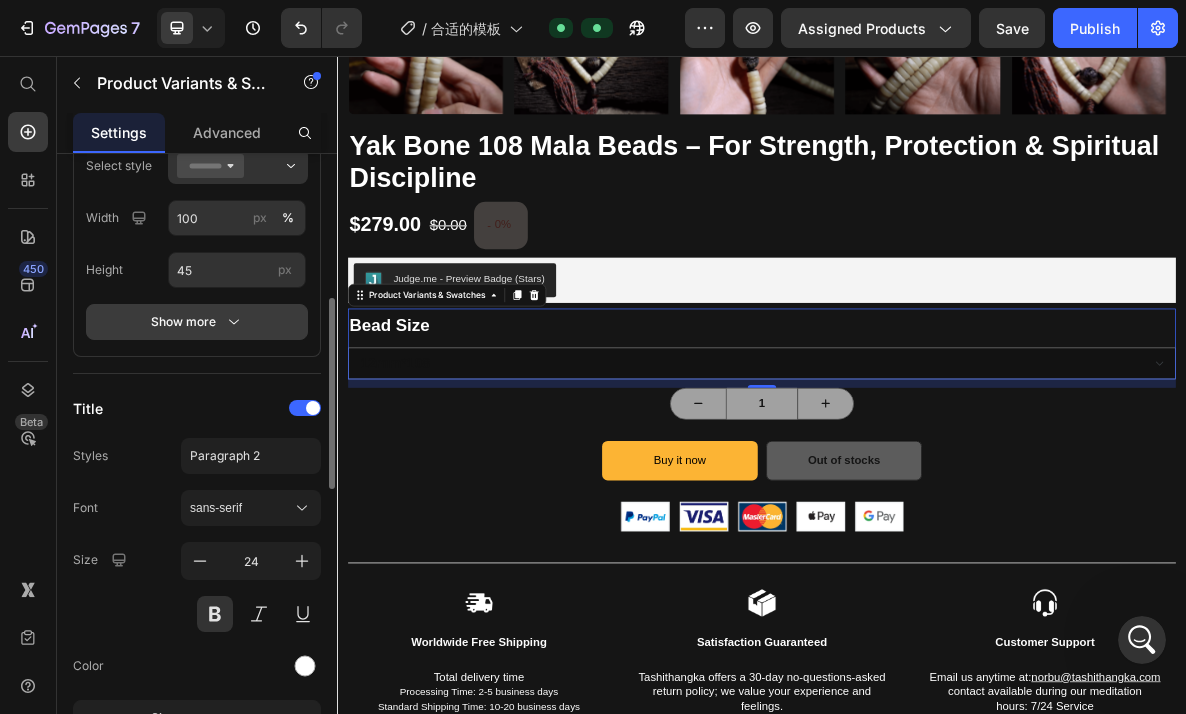 click on "Show more" at bounding box center [197, 322] 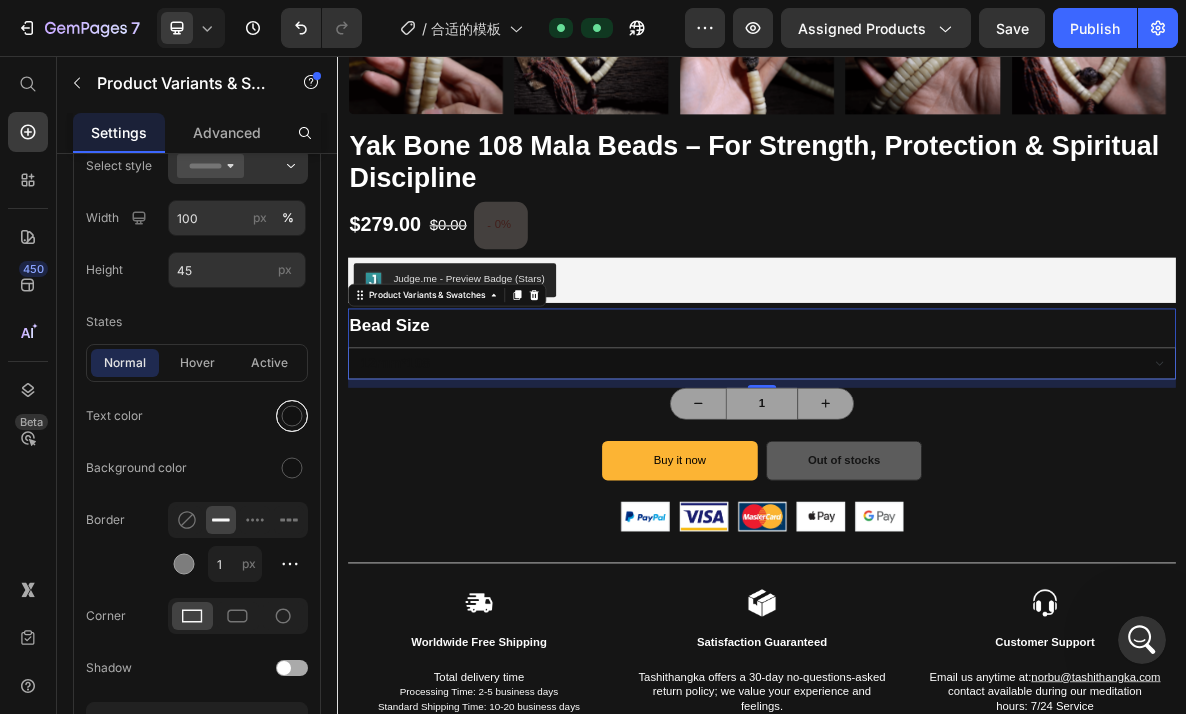 click at bounding box center [292, 416] 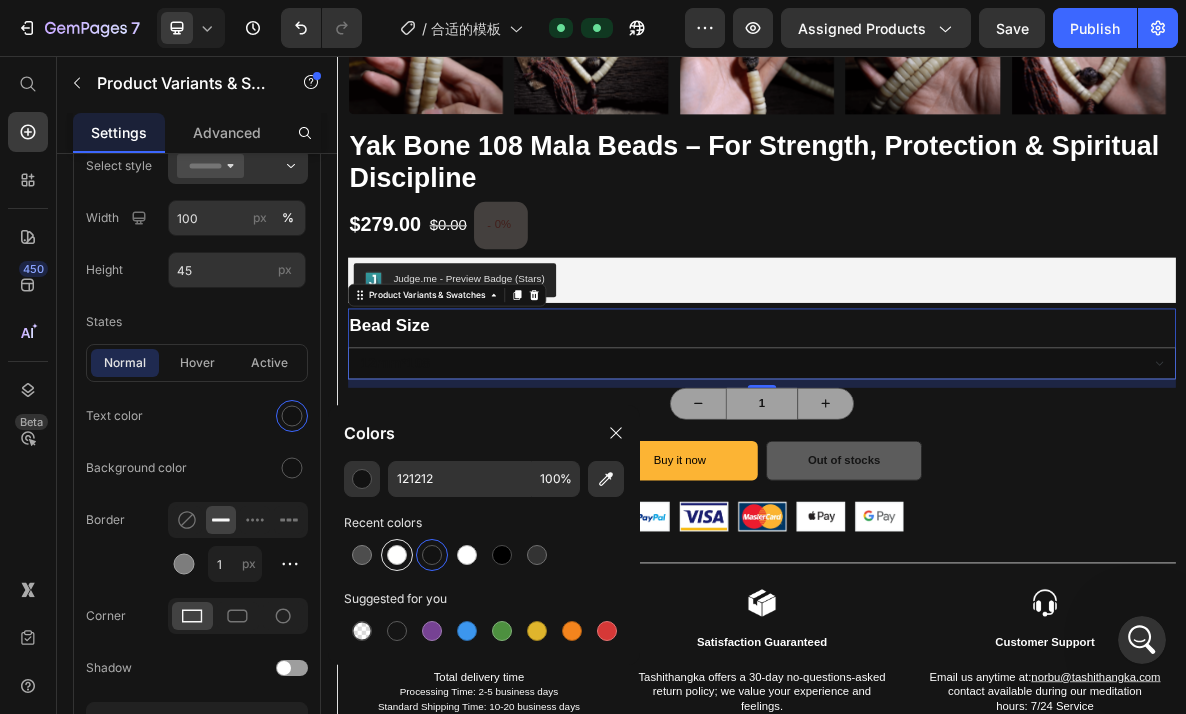 click at bounding box center [397, 555] 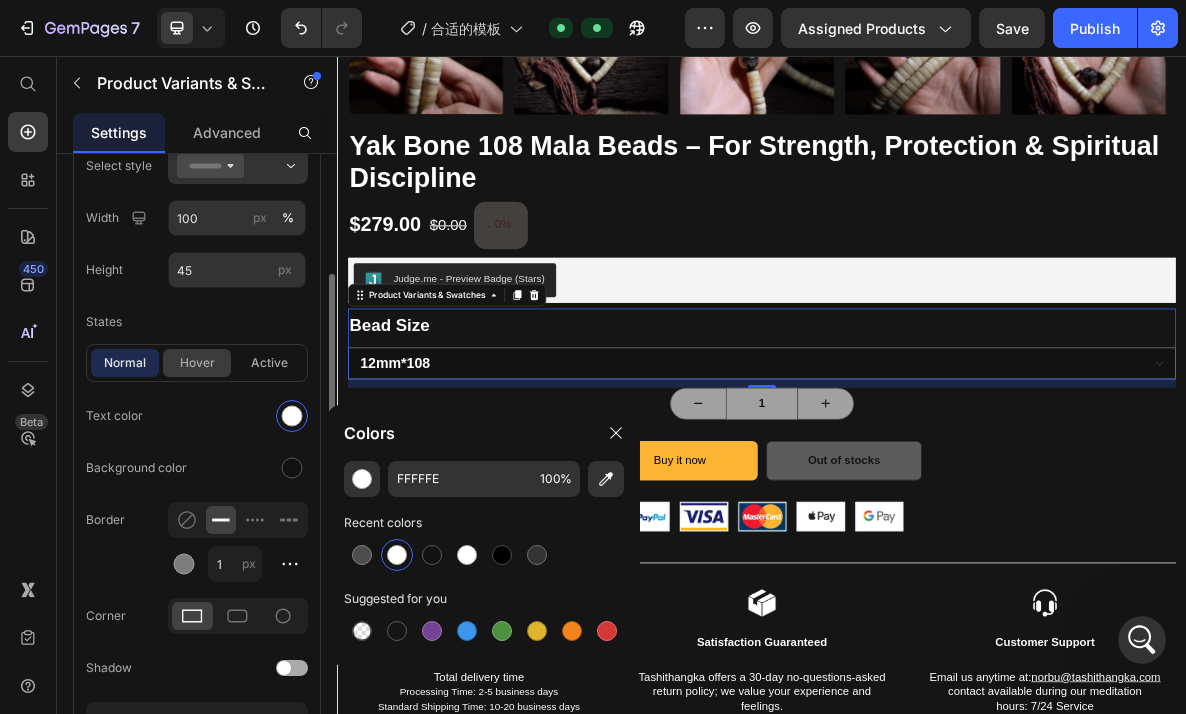 click on "hover" at bounding box center (197, 363) 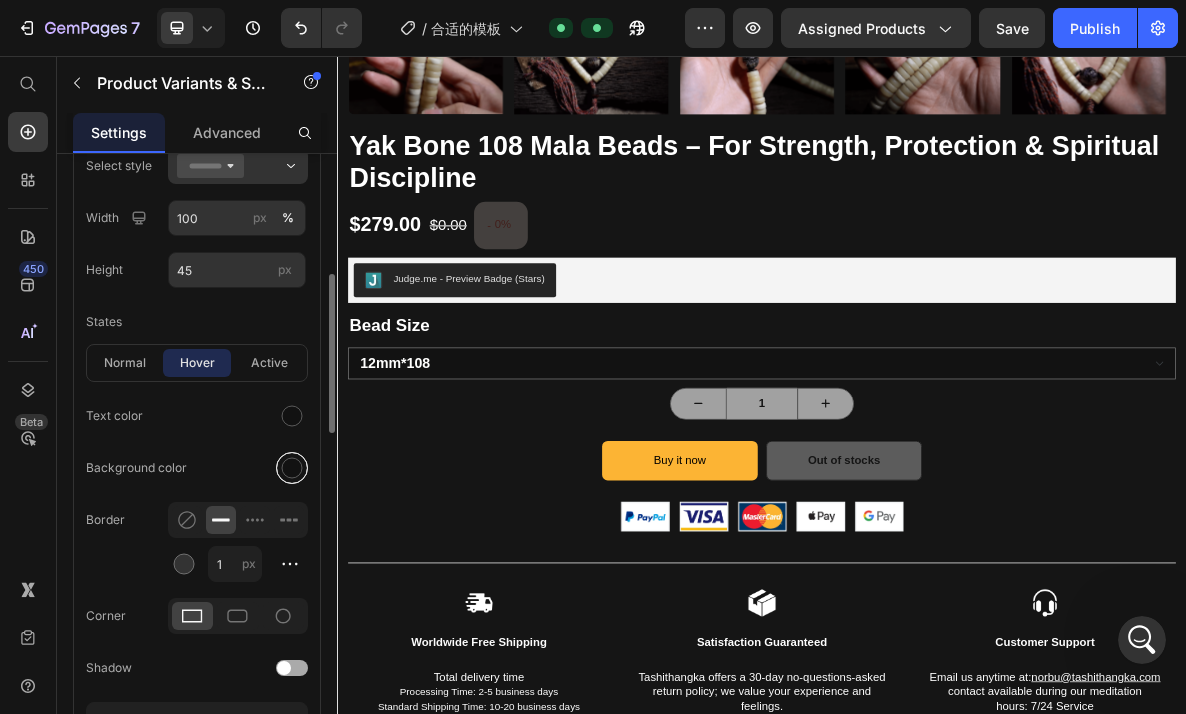 click at bounding box center (292, 468) 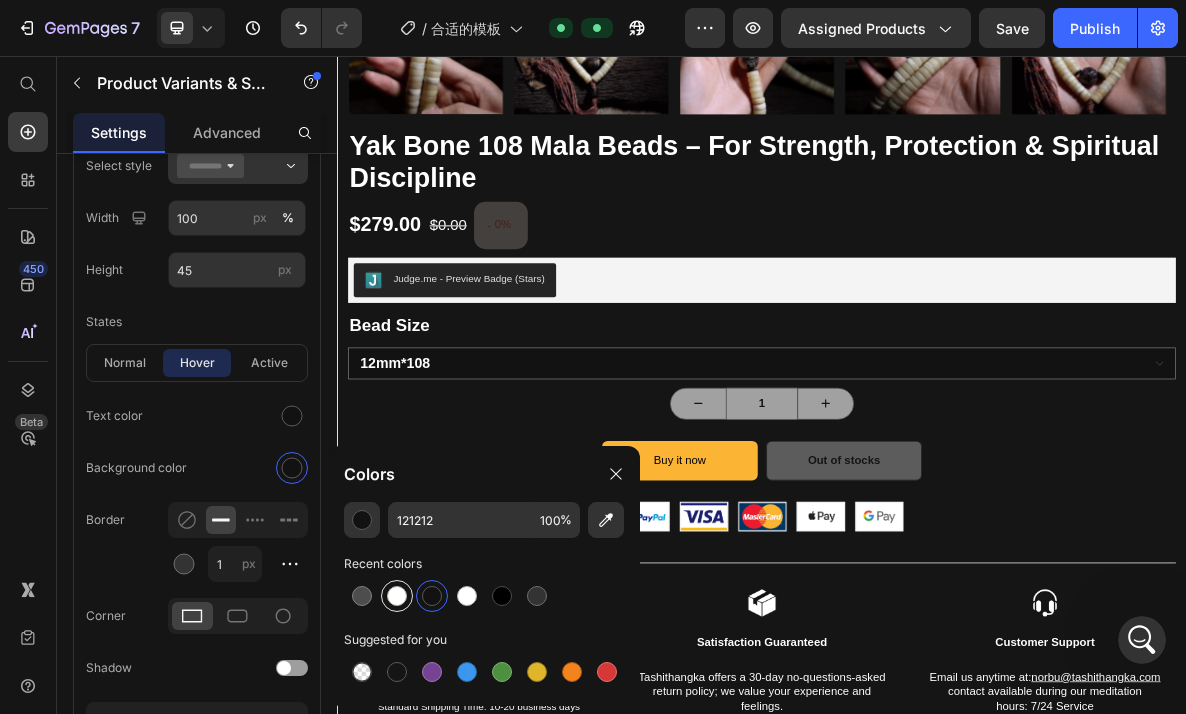click at bounding box center [397, 596] 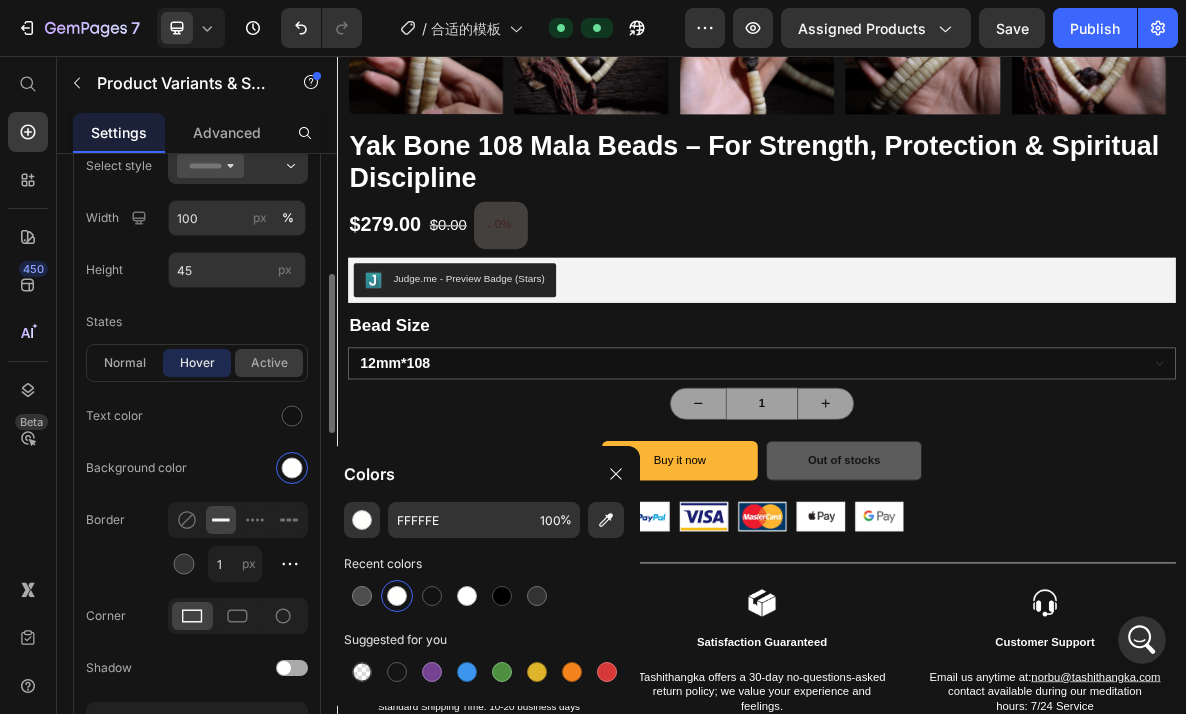 click on "active" at bounding box center [269, 363] 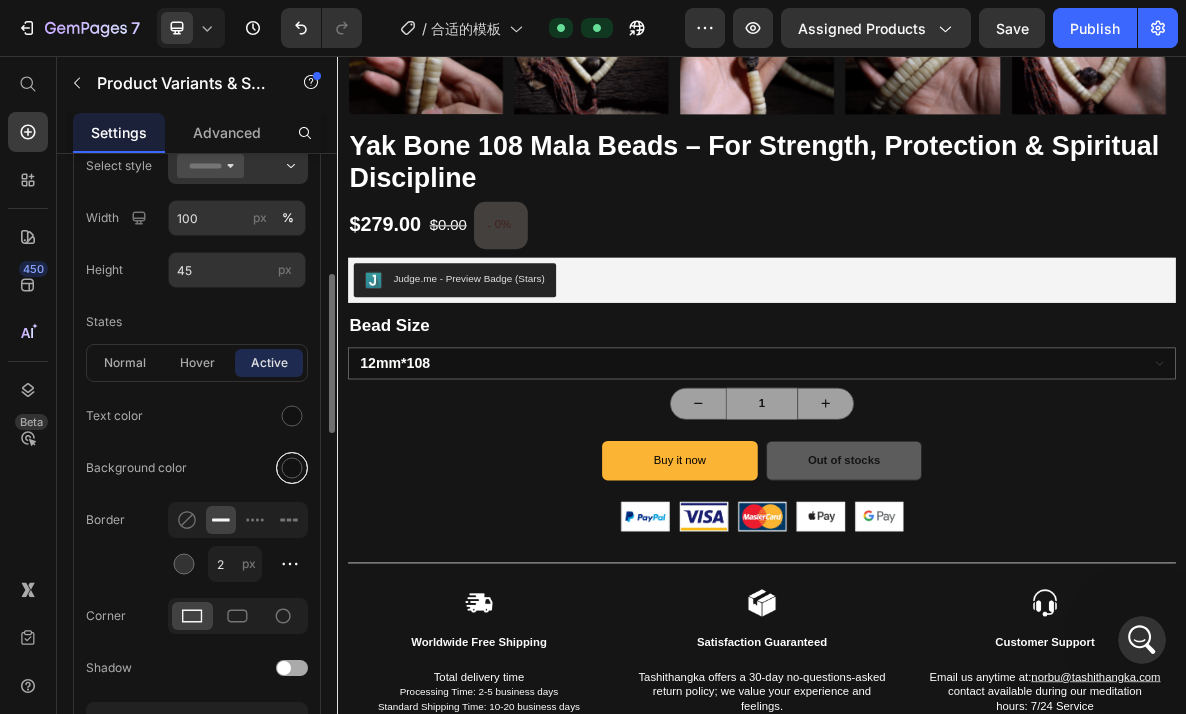 click at bounding box center (292, 468) 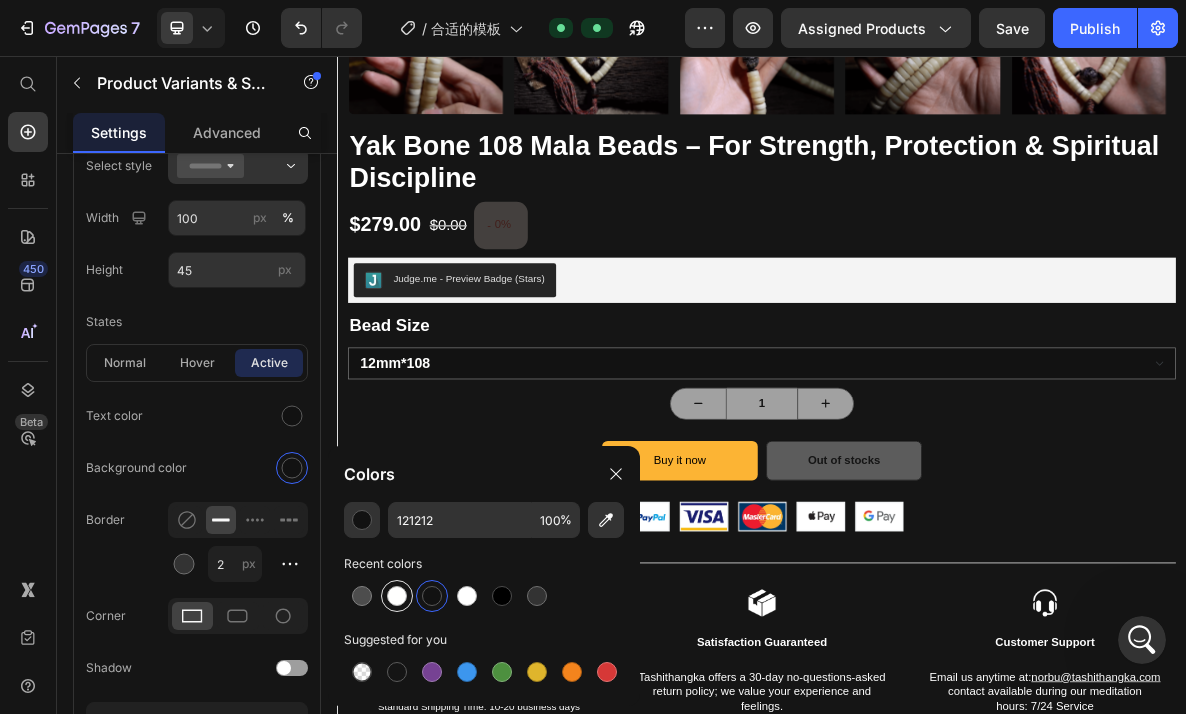 click at bounding box center [397, 596] 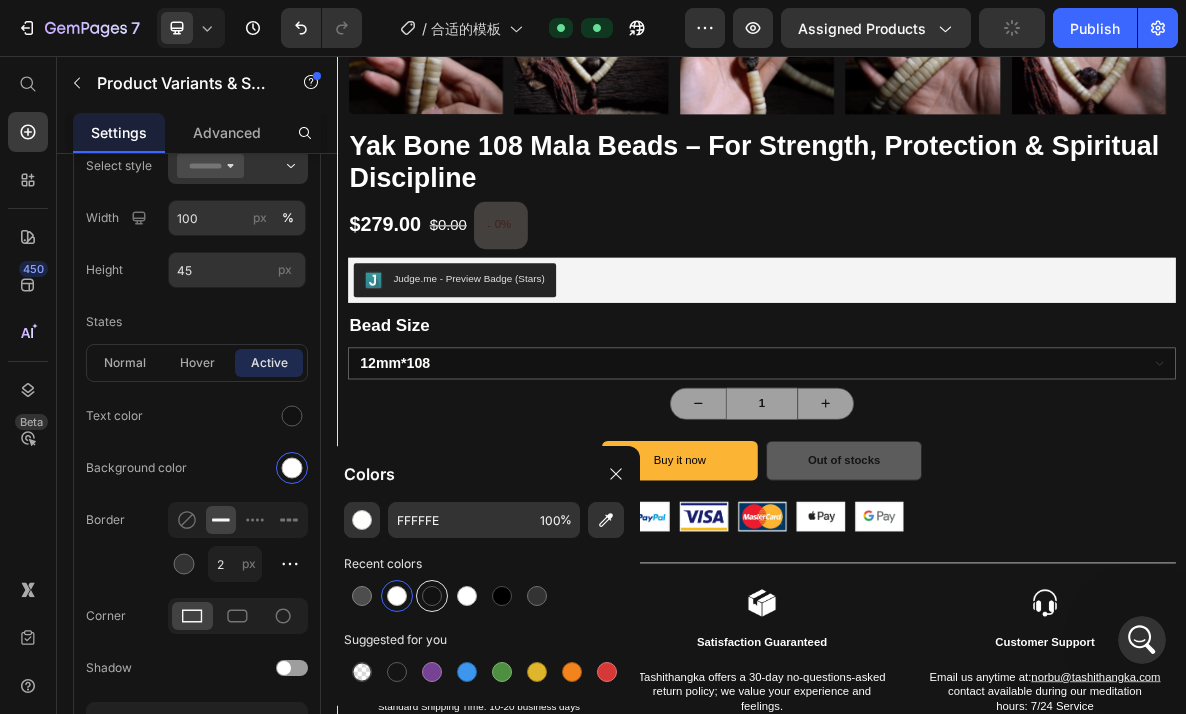 click at bounding box center (432, 596) 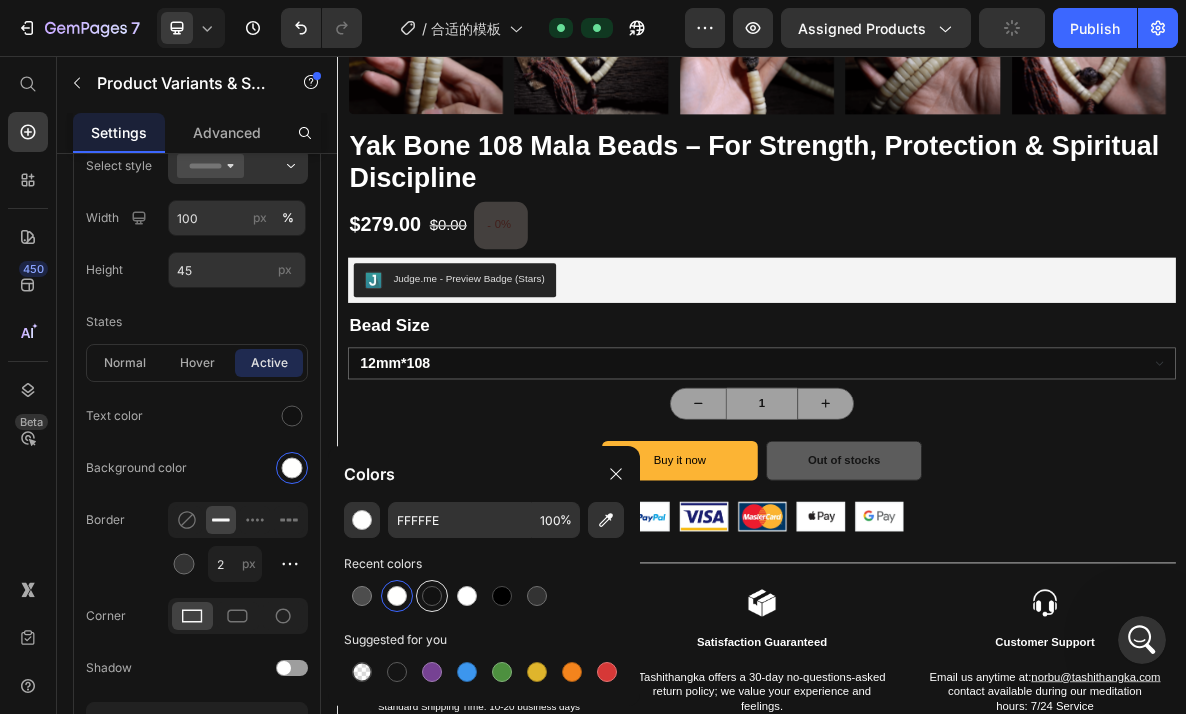 type on "121212" 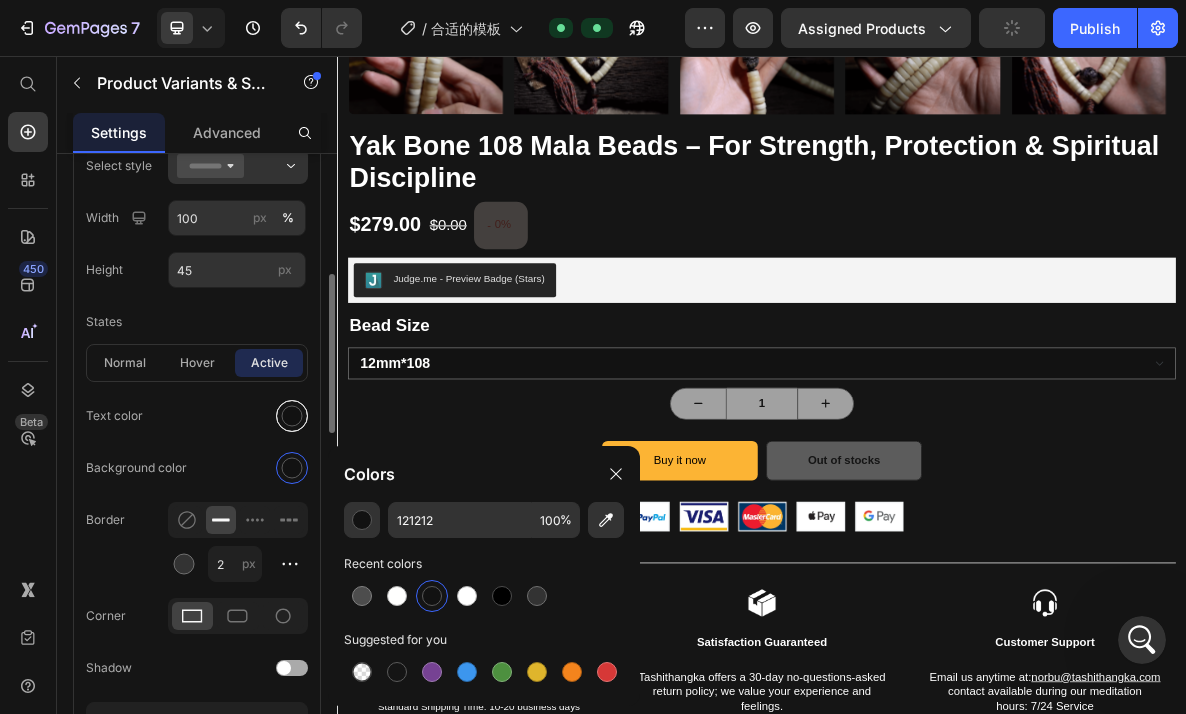 click at bounding box center [292, 416] 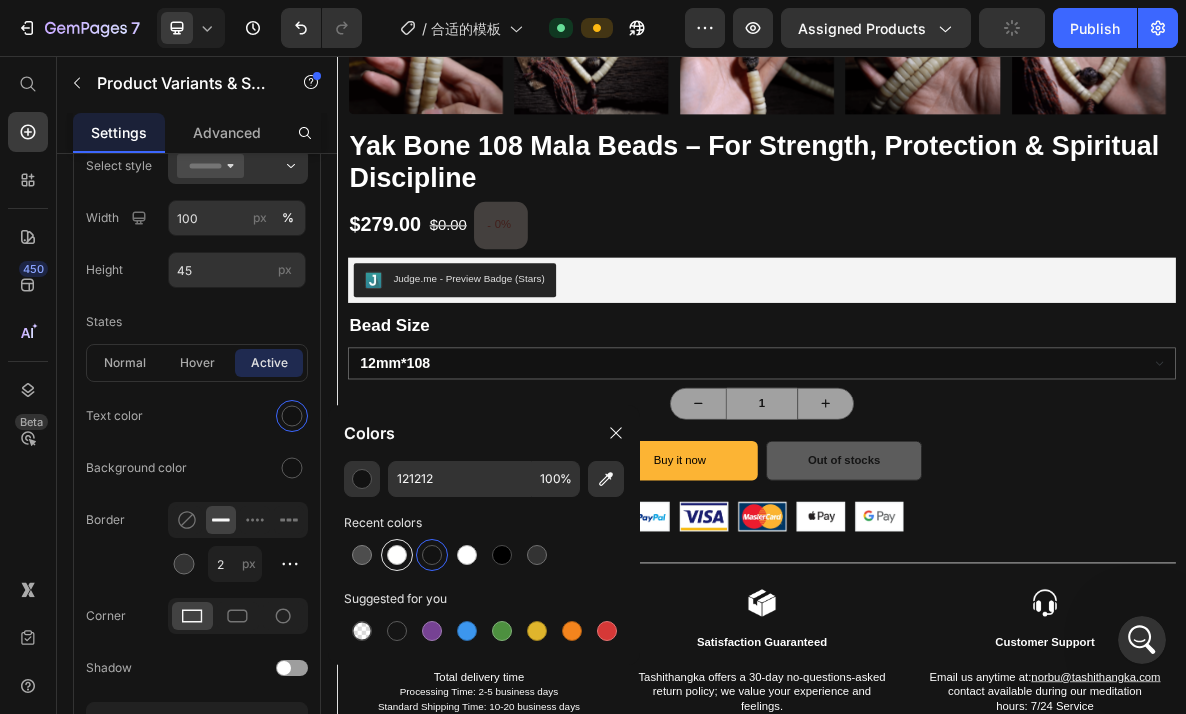click at bounding box center [397, 555] 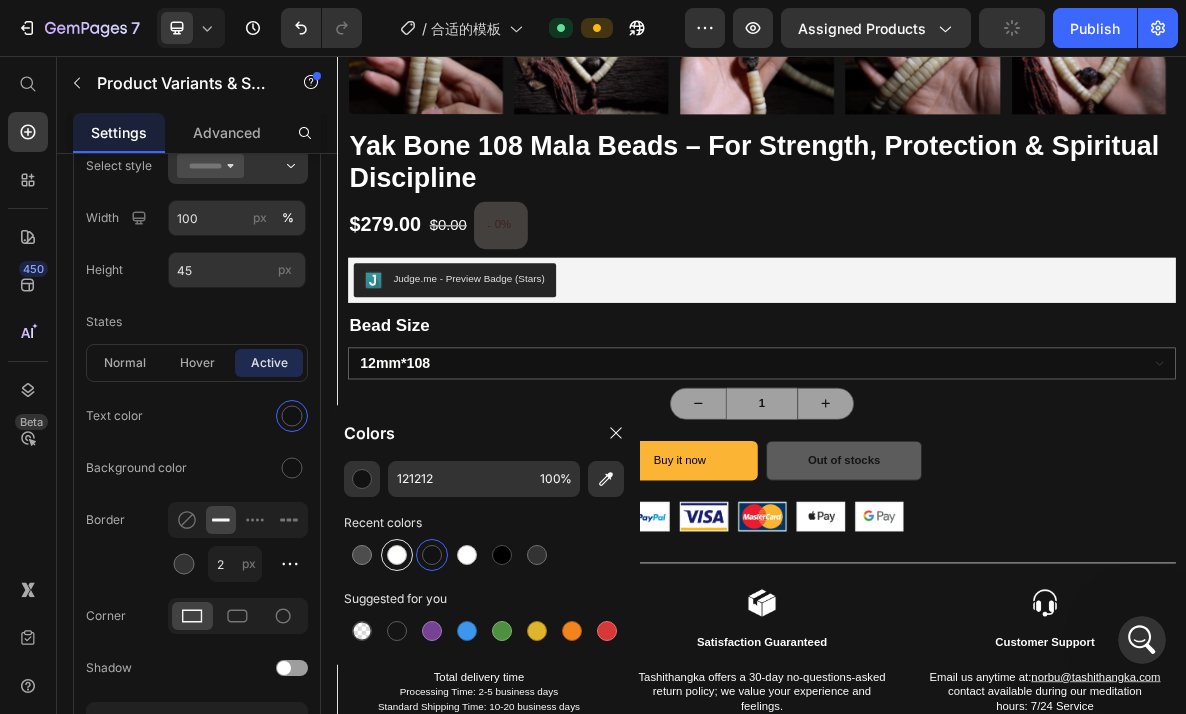 type on "FFFFFE" 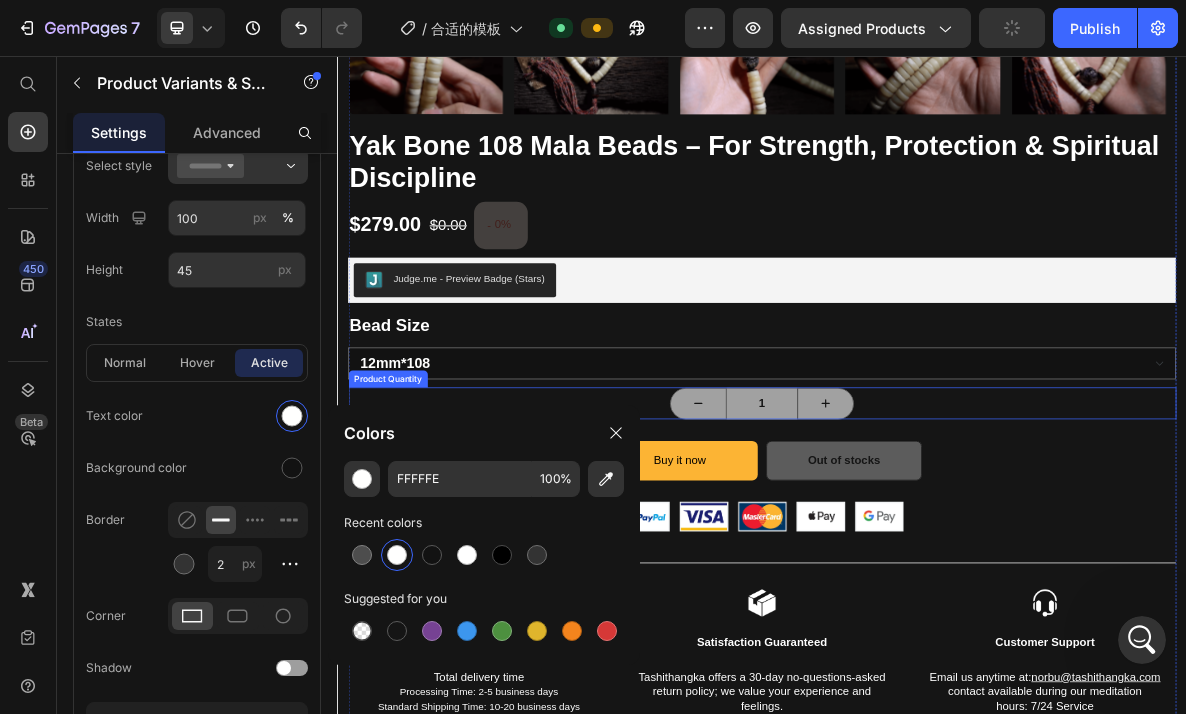 click on "1" at bounding box center [937, 547] 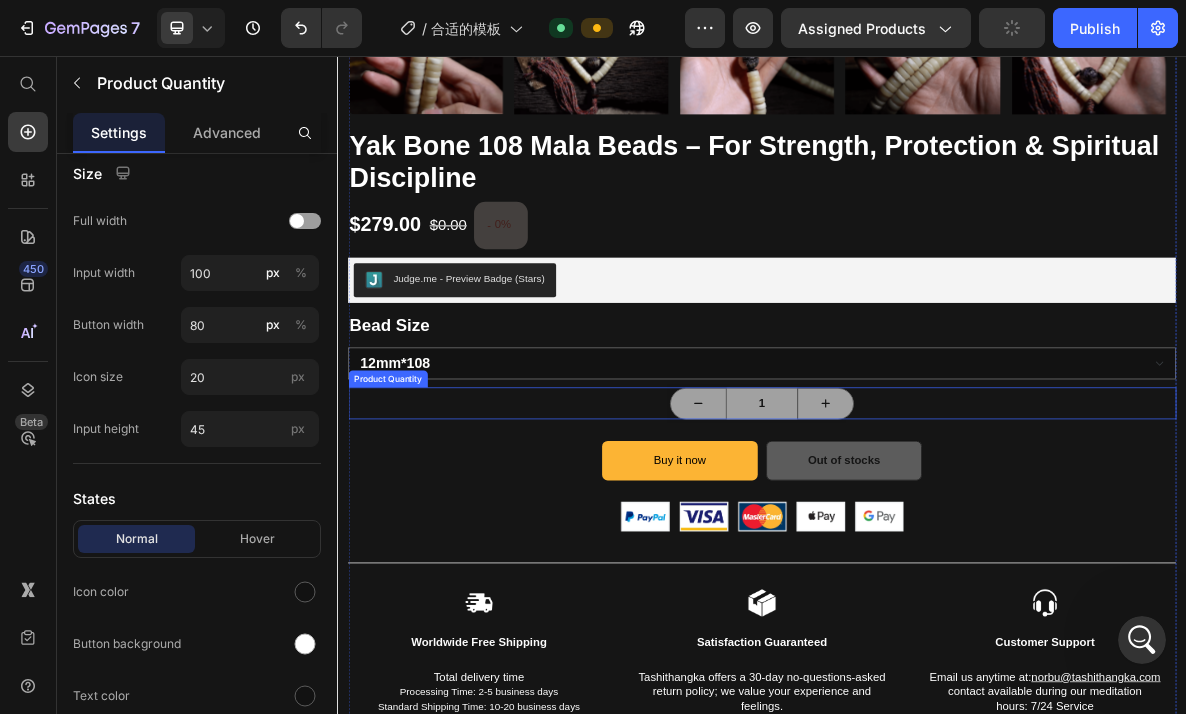 scroll, scrollTop: 0, scrollLeft: 0, axis: both 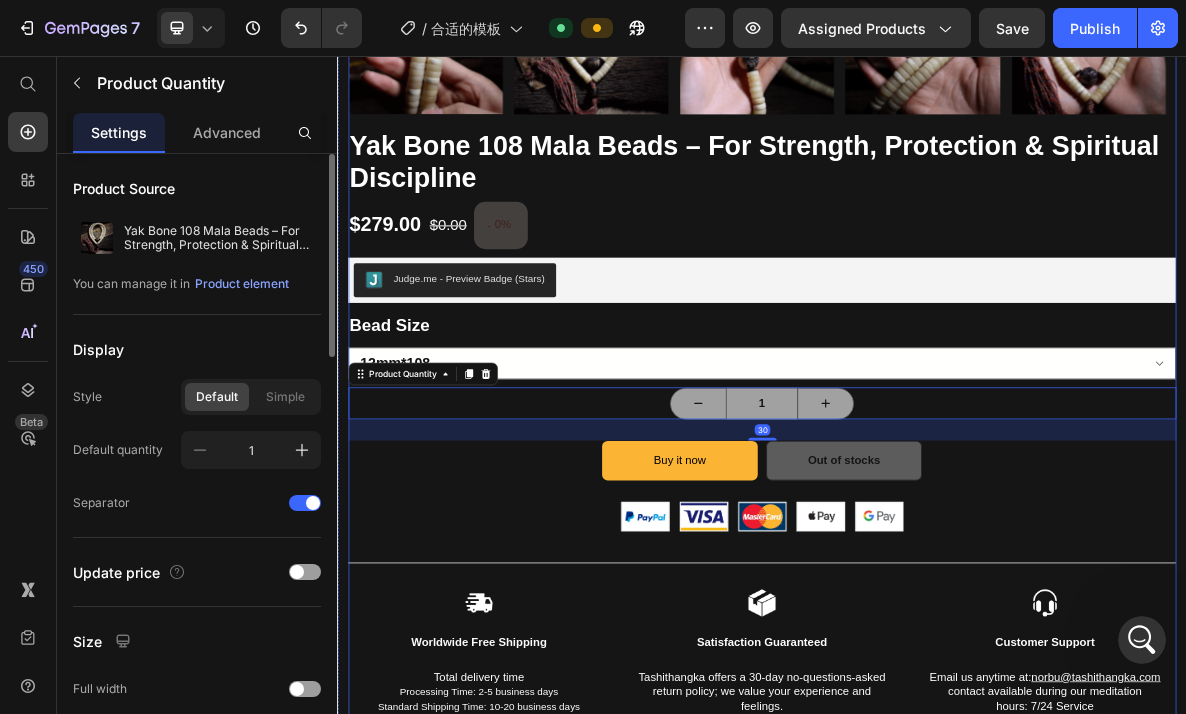 click on "12mm*108" at bounding box center [937, 490] 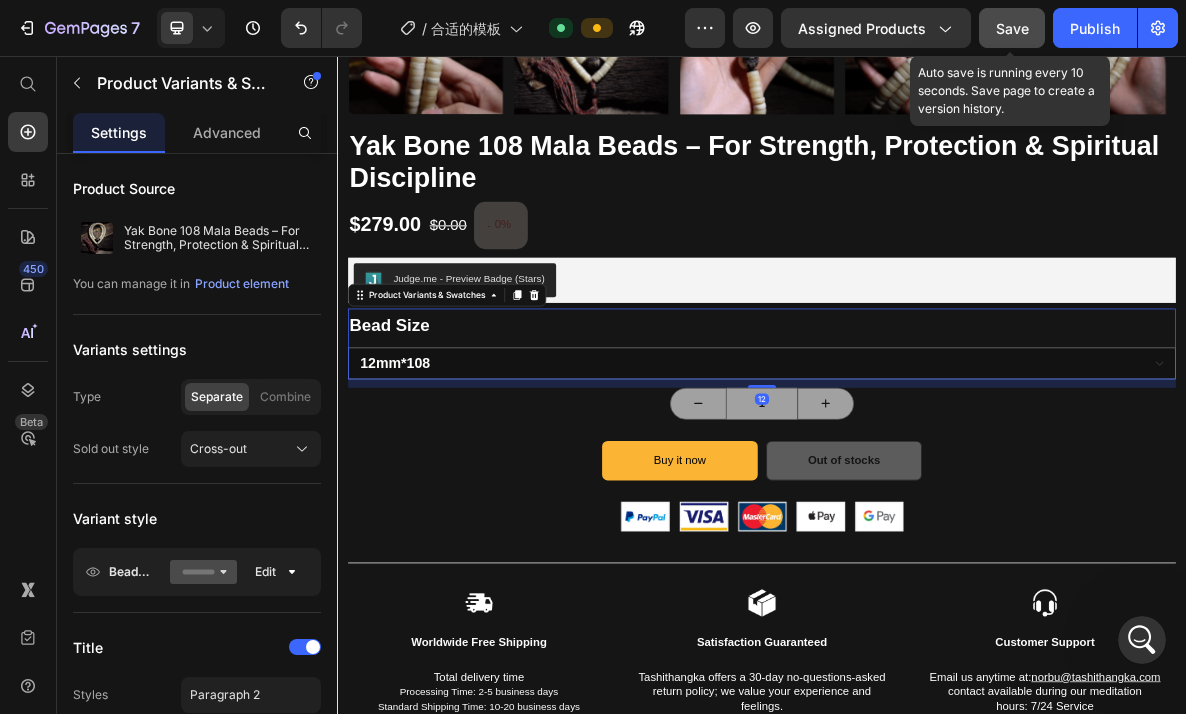 click on "Save" at bounding box center (1012, 28) 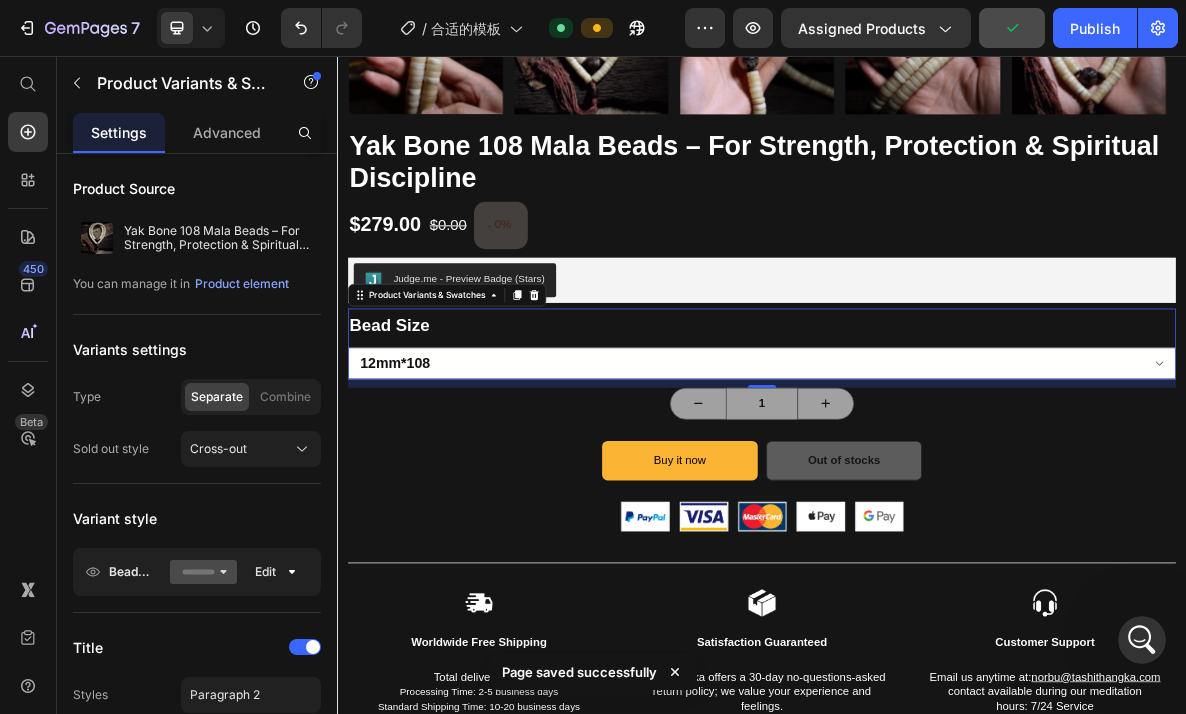 click on "12mm*108" at bounding box center [937, 490] 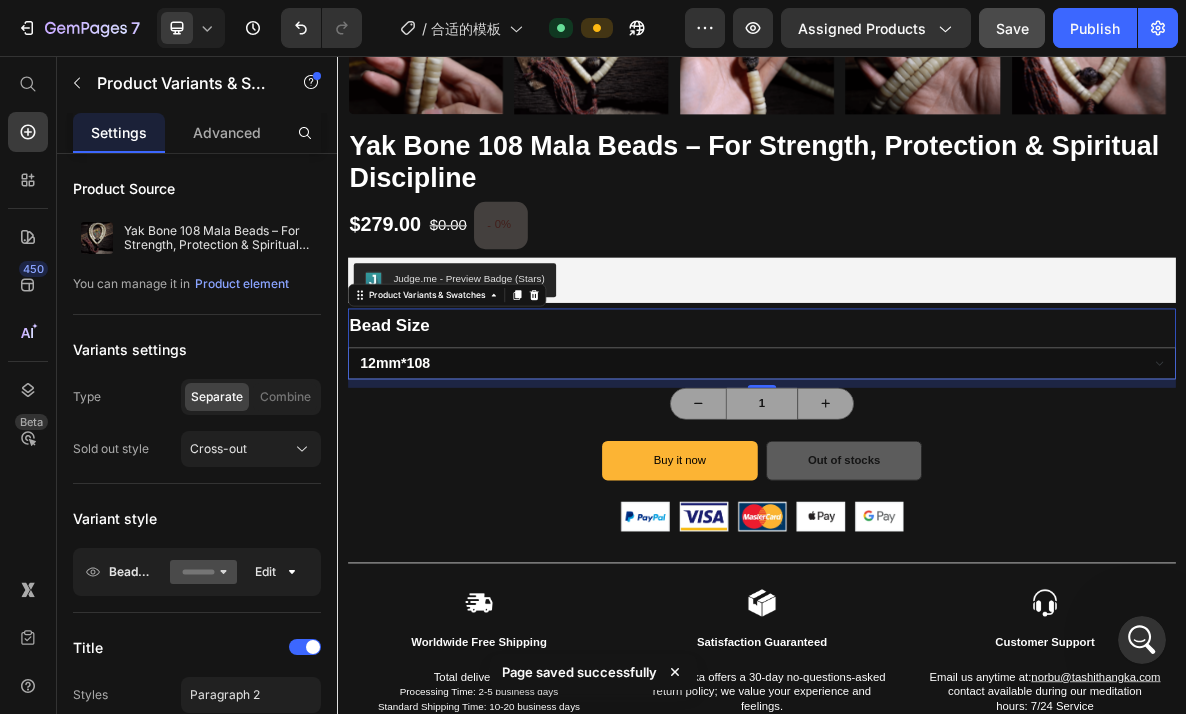 click on "Product Images Yak Bone 108 Mala Beads – For Strength, Protection & Spiritual Discipline (P) Title $279.00 (P) Price $0.00 (P) Price - 0% (P) Tag Row Judge.me - Preview Badge (Stars) Judge.me Bead Size 12mm*108 Product Variants & Swatches 12 1 Product Quantity Buy it now Dynamic Checkout Out of stocks (P) Cart Button Row Image Title Line Image Worldwide Free Shipping Text Block Total delivery time Processing Time: 2-5 business days Standard Shipping Time: 10-20 business days Text Block Image Satisfaction Guaranteed Text Block Tashithangka offers a 30-day no-questions-asked return policy; we value your experience and feelings. Text Block Image Customer Support Text Block Email us anytime at: norbu@tashithangka.com contact available during our meditation hours: 7/24 Service Text Block Row Item Type : Bracelet / Mala (108 Beads) Craft : Handmade Material : Natural Yak Bone, Cotton Cord Place of Origin : Tibet" at bounding box center (937, 1162) 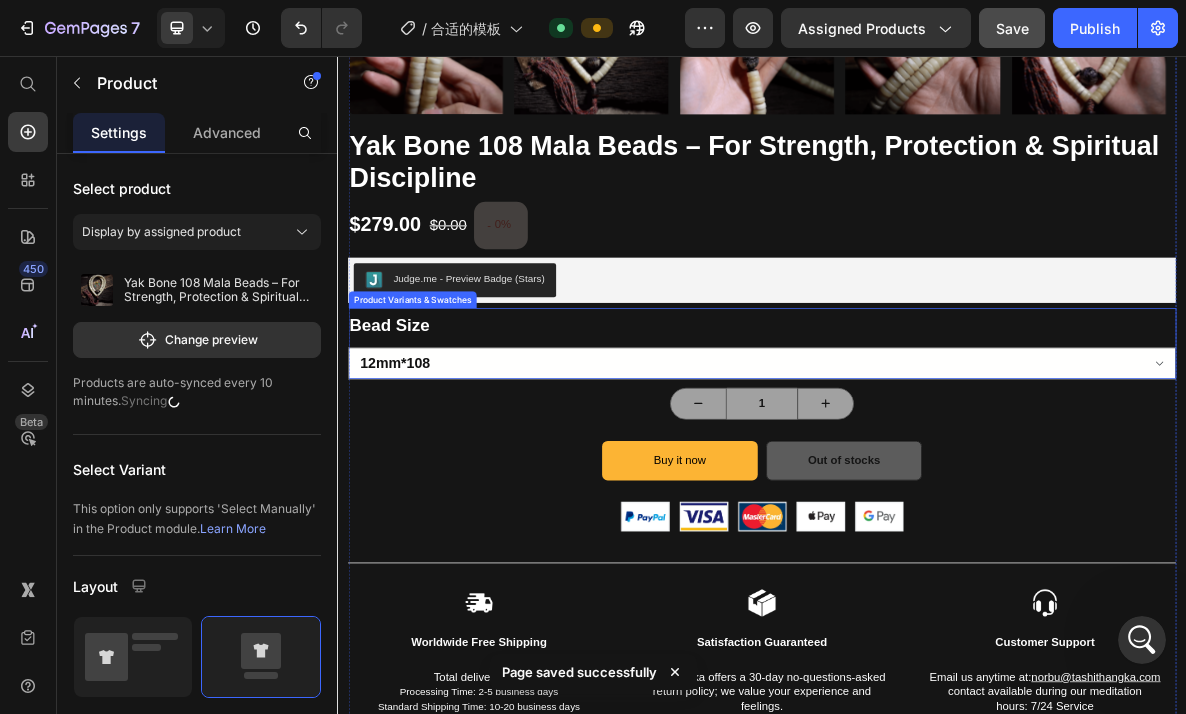 click on "12mm*108" at bounding box center (937, 490) 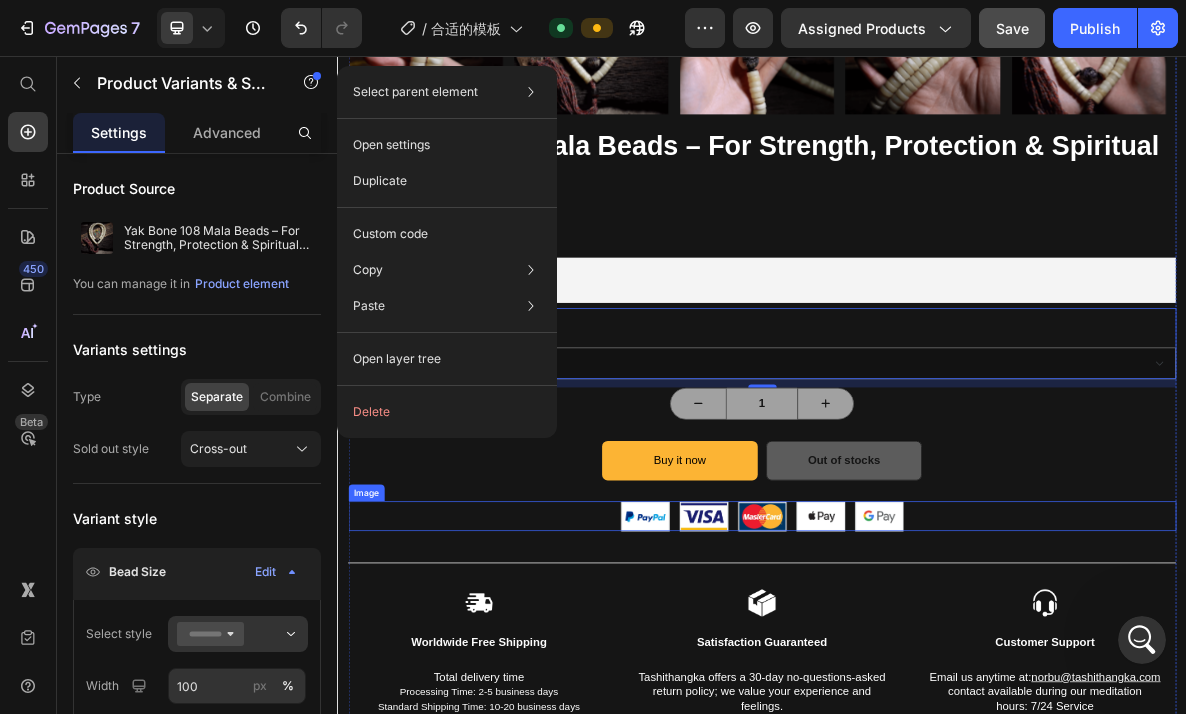click at bounding box center (937, 707) 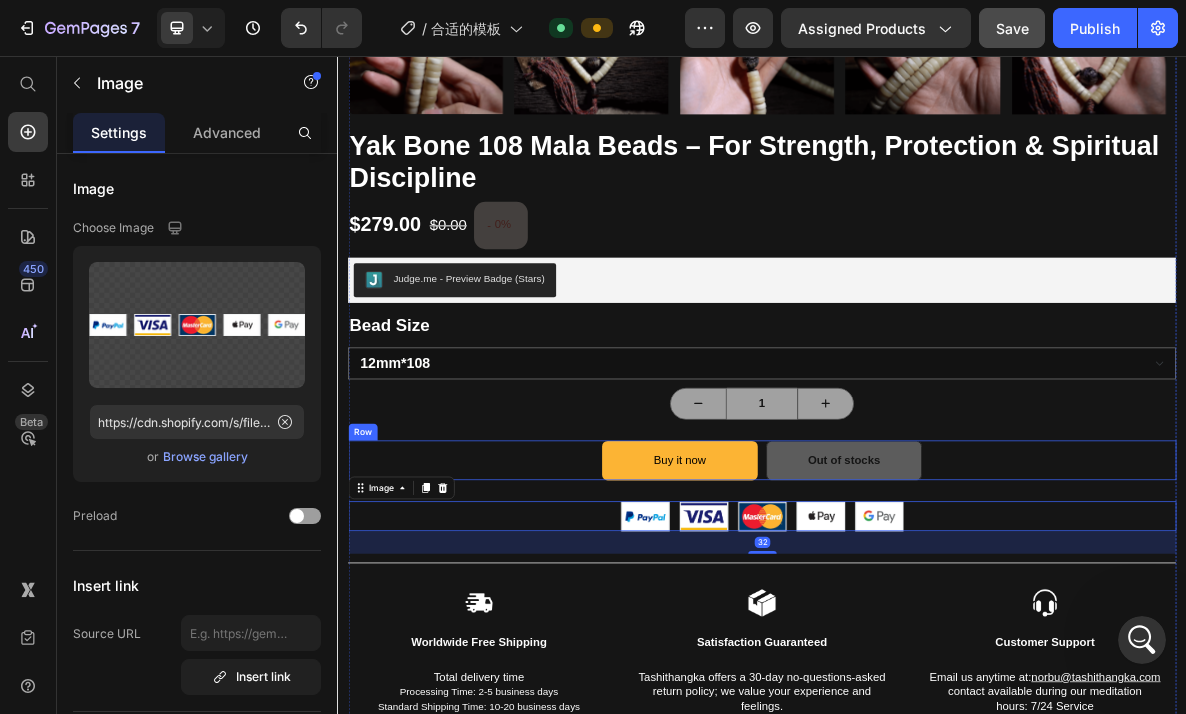 click on "Product Images Yak Bone 108 Mala Beads – For Strength, Protection & Spiritual Discipline (P) Title $279.00 (P) Price $0.00 (P) Price - 0% (P) Tag Row Judge.me - Preview Badge (Stars) Judge.me Bead Size 12mm*108 Product Variants & Swatches 1 Product Quantity Buy it now Dynamic Checkout Out of stocks (P) Cart Button Row Image 32 Title Line Image Worldwide Free Shipping Text Block Total delivery time Processing Time: 2-5 business days Standard Shipping Time: 10-20 business days Text Block Image Satisfaction Guaranteed Text Block Tashithangka offers a 30-day no-questions-asked return policy; we value your experience and feelings. Text Block Image Customer Support Text Block Email us anytime at: norbu@tashithangka.com contact available during our meditation hours: 7/24 Service Text Block Row Item Type : Bracelet / Mala (108 Beads) Craft : Handmade Material : Natural Yak Bone, Cotton Cord Place of Origin : Tibet" at bounding box center (937, 1162) 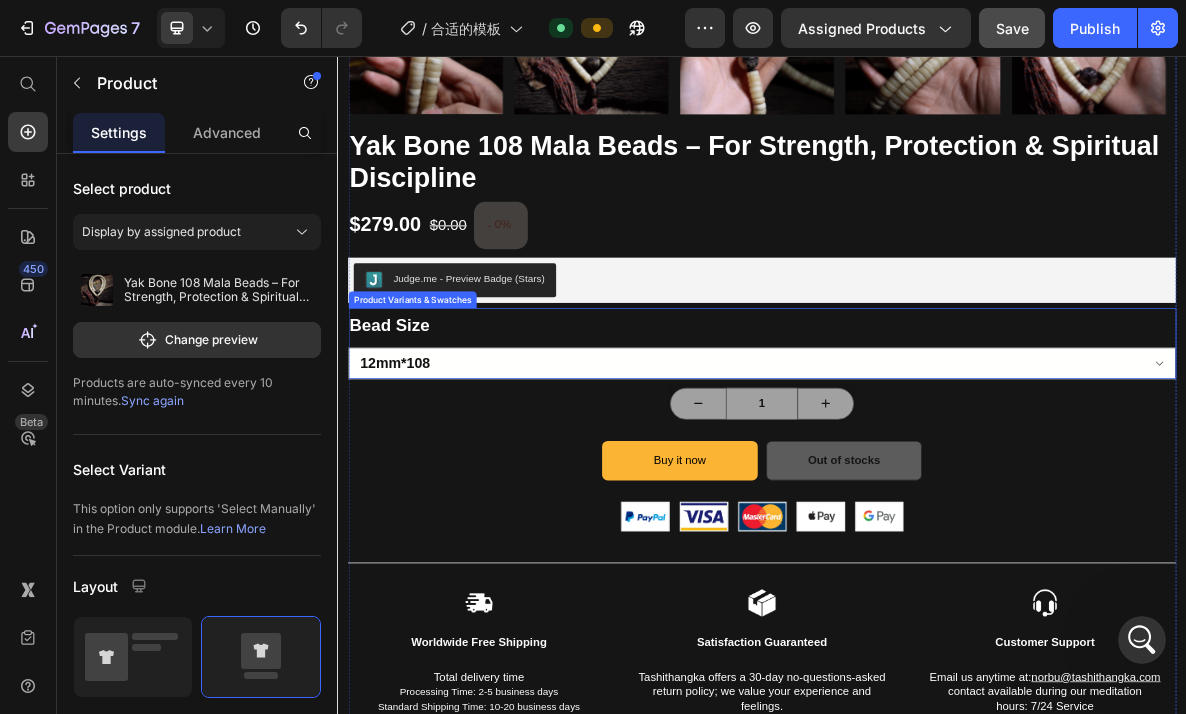 click on "12mm*108" at bounding box center [937, 490] 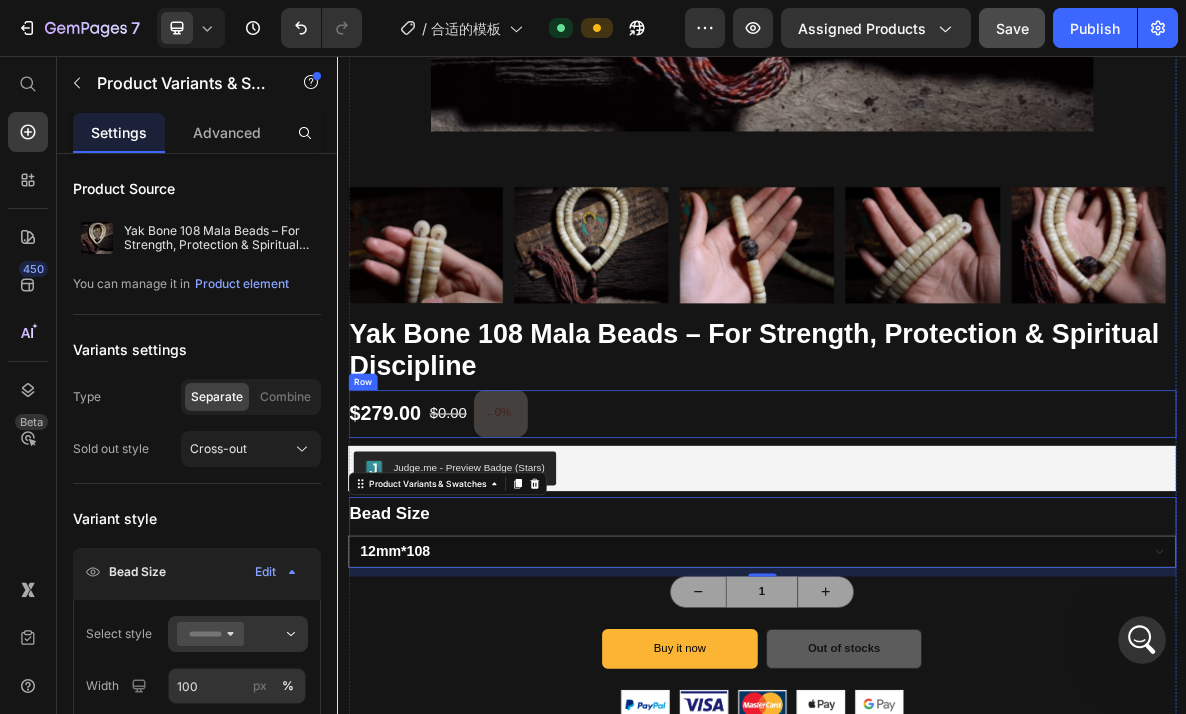 scroll, scrollTop: 731, scrollLeft: 0, axis: vertical 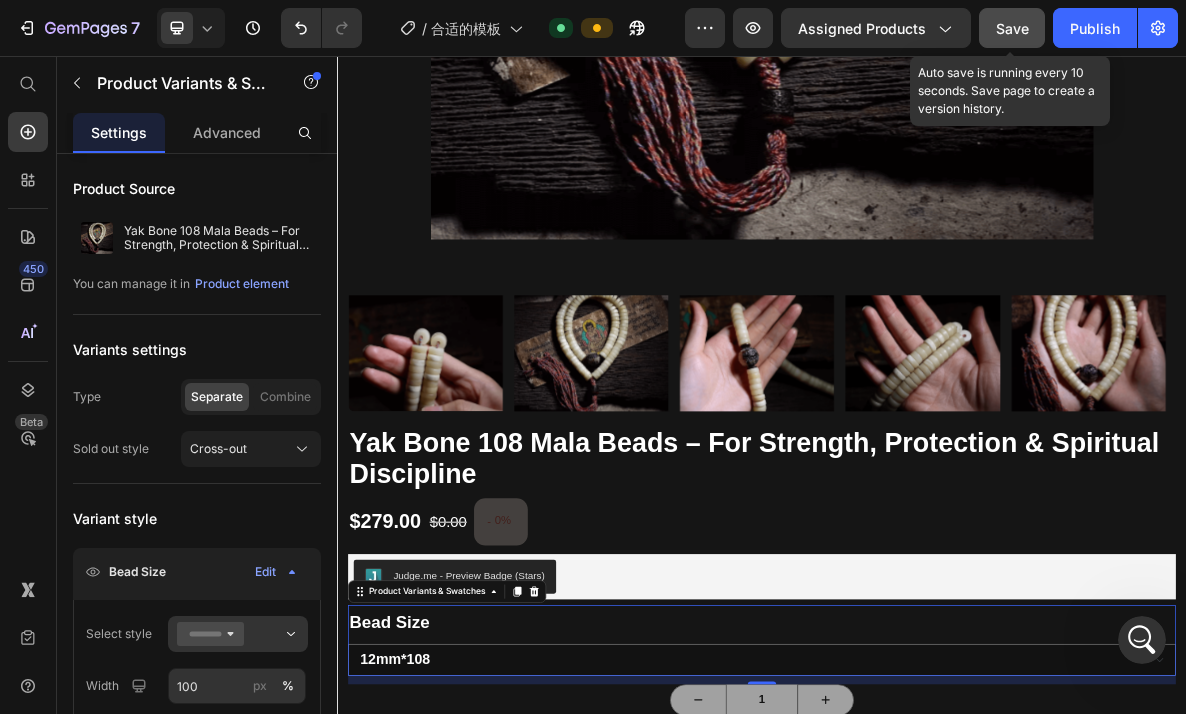 click on "Save" at bounding box center (1012, 28) 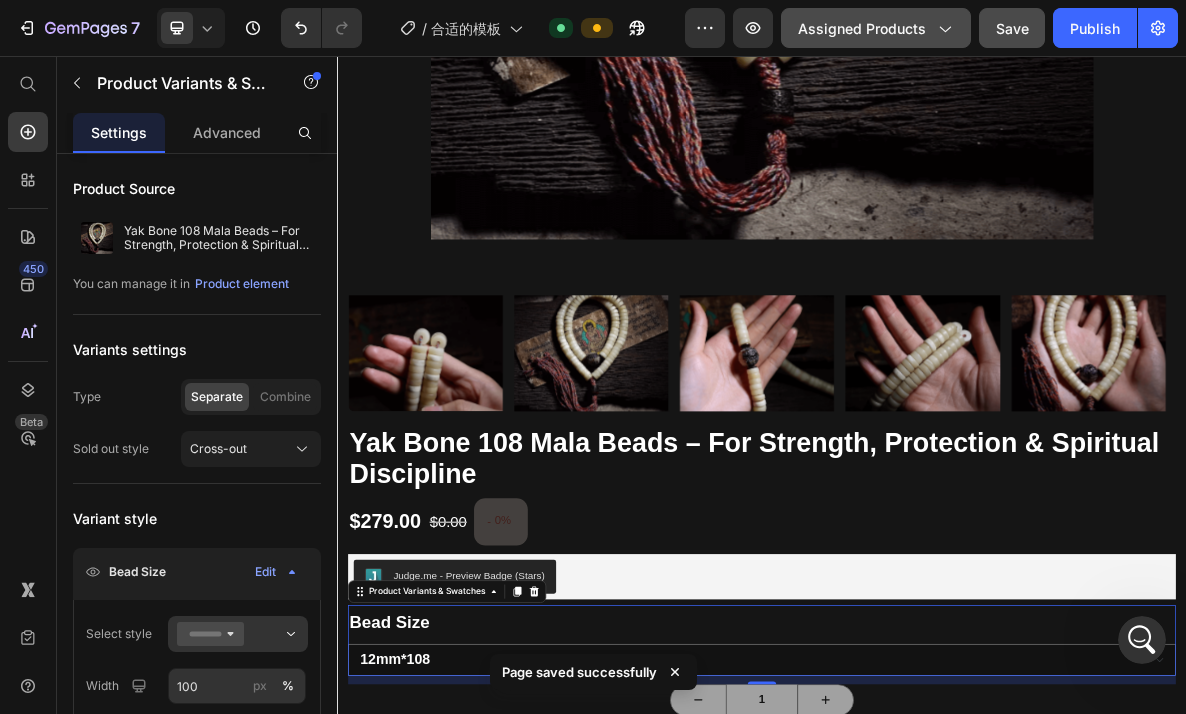 click on "Assigned Products" 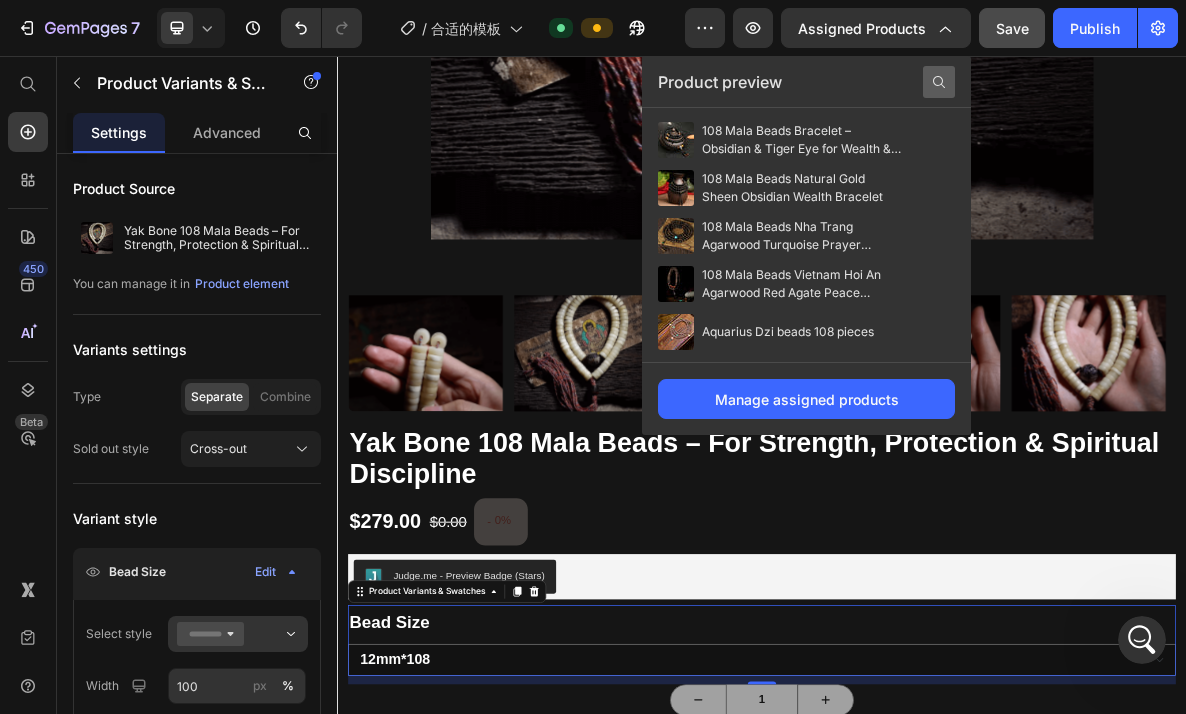 click 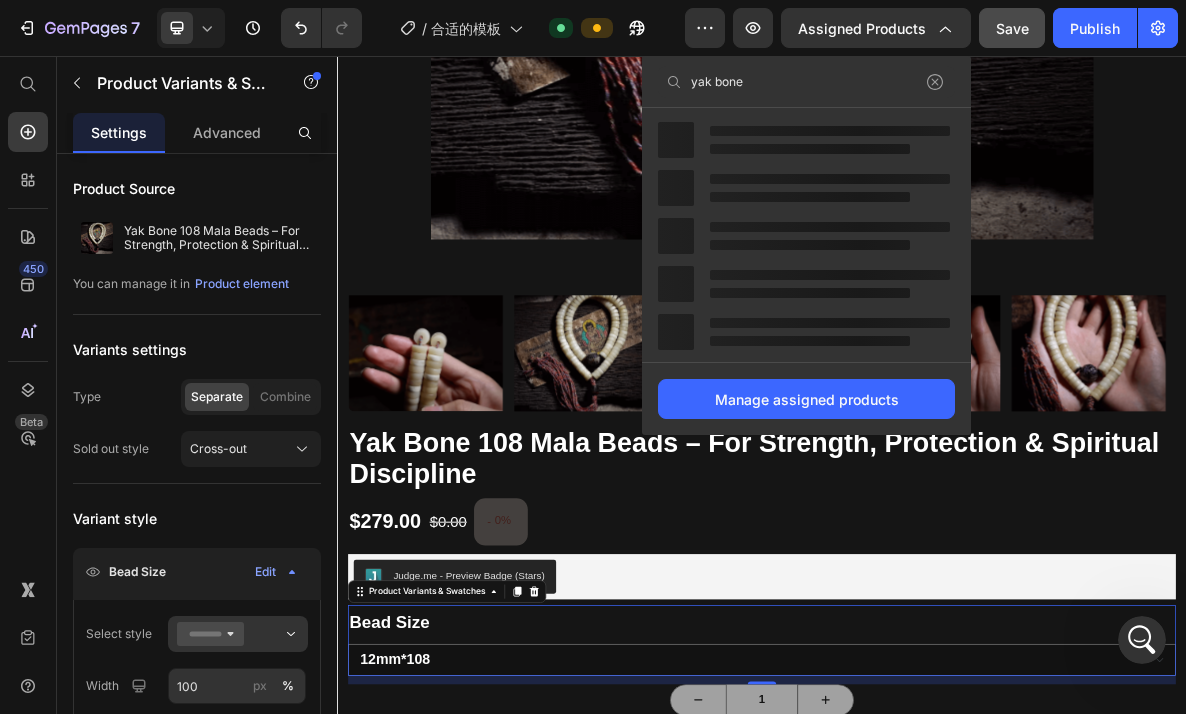 type on "yak bone" 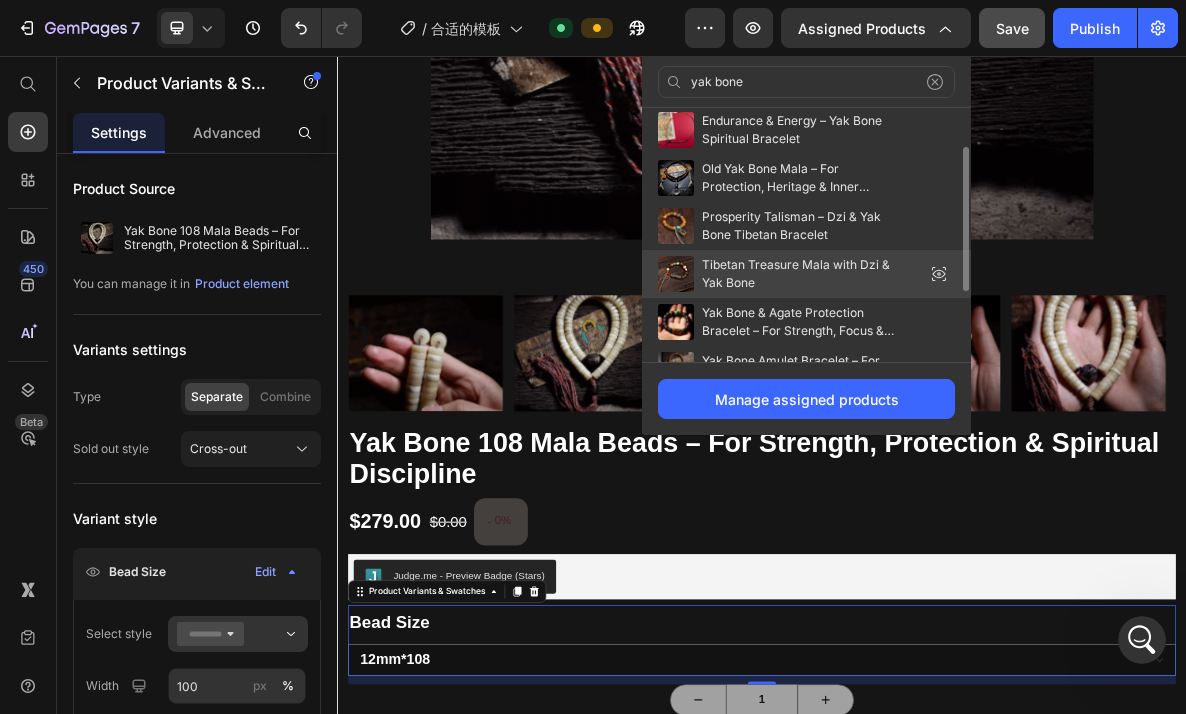 scroll, scrollTop: 93, scrollLeft: 0, axis: vertical 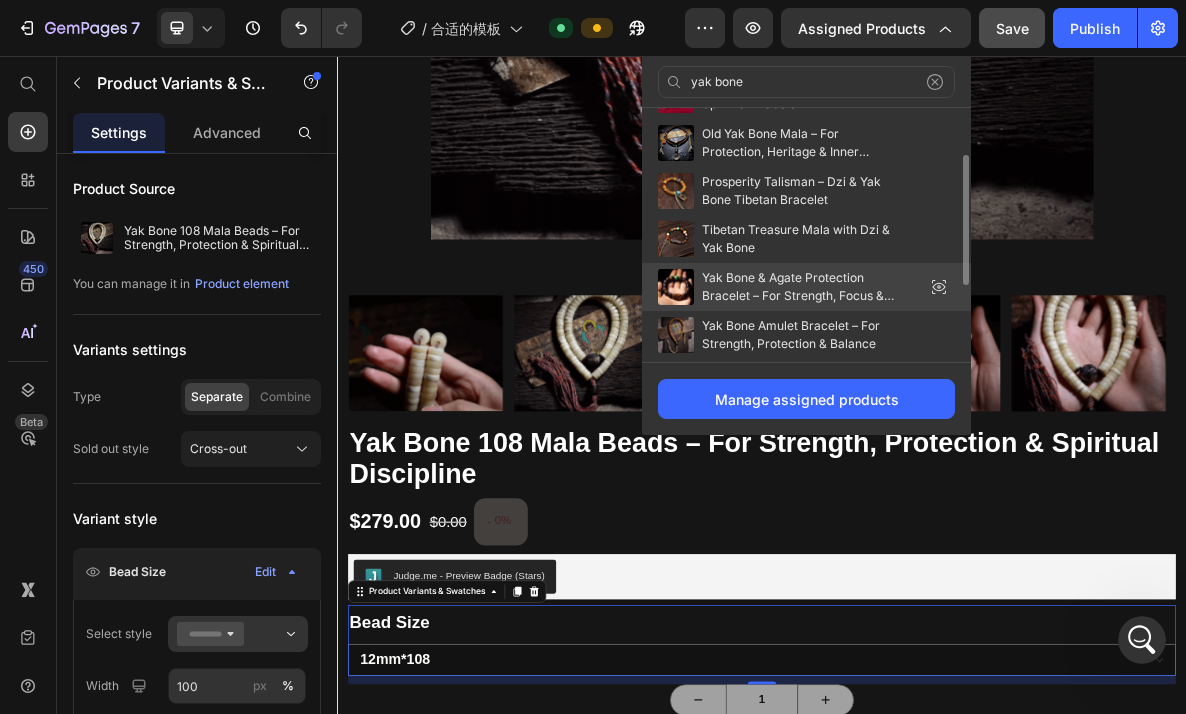 click on "Yak Bone & Agate Protection Bracelet – For Strength, Focus & Grounding Energy" at bounding box center (802, 287) 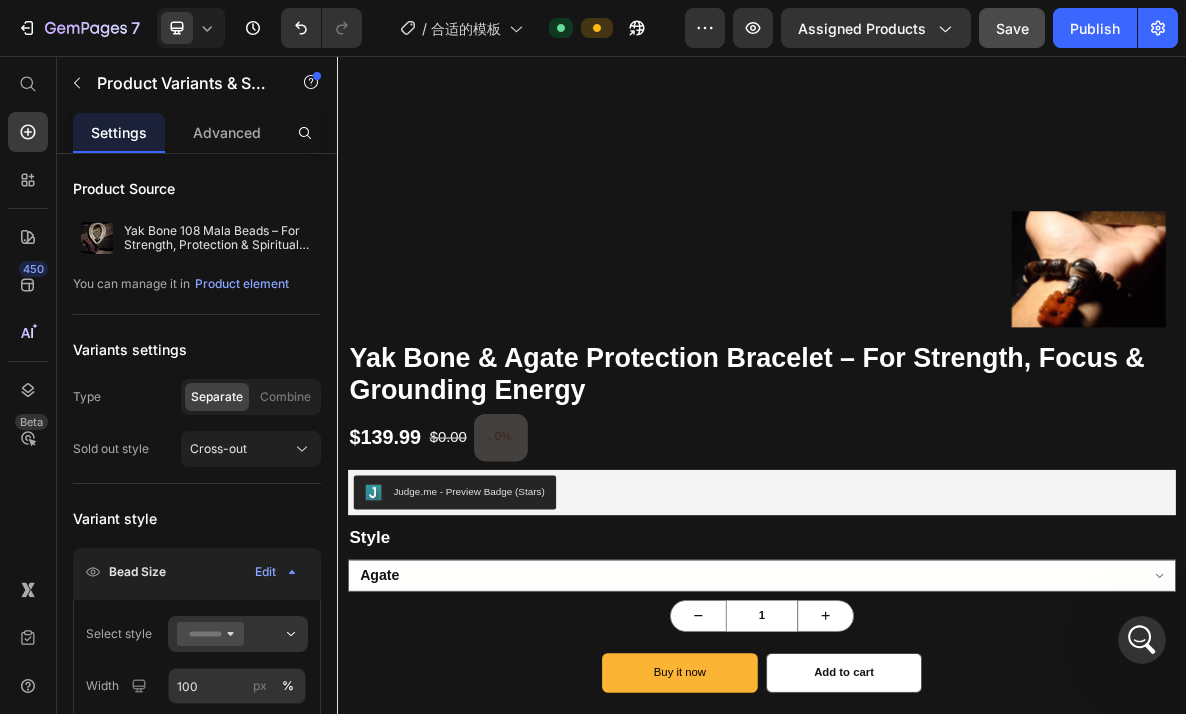 scroll, scrollTop: 851, scrollLeft: 0, axis: vertical 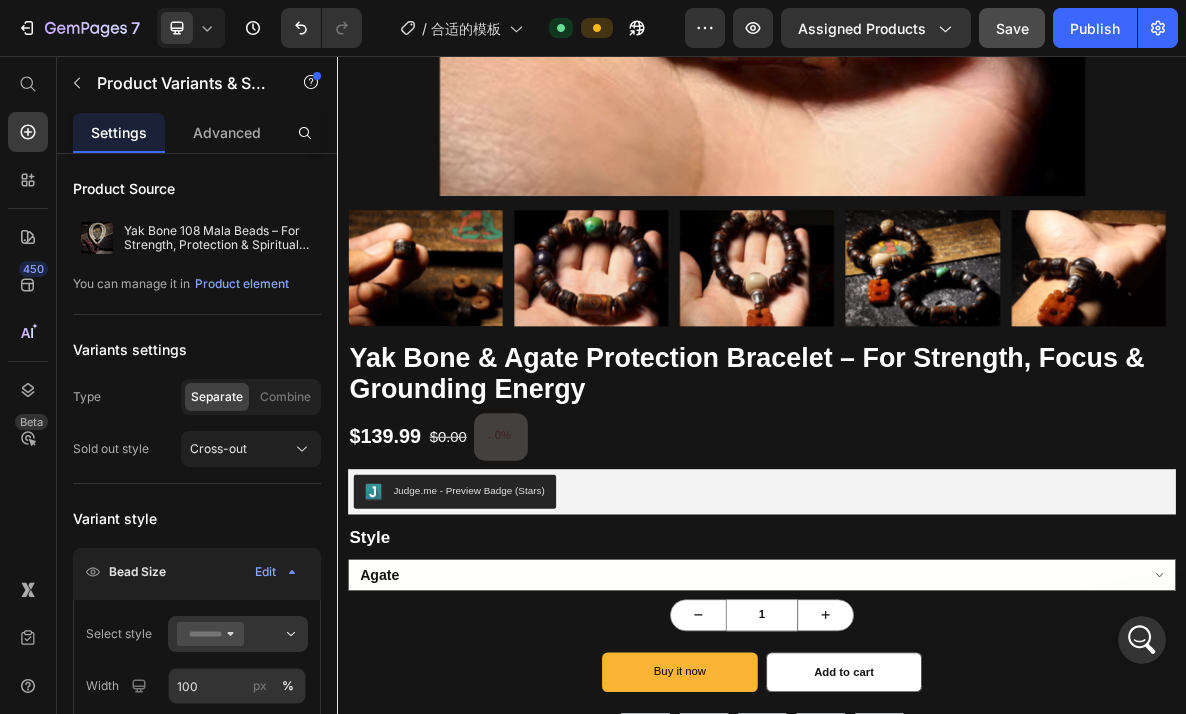 click on "Agate Three-way valve" at bounding box center (937, 789) 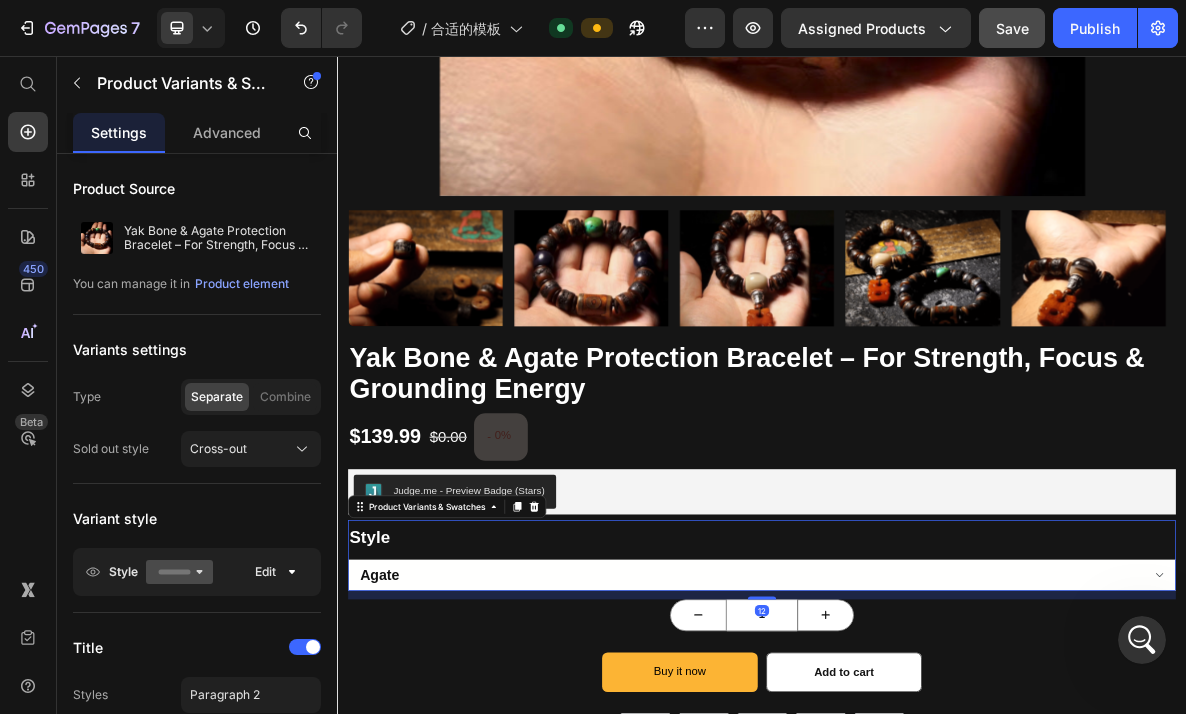 click on "Agate Three-way valve" at bounding box center (937, 789) 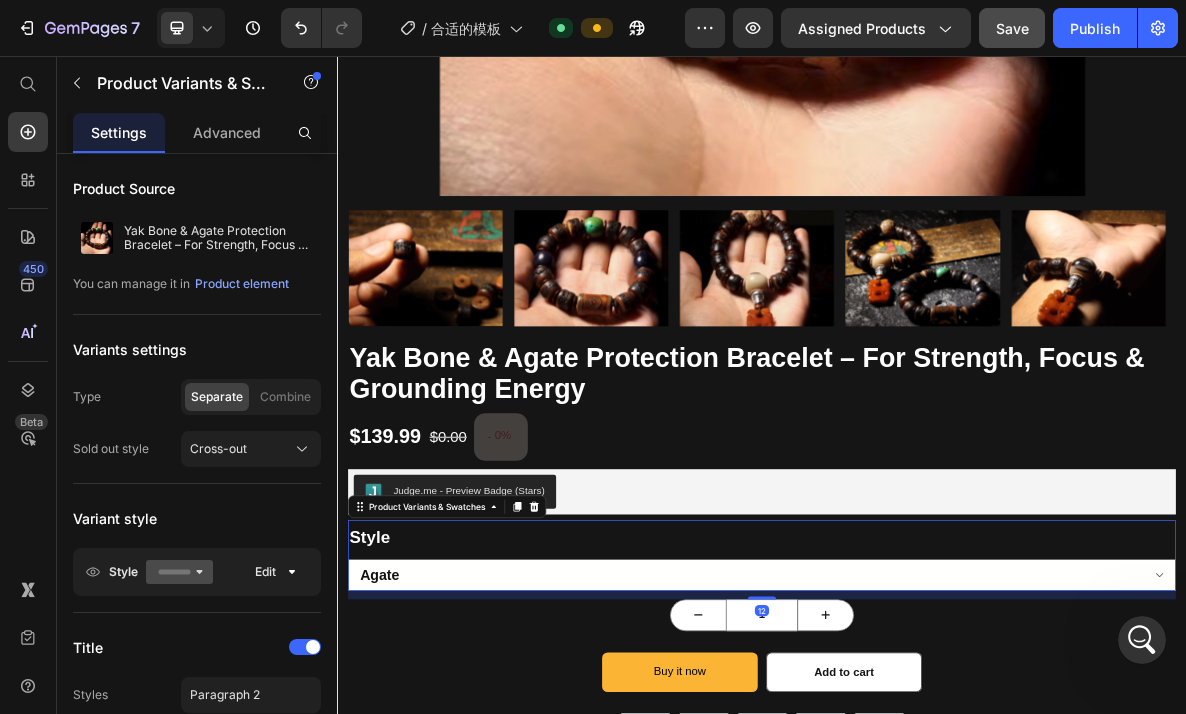 select on "Three-way valve" 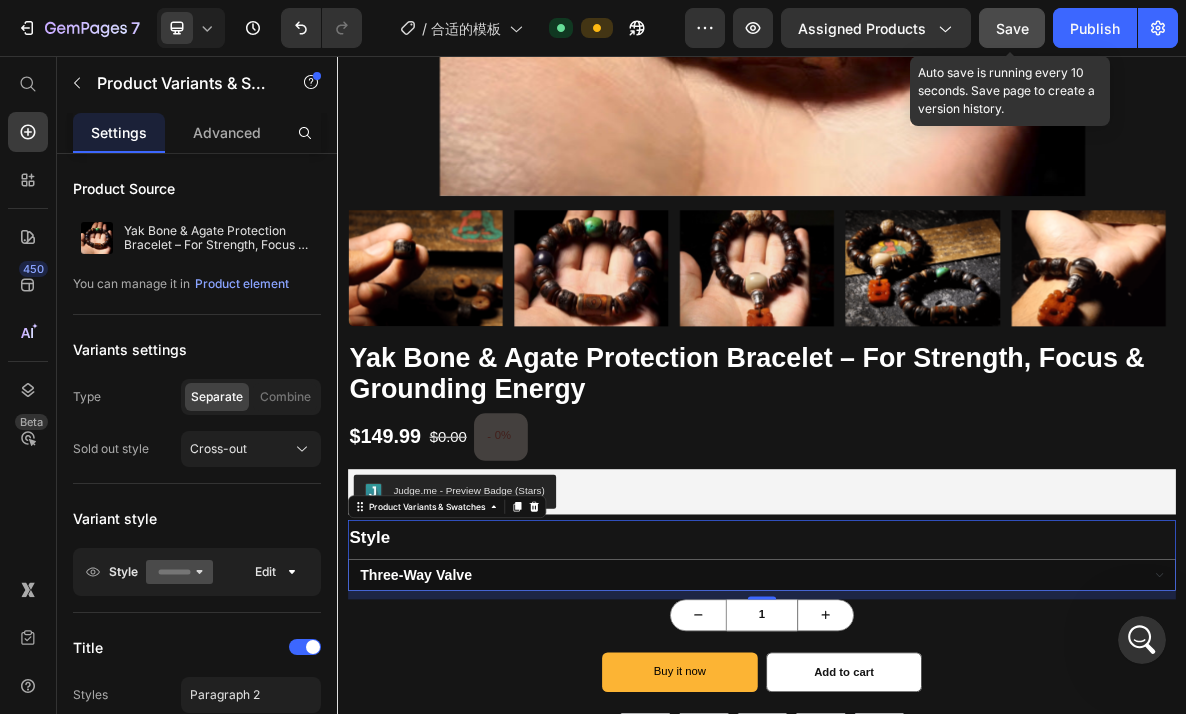 click on "Save" at bounding box center (1012, 28) 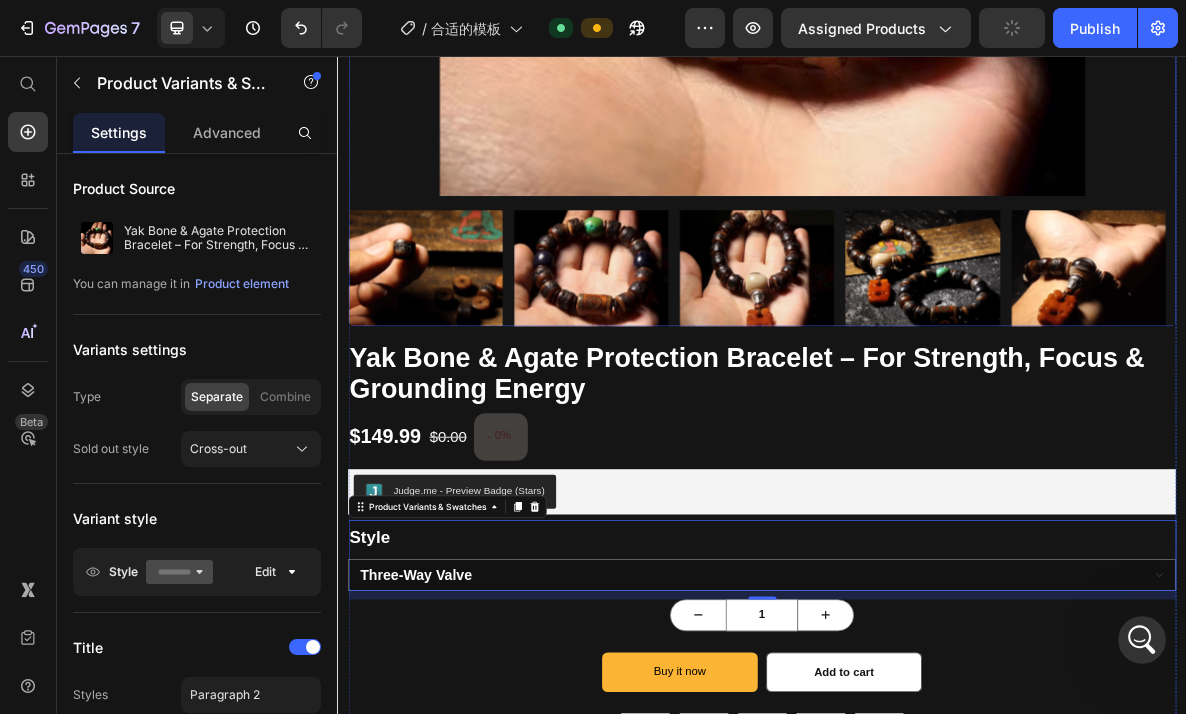 drag, startPoint x: 1358, startPoint y: 86, endPoint x: 1266, endPoint y: 213, distance: 156.82155 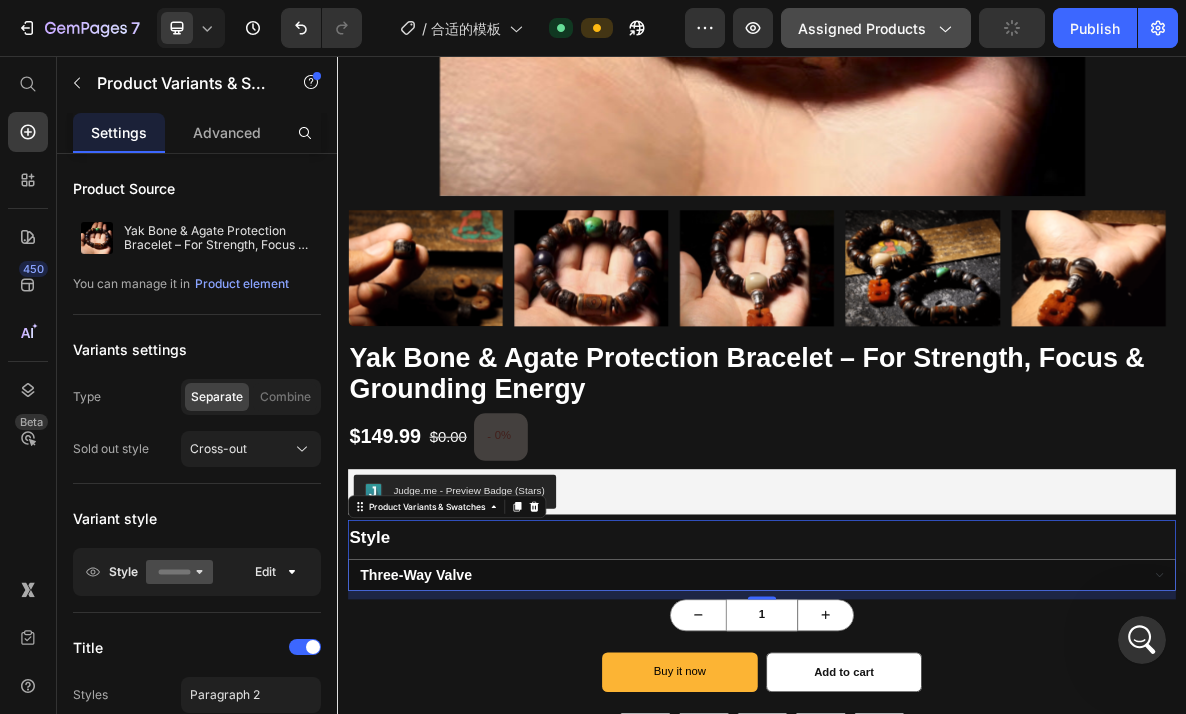 click on "Assigned Products" 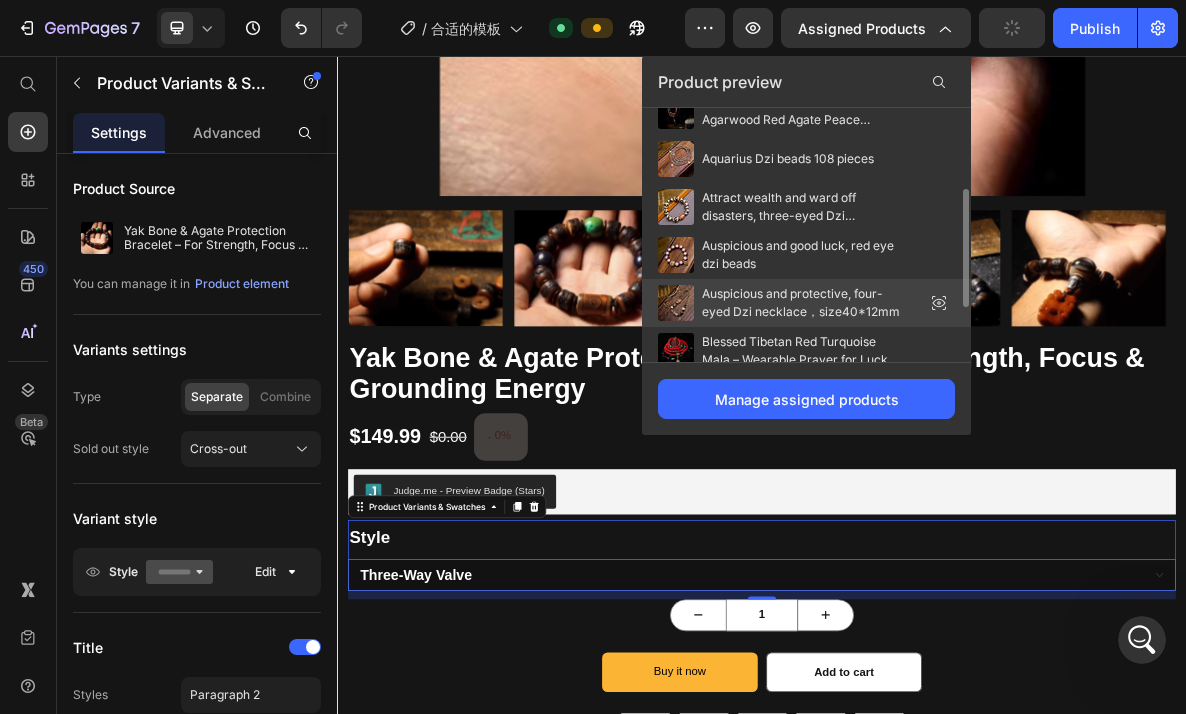 scroll, scrollTop: 290, scrollLeft: 0, axis: vertical 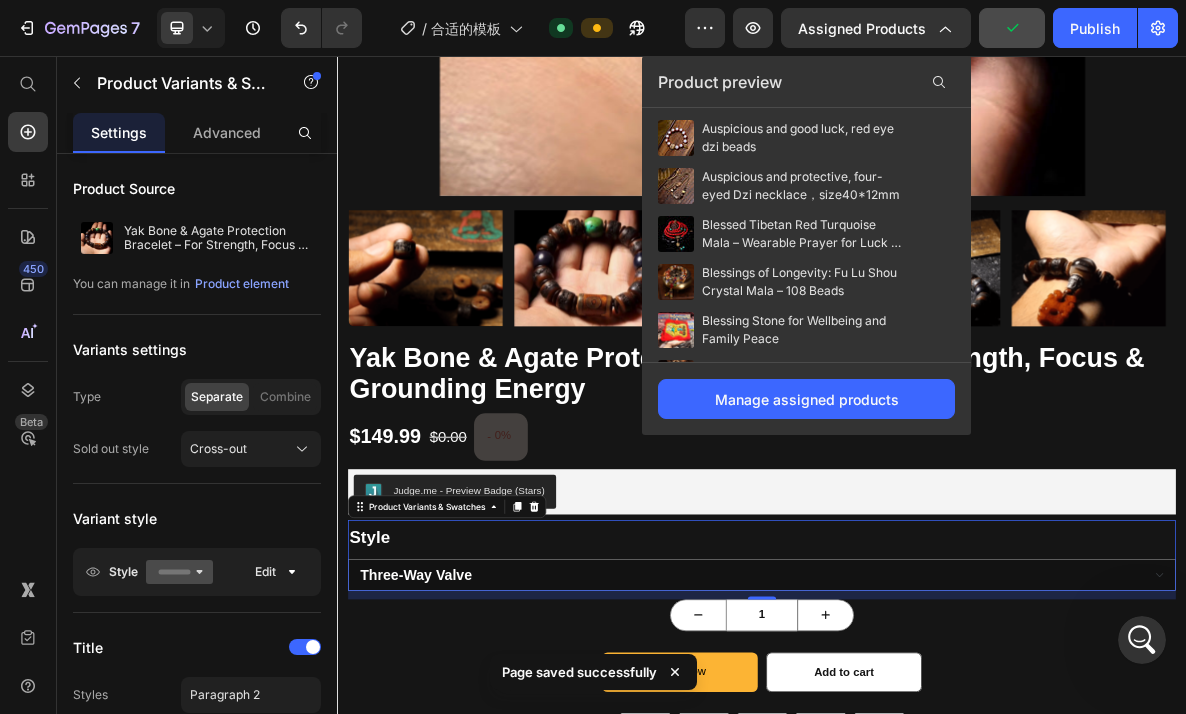 click on "Product preview" at bounding box center [806, 82] 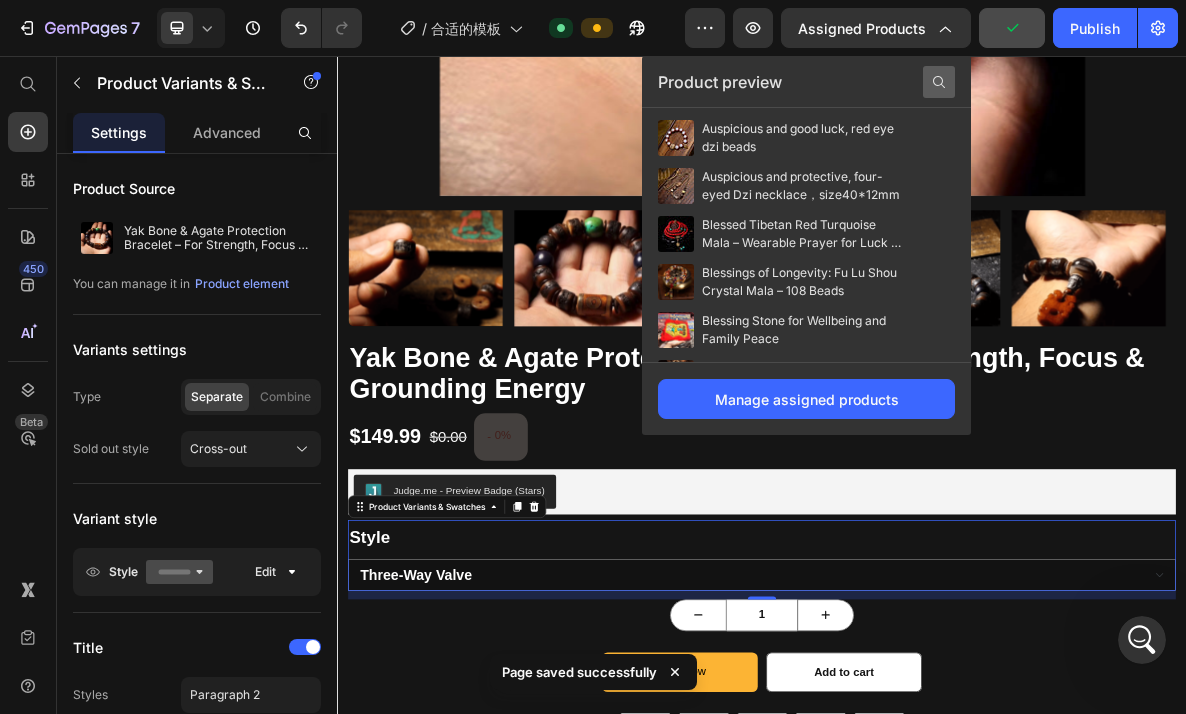click 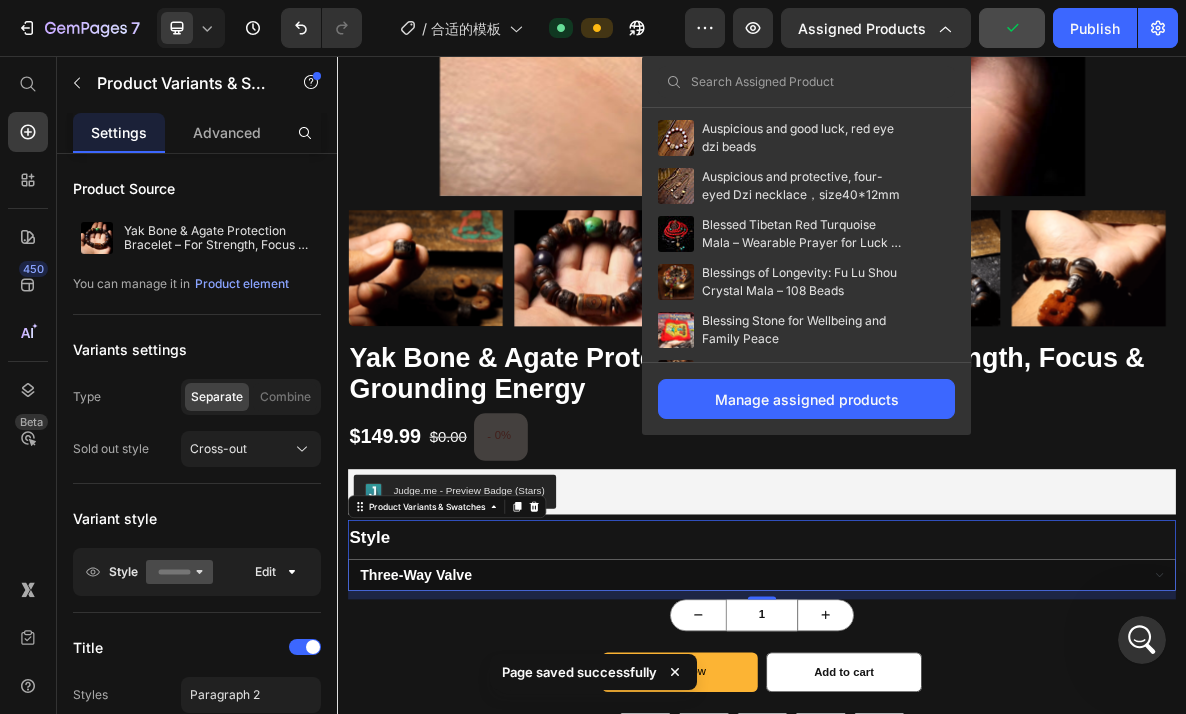 click at bounding box center (806, 82) 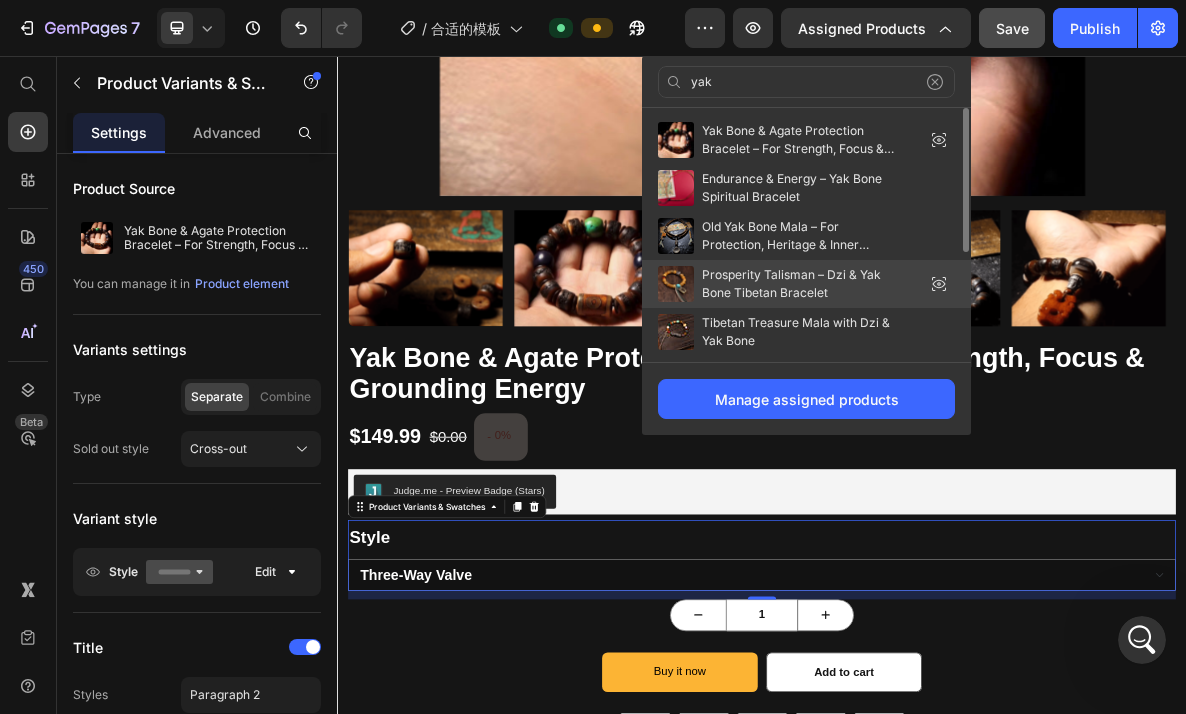scroll, scrollTop: 143, scrollLeft: 0, axis: vertical 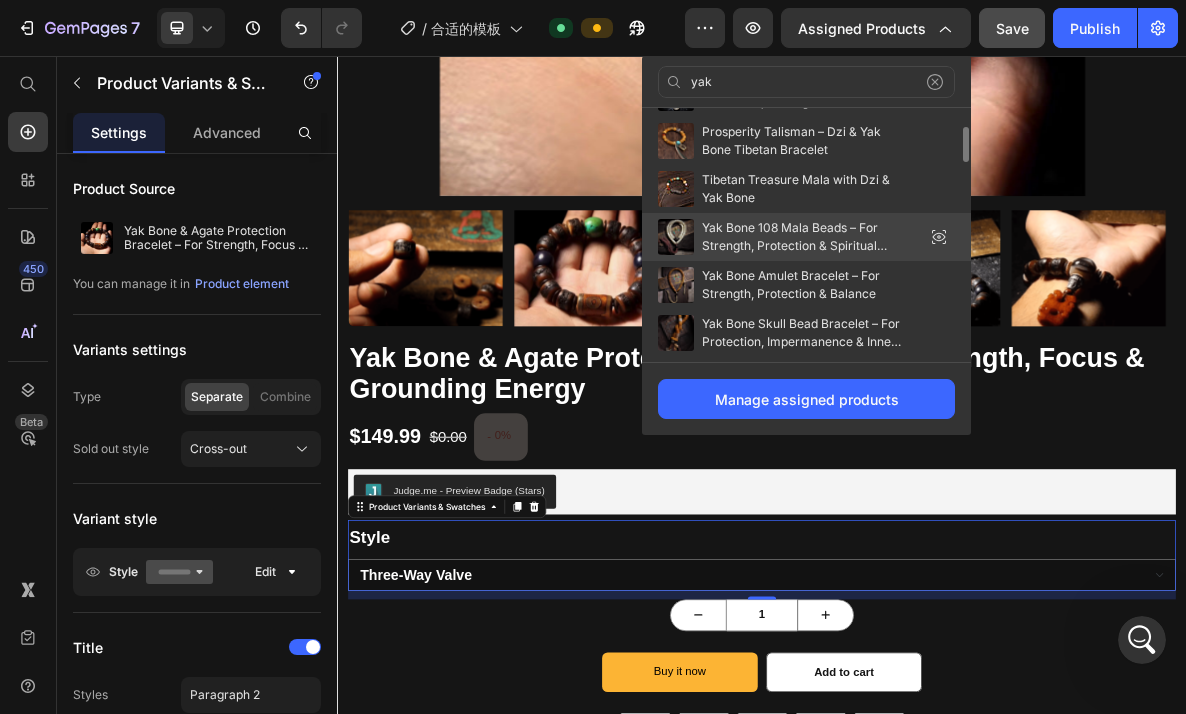 type on "yak" 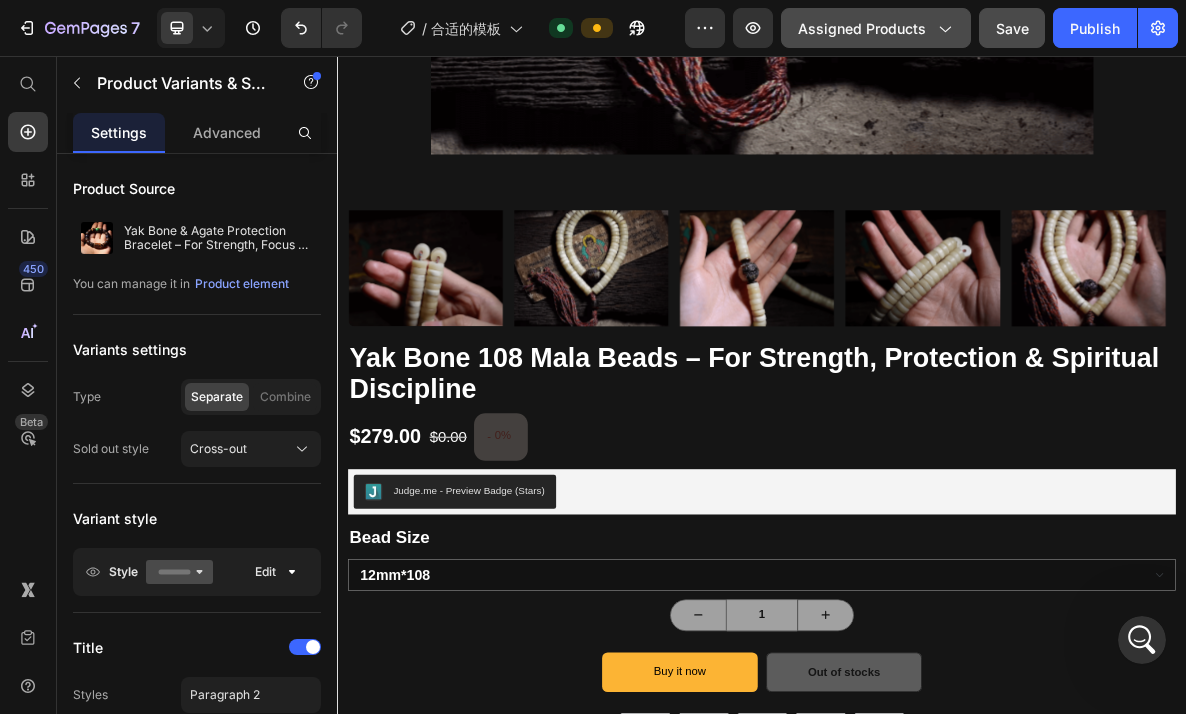 click on "Assigned Products" at bounding box center [876, 28] 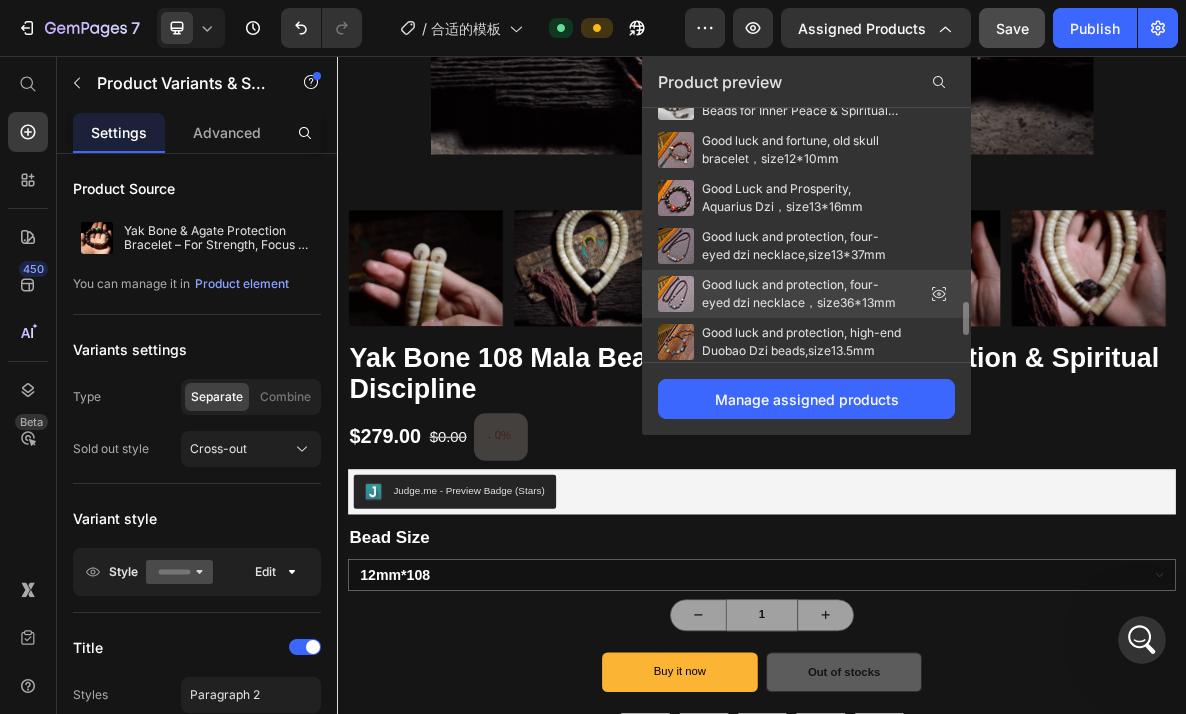 scroll, scrollTop: 1730, scrollLeft: 0, axis: vertical 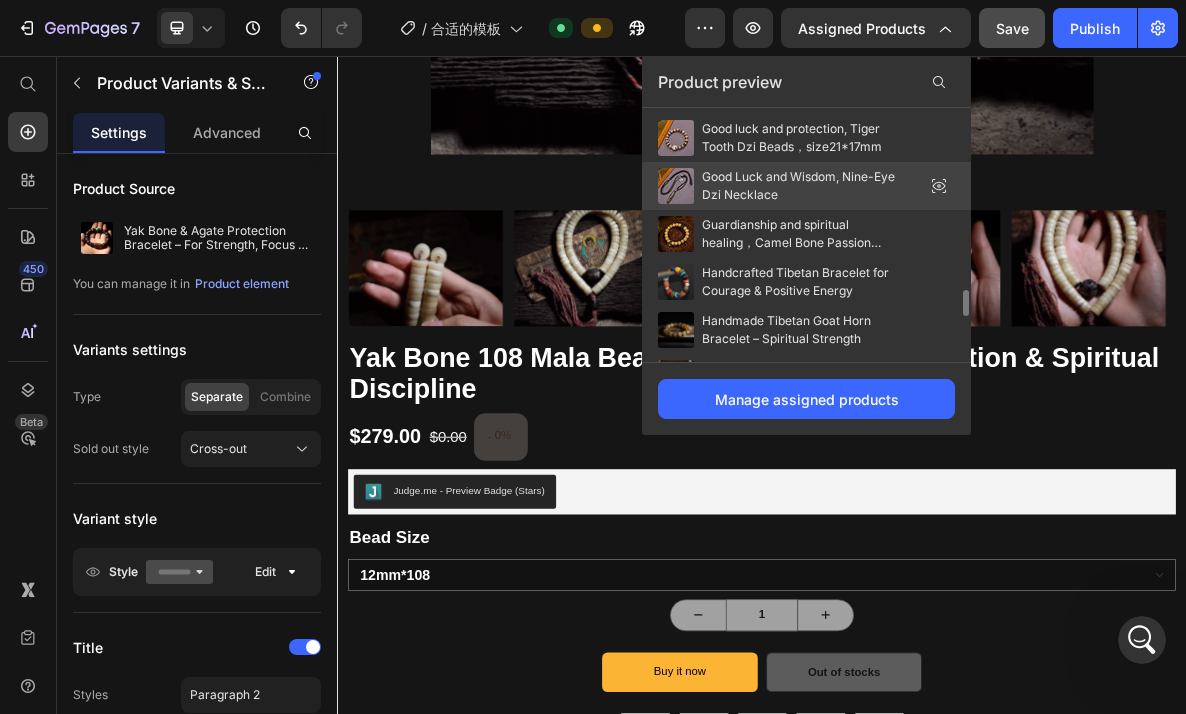 drag, startPoint x: 814, startPoint y: 401, endPoint x: 937, endPoint y: 174, distance: 258.1821 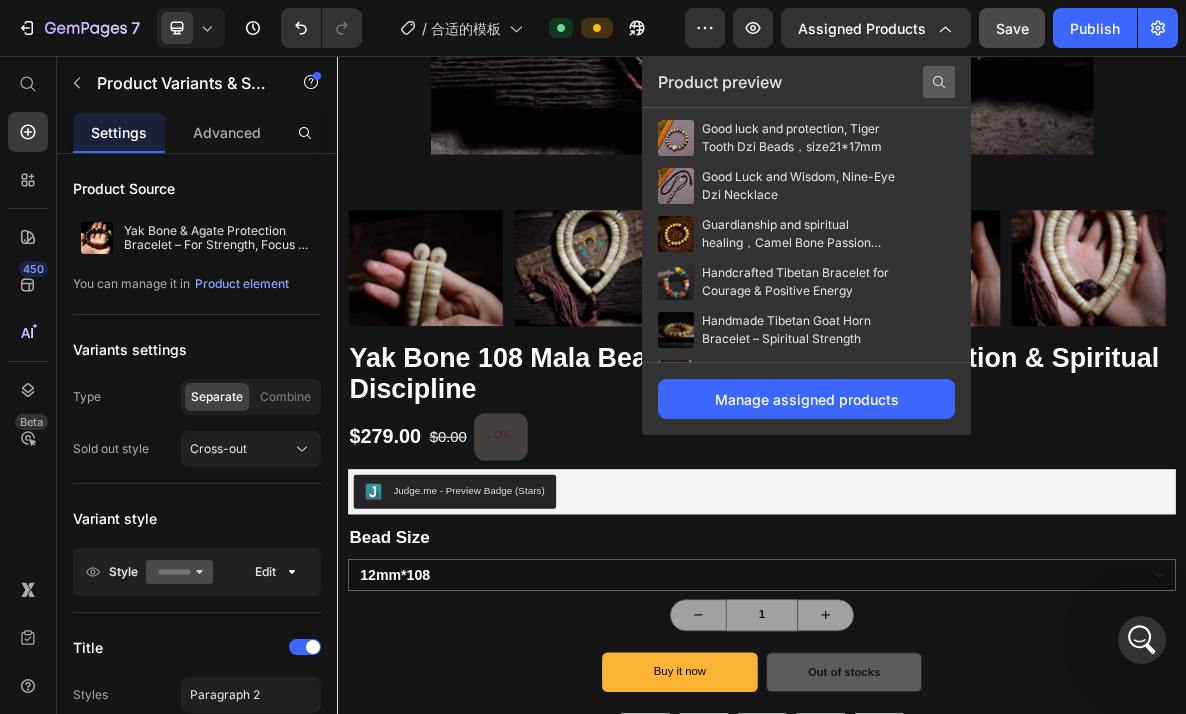 click 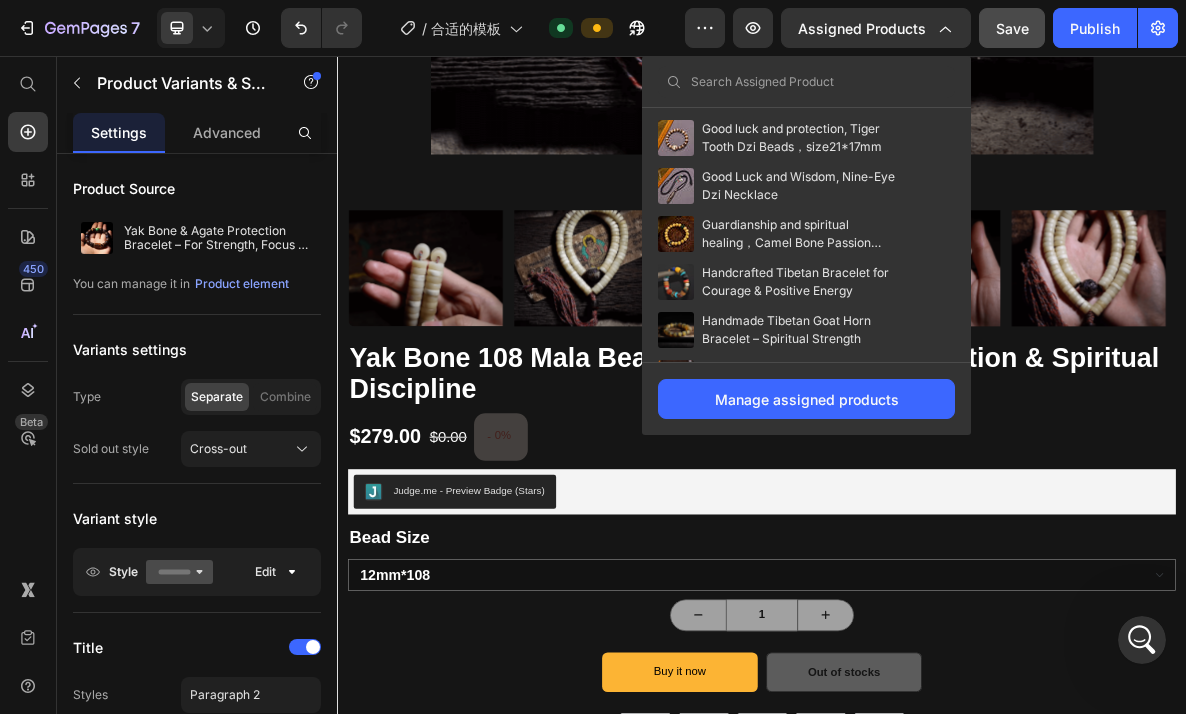 click at bounding box center (806, 82) 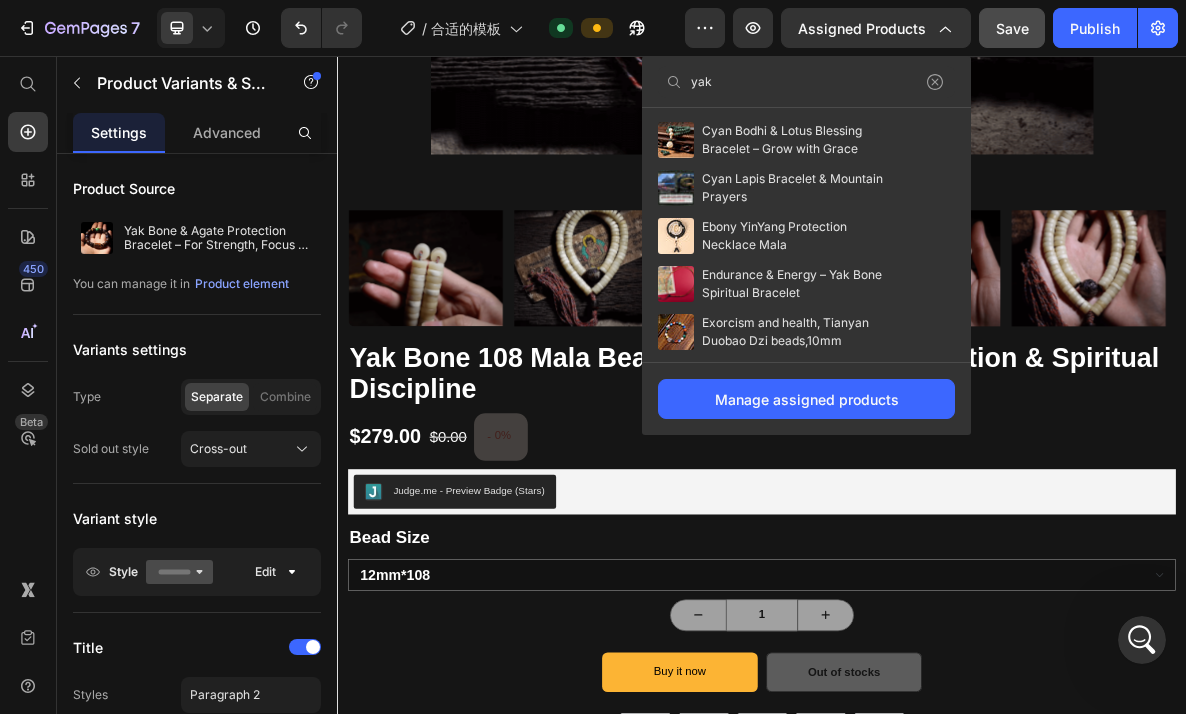 type on "yak" 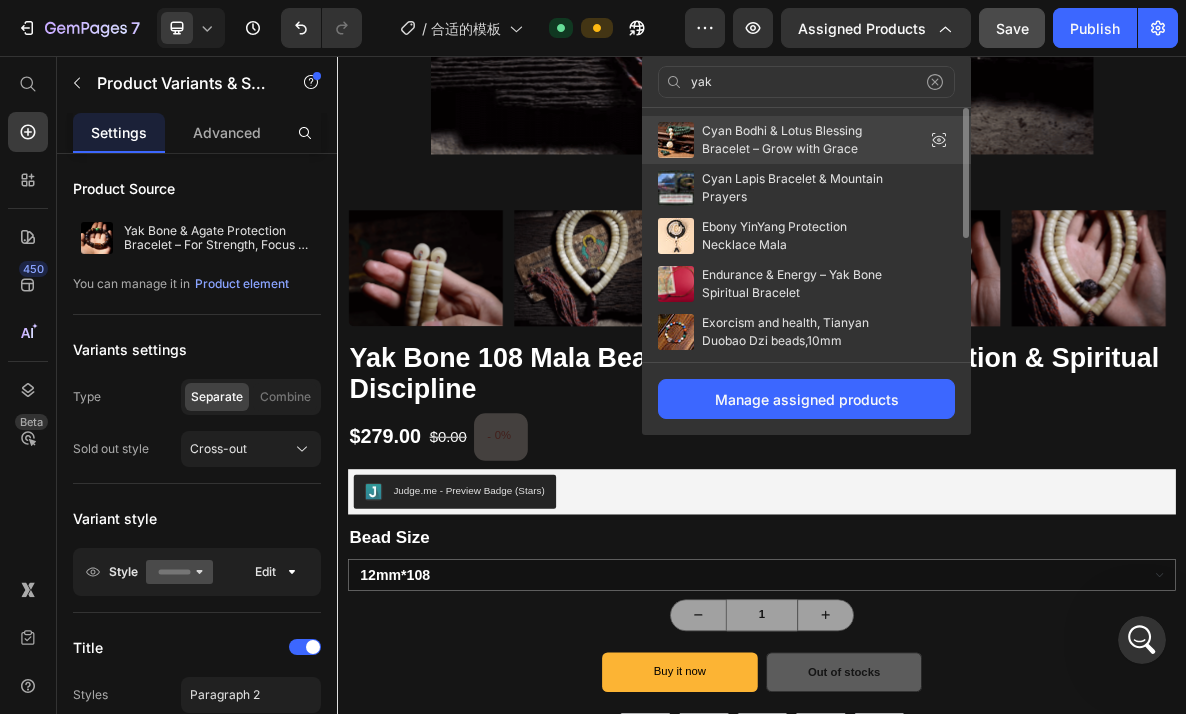 click on "Cyan Bodhi & Lotus Blessing Bracelet – Grow with Grace" at bounding box center [802, 140] 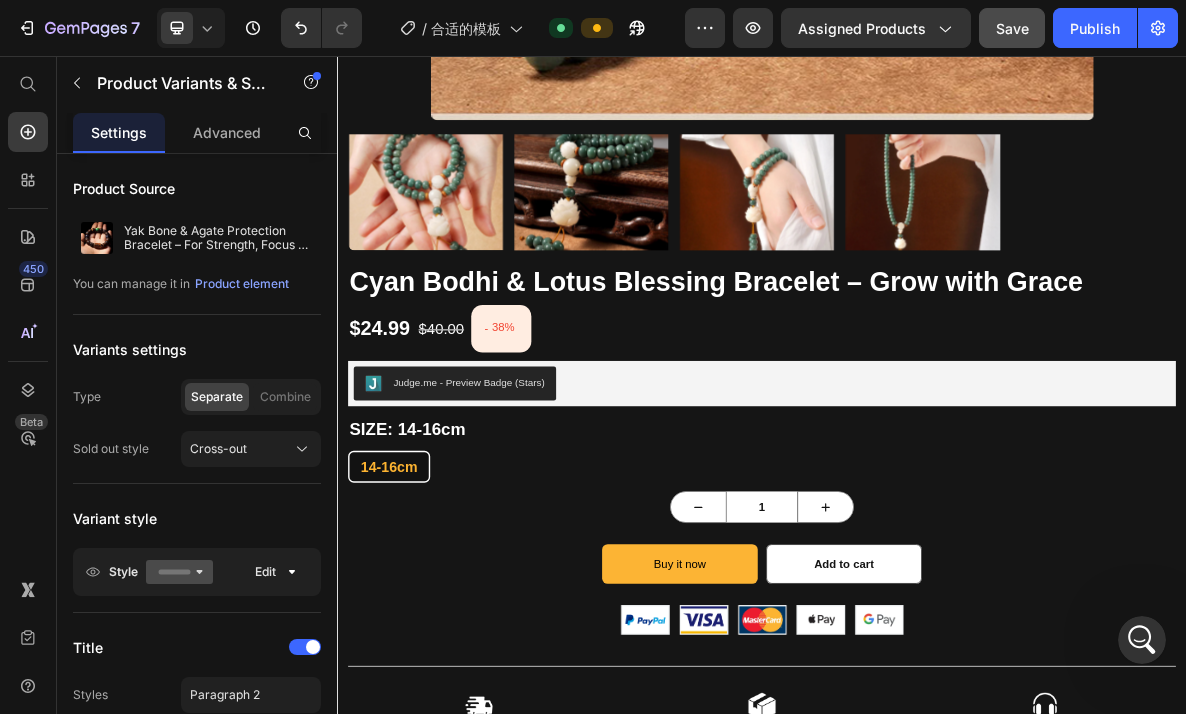 scroll, scrollTop: 1024, scrollLeft: 0, axis: vertical 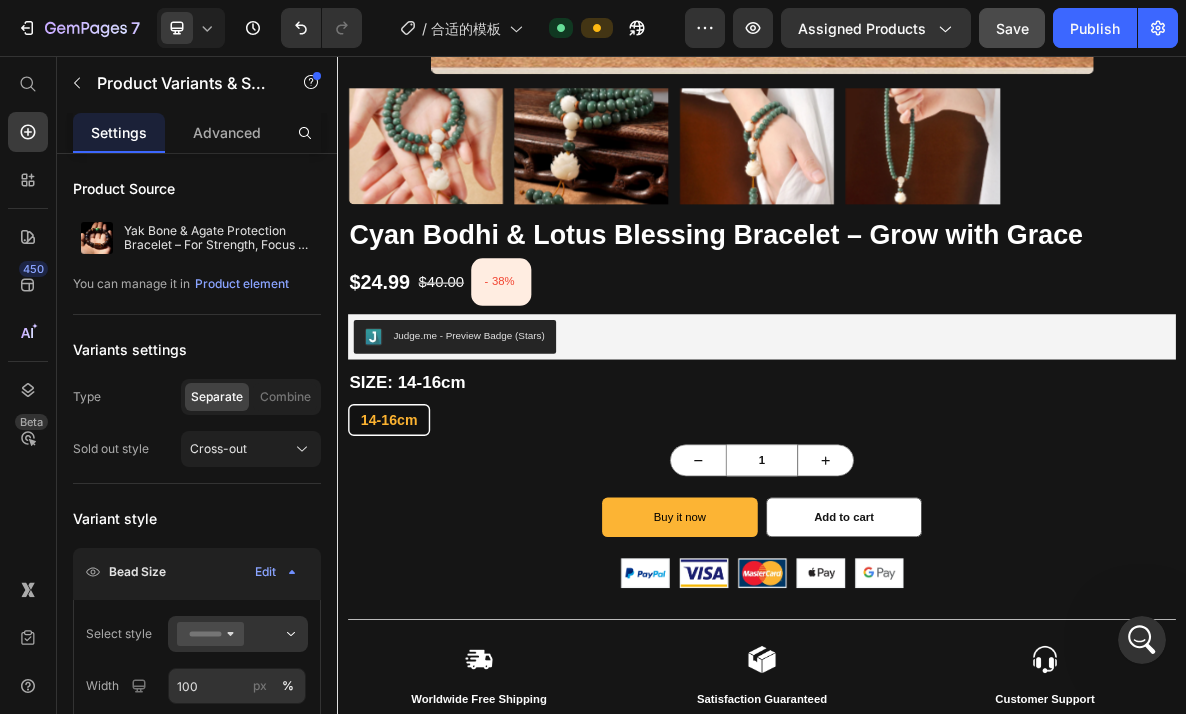 click on "14-16cm" at bounding box center [410, 571] 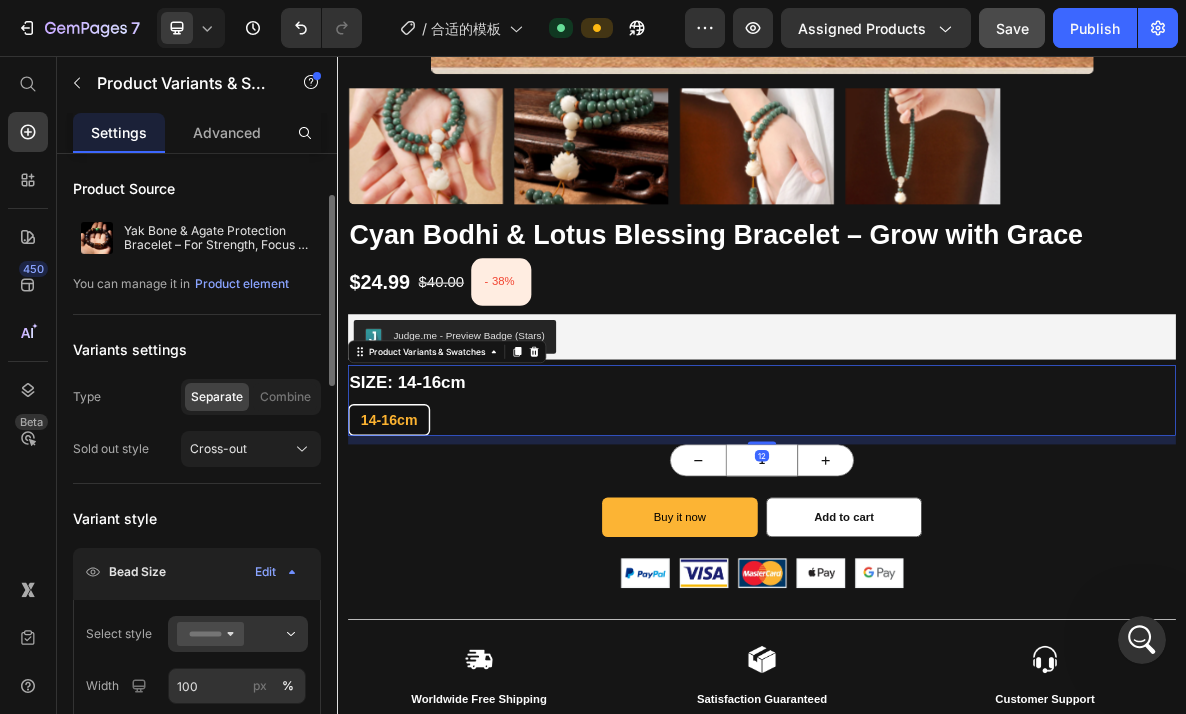 scroll, scrollTop: 135, scrollLeft: 0, axis: vertical 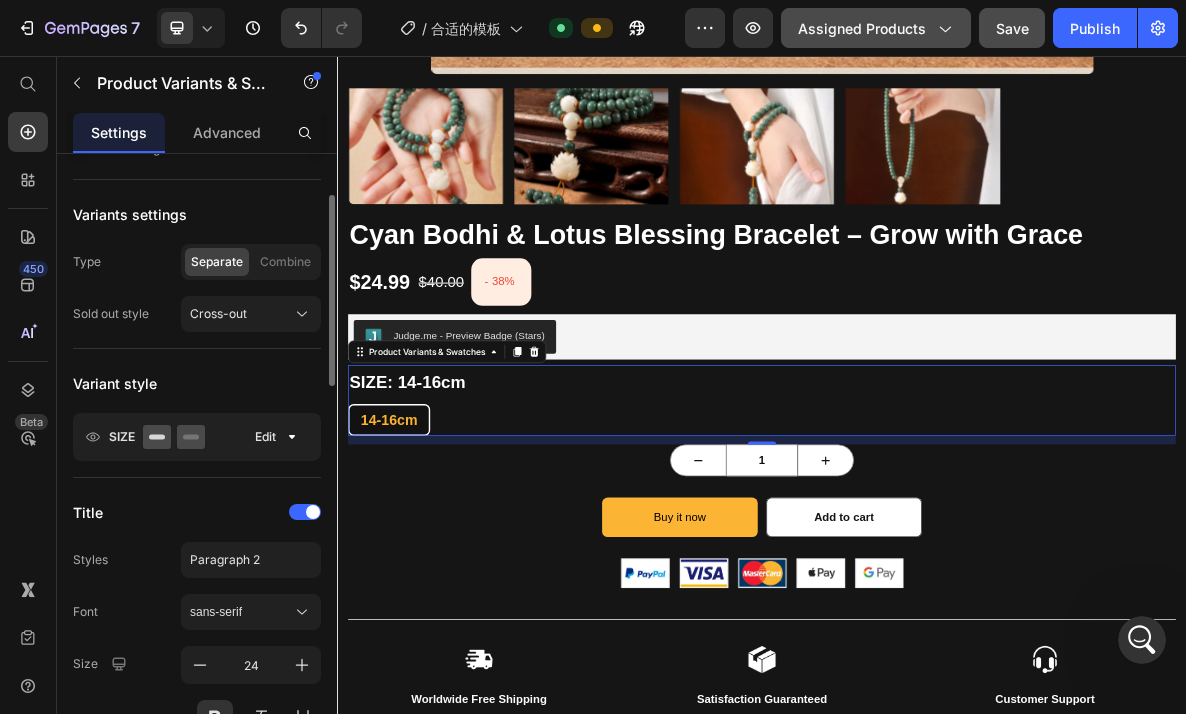 click on "Assigned Products" at bounding box center [876, 28] 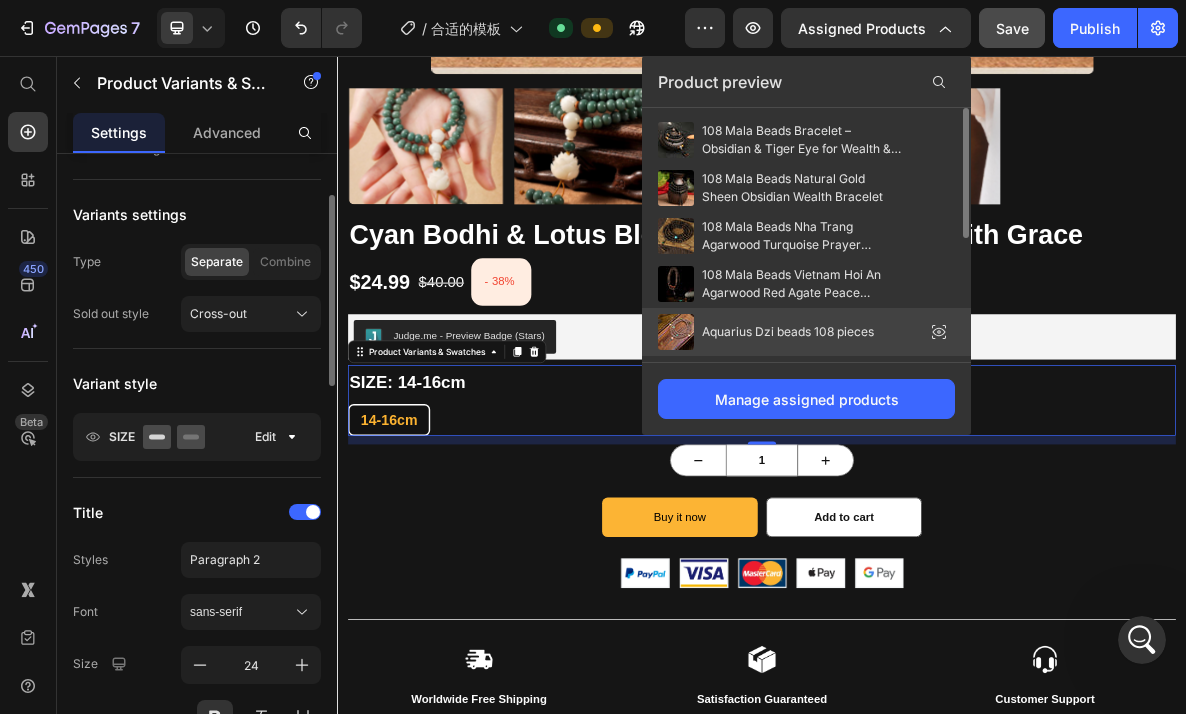 scroll, scrollTop: 290, scrollLeft: 0, axis: vertical 